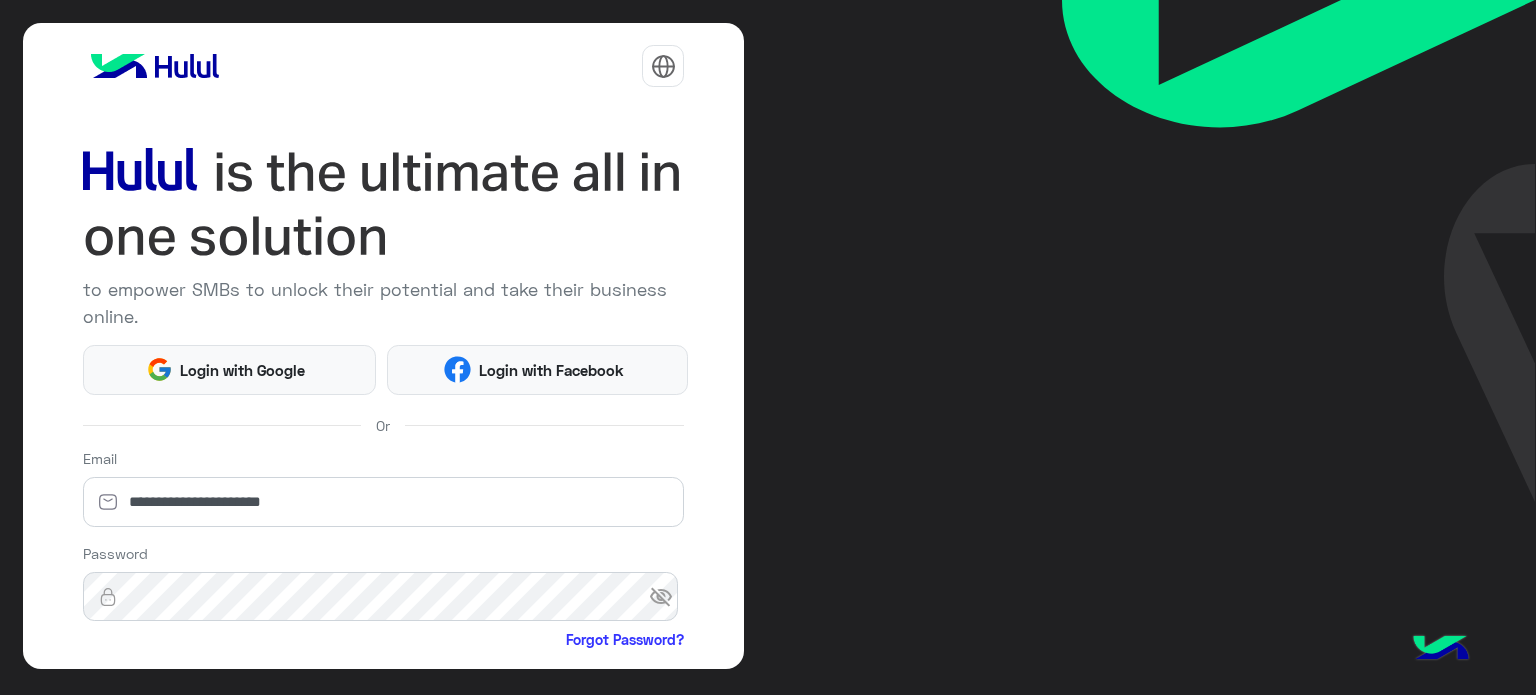 scroll, scrollTop: 0, scrollLeft: 0, axis: both 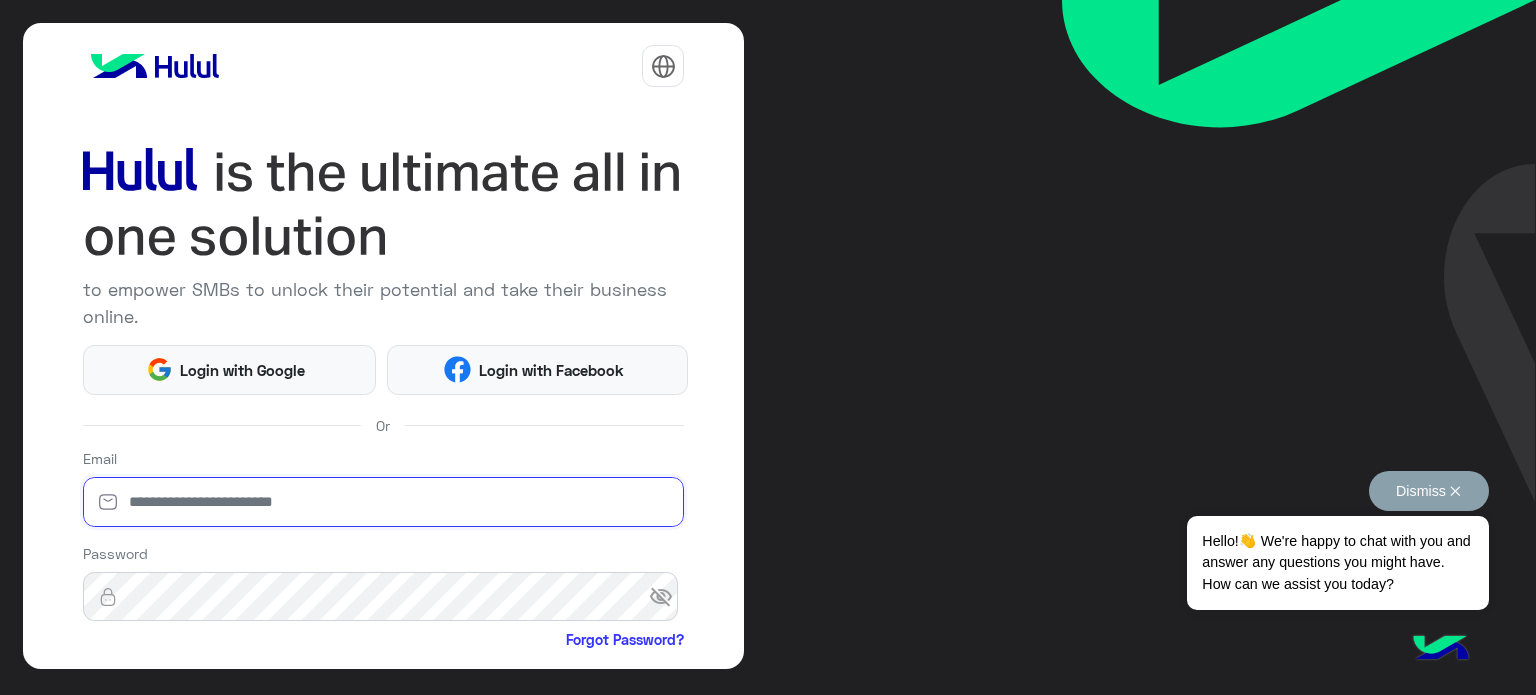type on "**********" 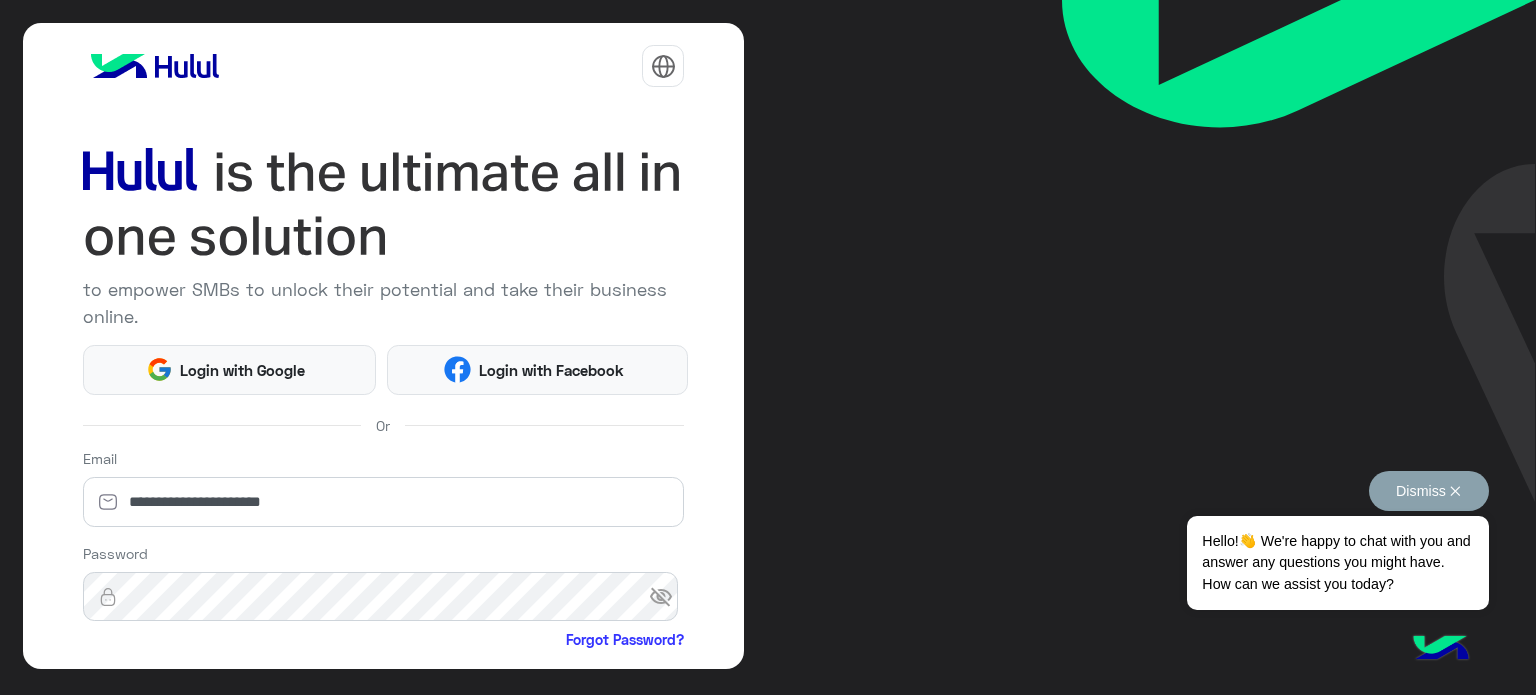 click on "Dismiss ✕" at bounding box center (1429, 491) 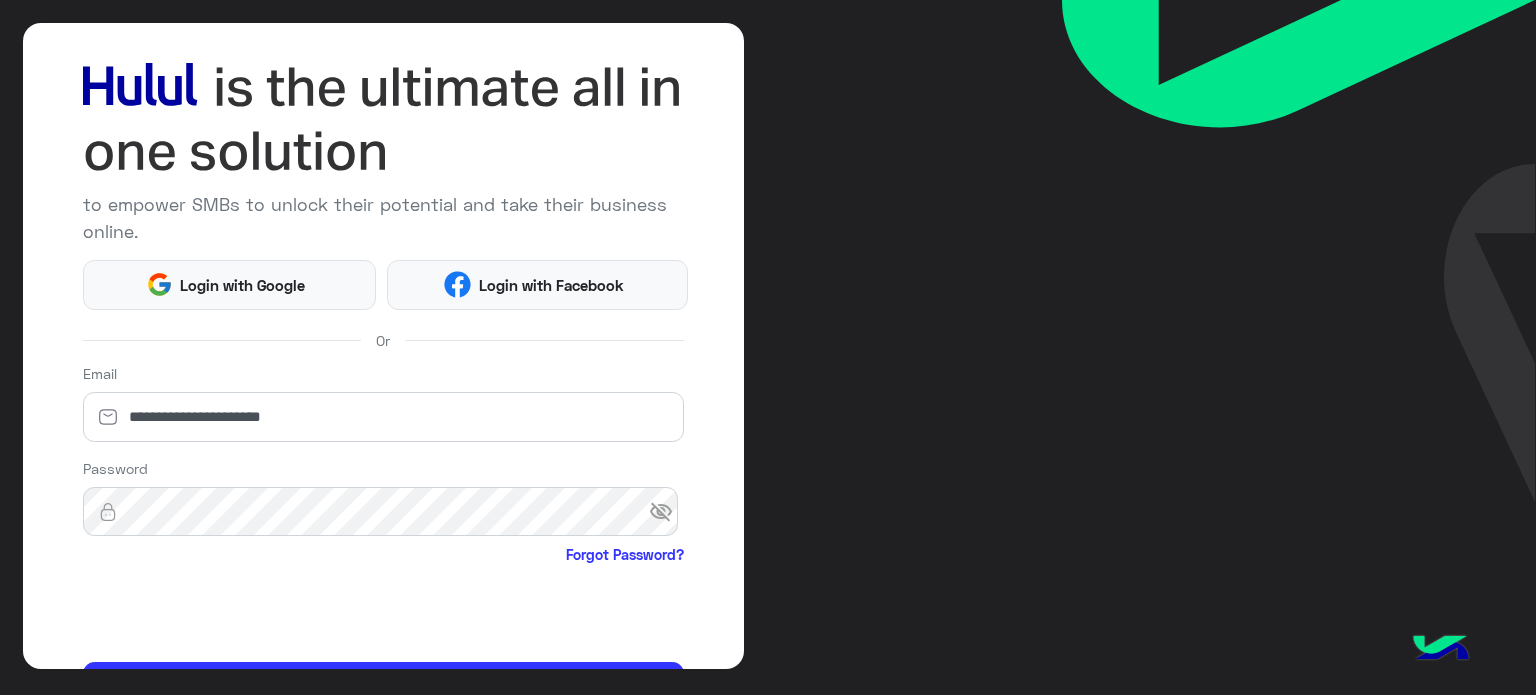 scroll, scrollTop: 204, scrollLeft: 0, axis: vertical 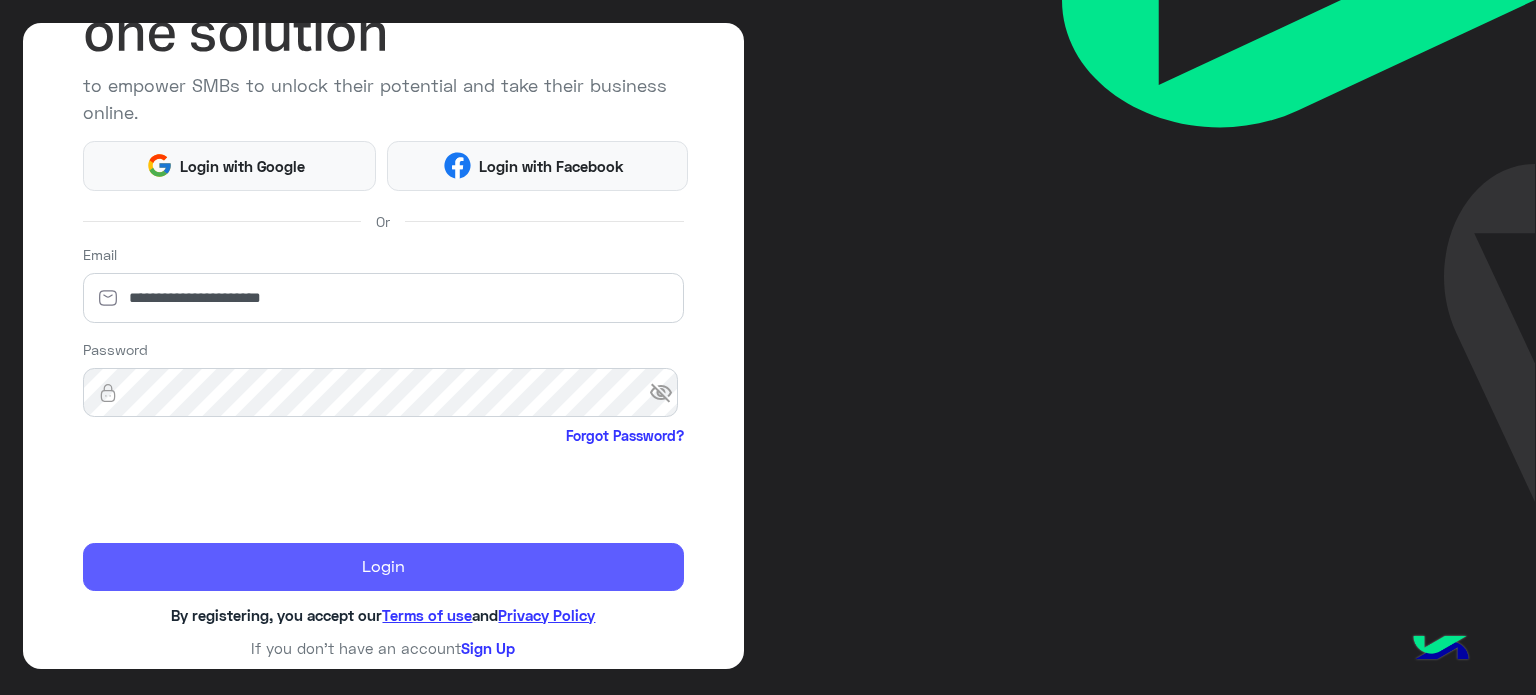 click on "Login" 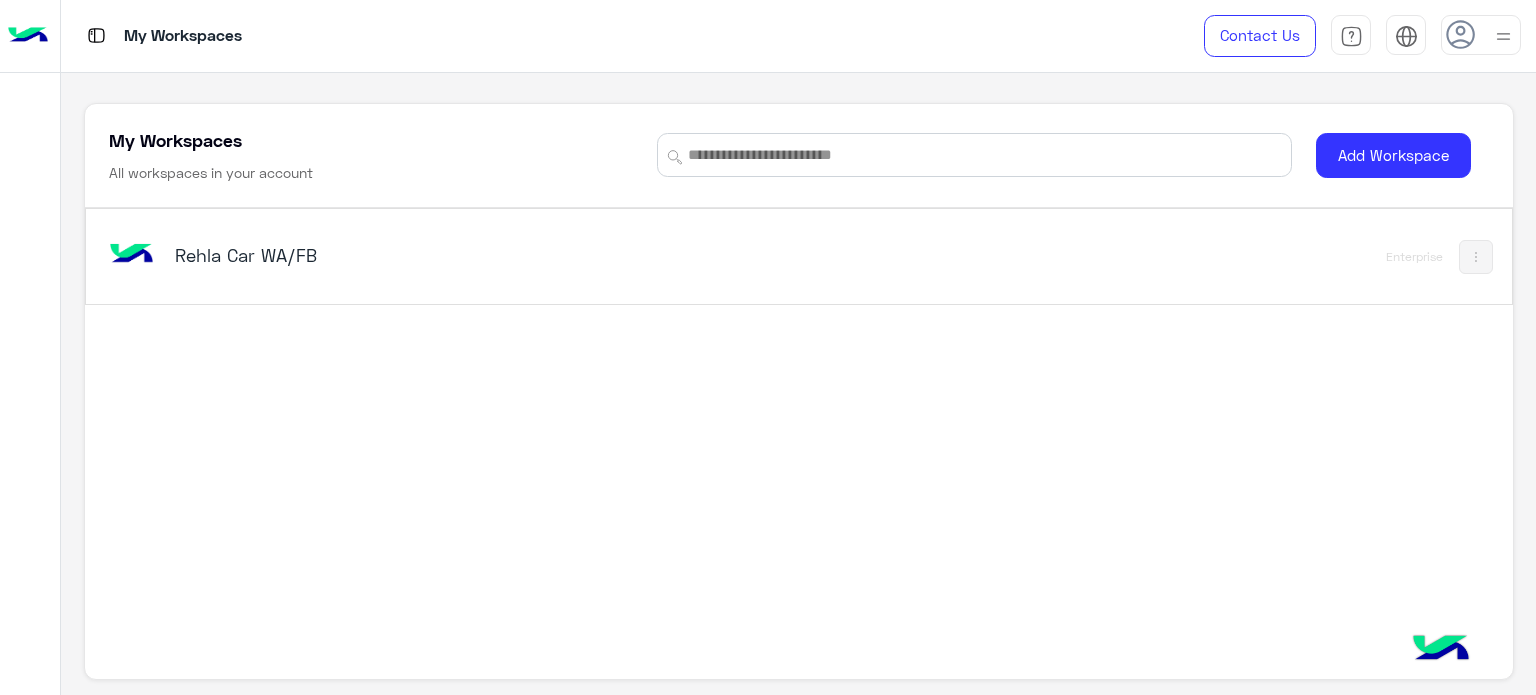 click on "Rehla Car WA/FB" at bounding box center [425, 255] 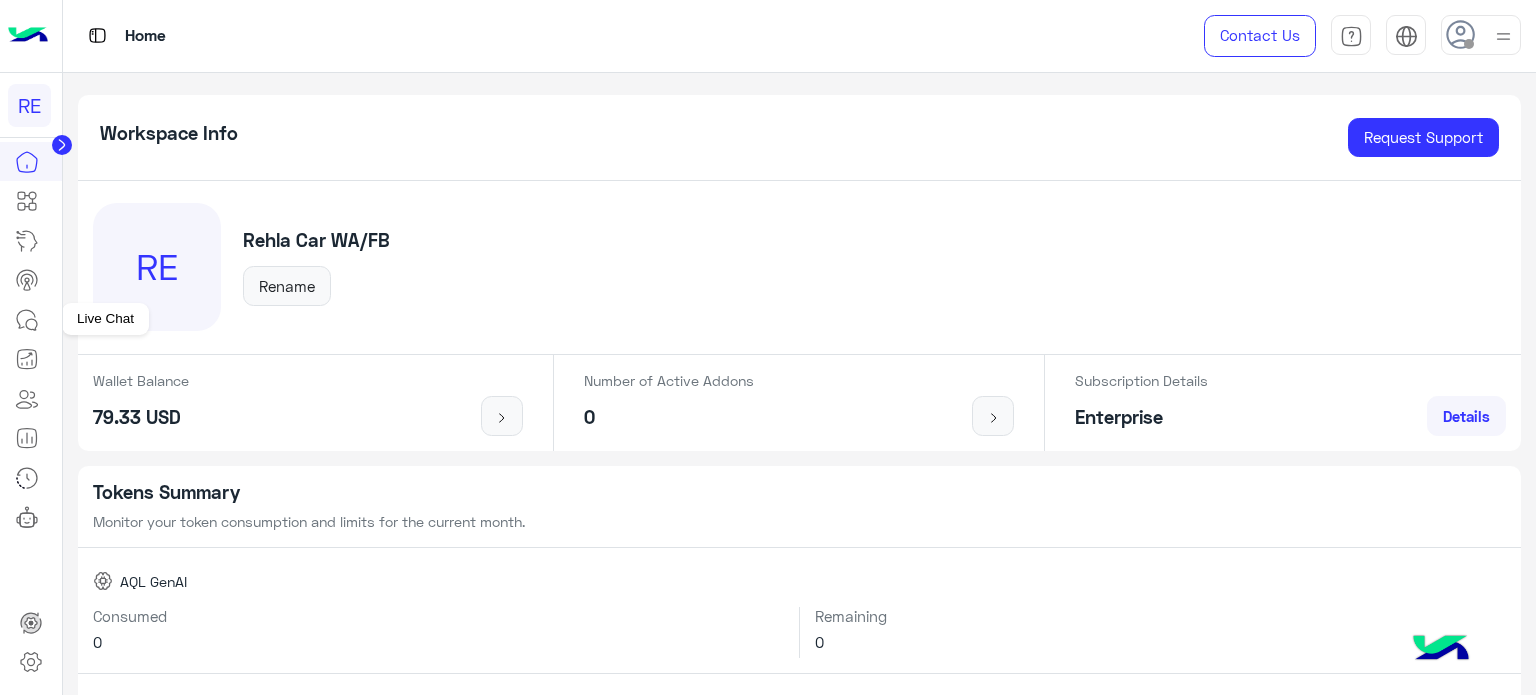 click at bounding box center (27, 320) 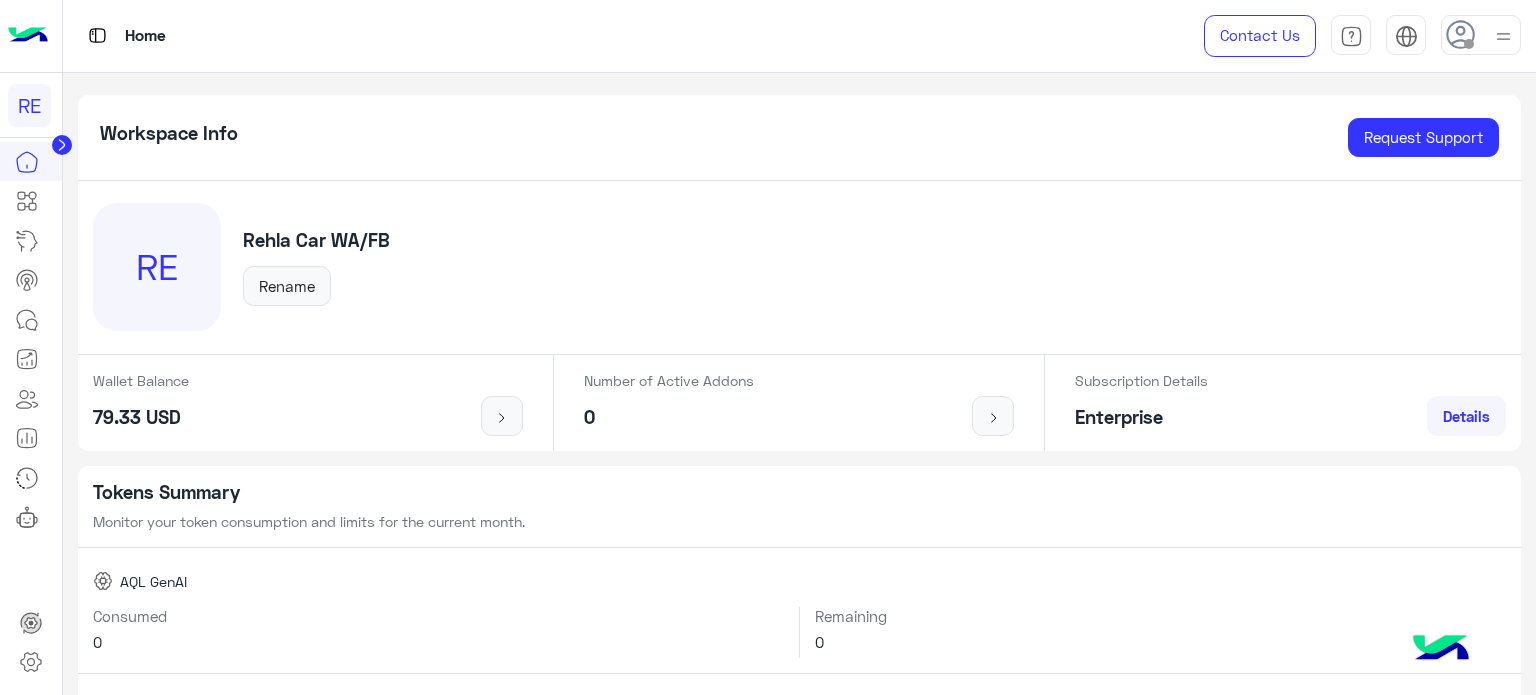 click 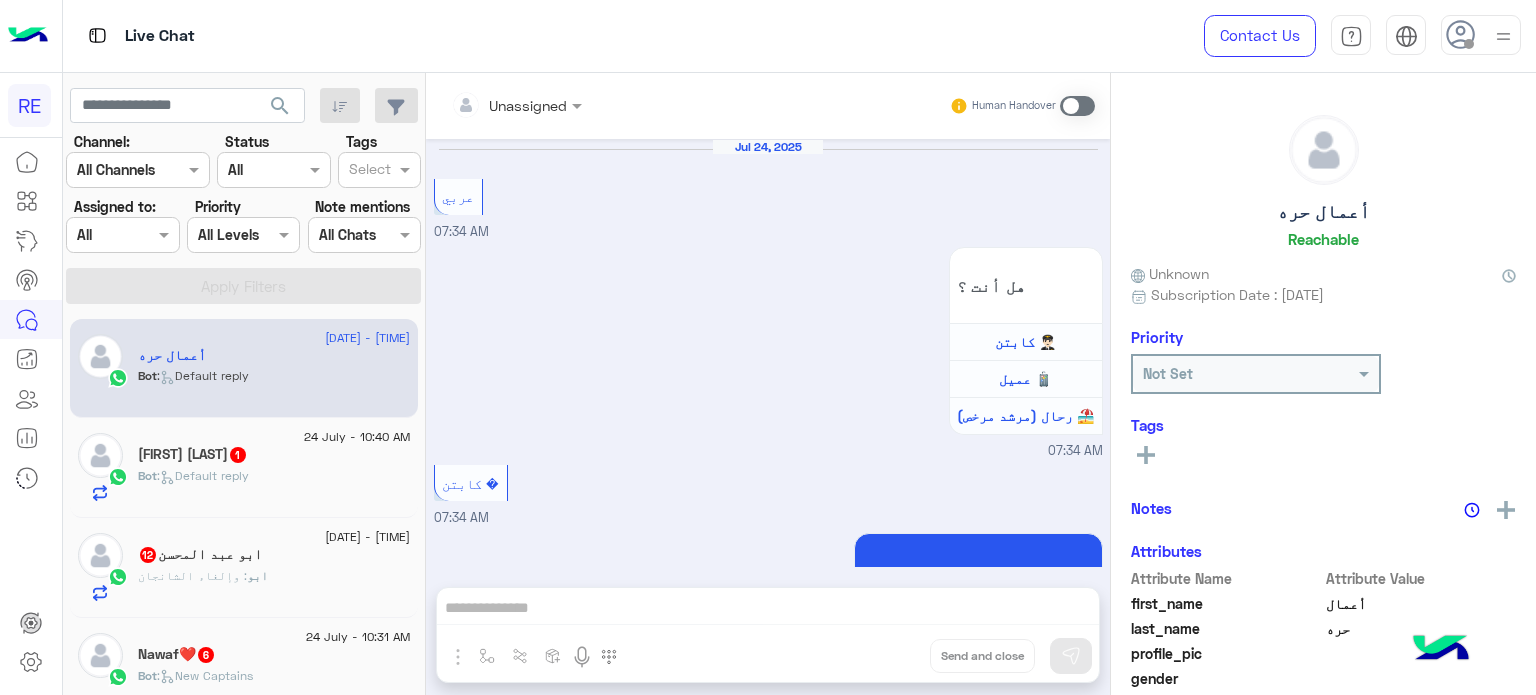 scroll, scrollTop: 988, scrollLeft: 0, axis: vertical 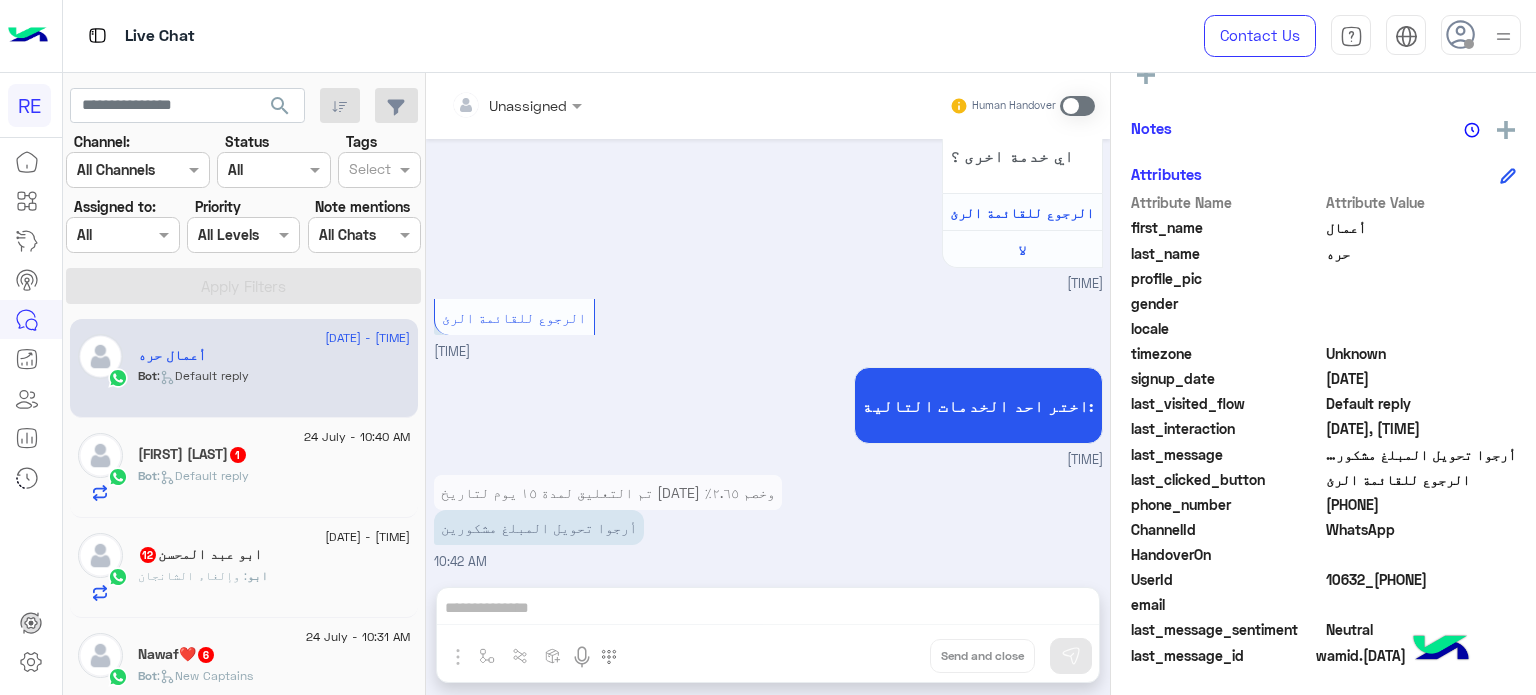 drag, startPoint x: 1414, startPoint y: 503, endPoint x: 1343, endPoint y: 515, distance: 72.00694 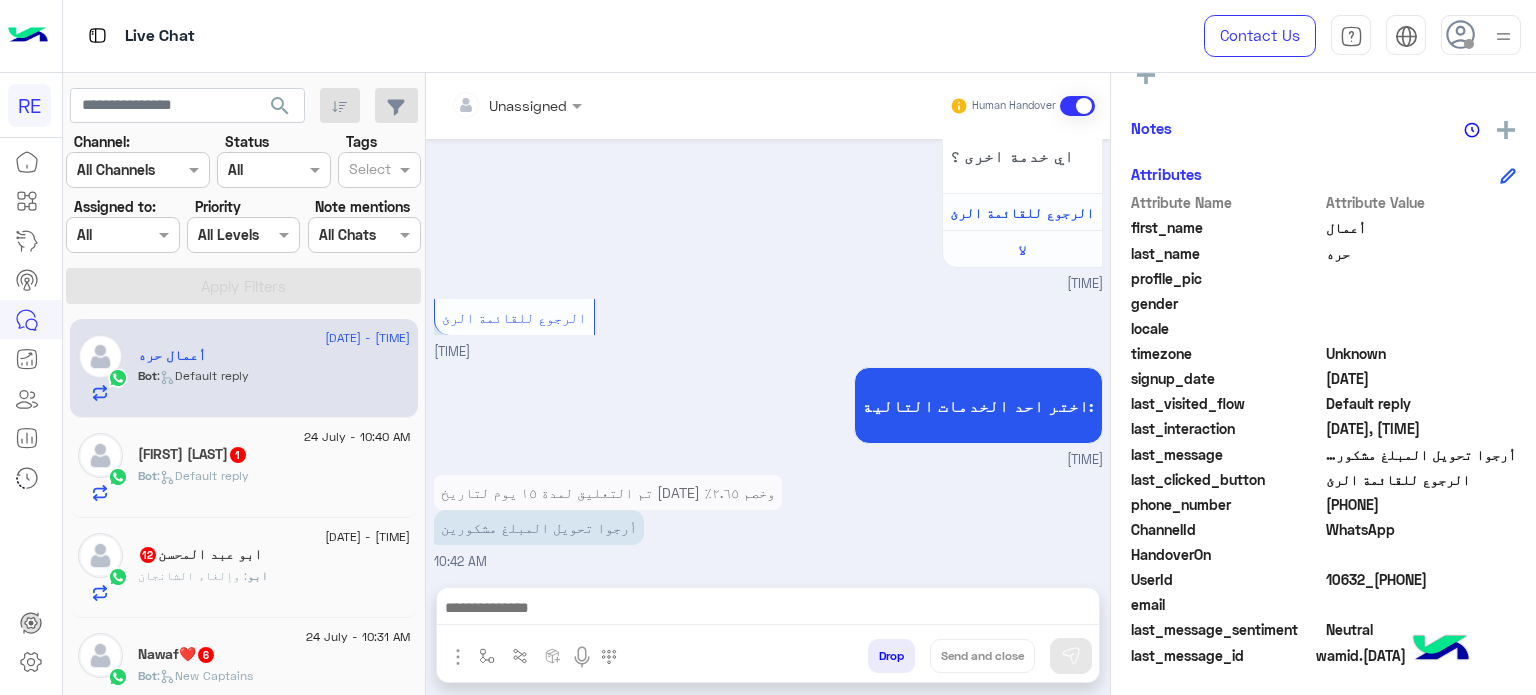scroll, scrollTop: 1024, scrollLeft: 0, axis: vertical 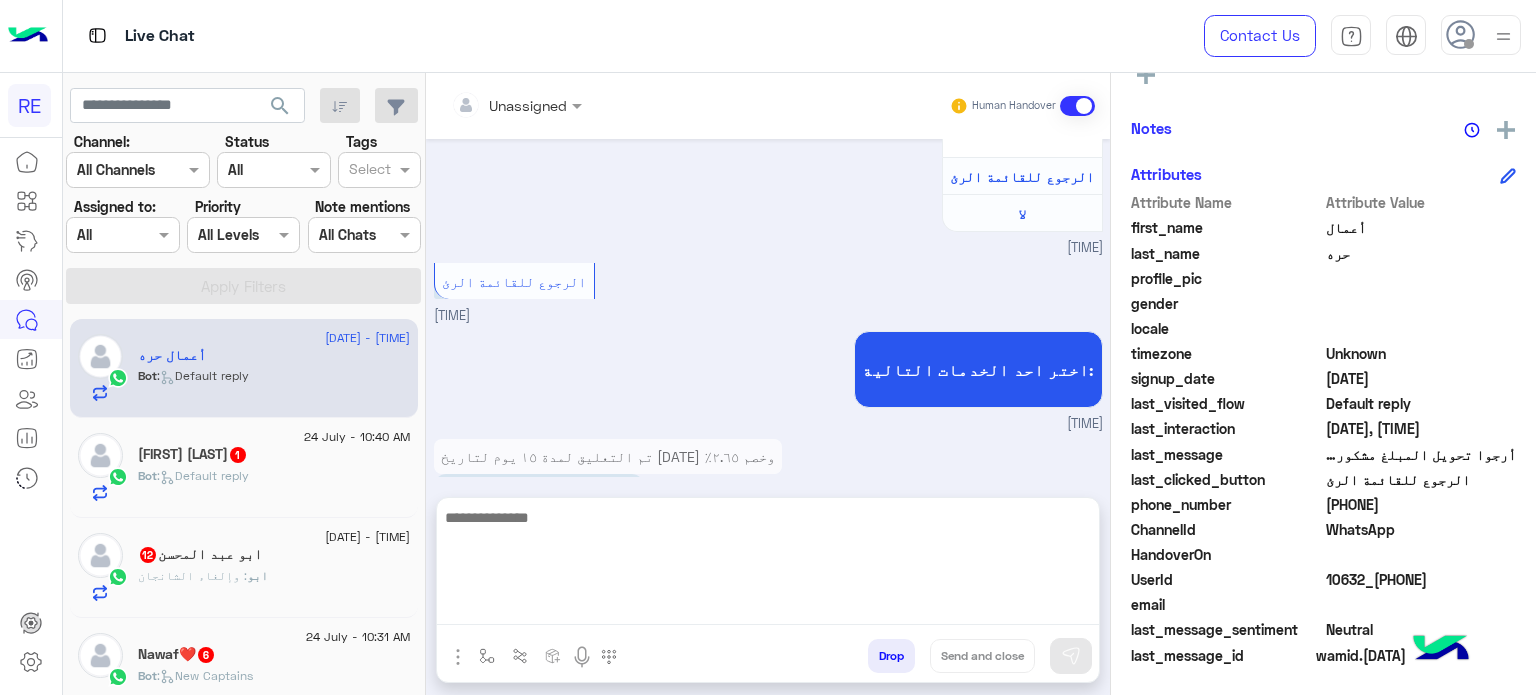 click at bounding box center (768, 565) 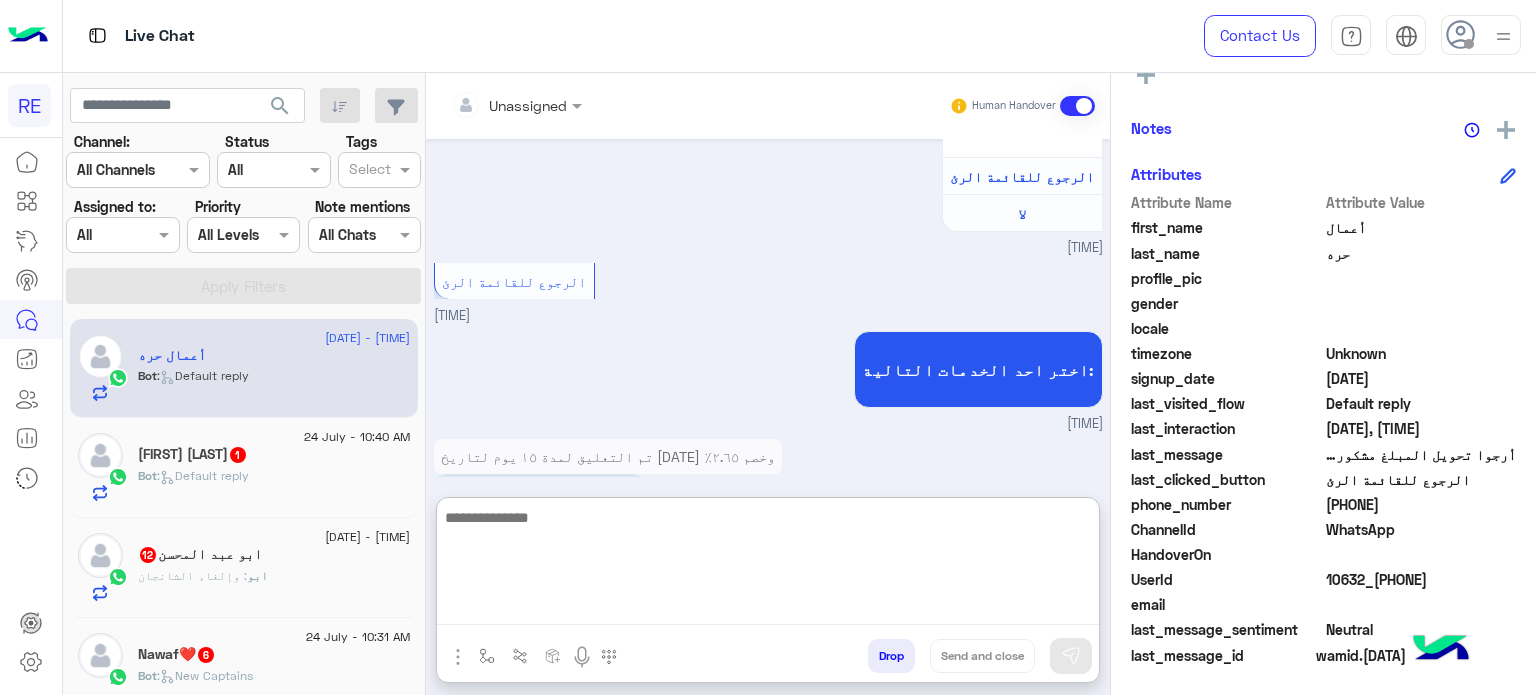 click at bounding box center [768, 565] 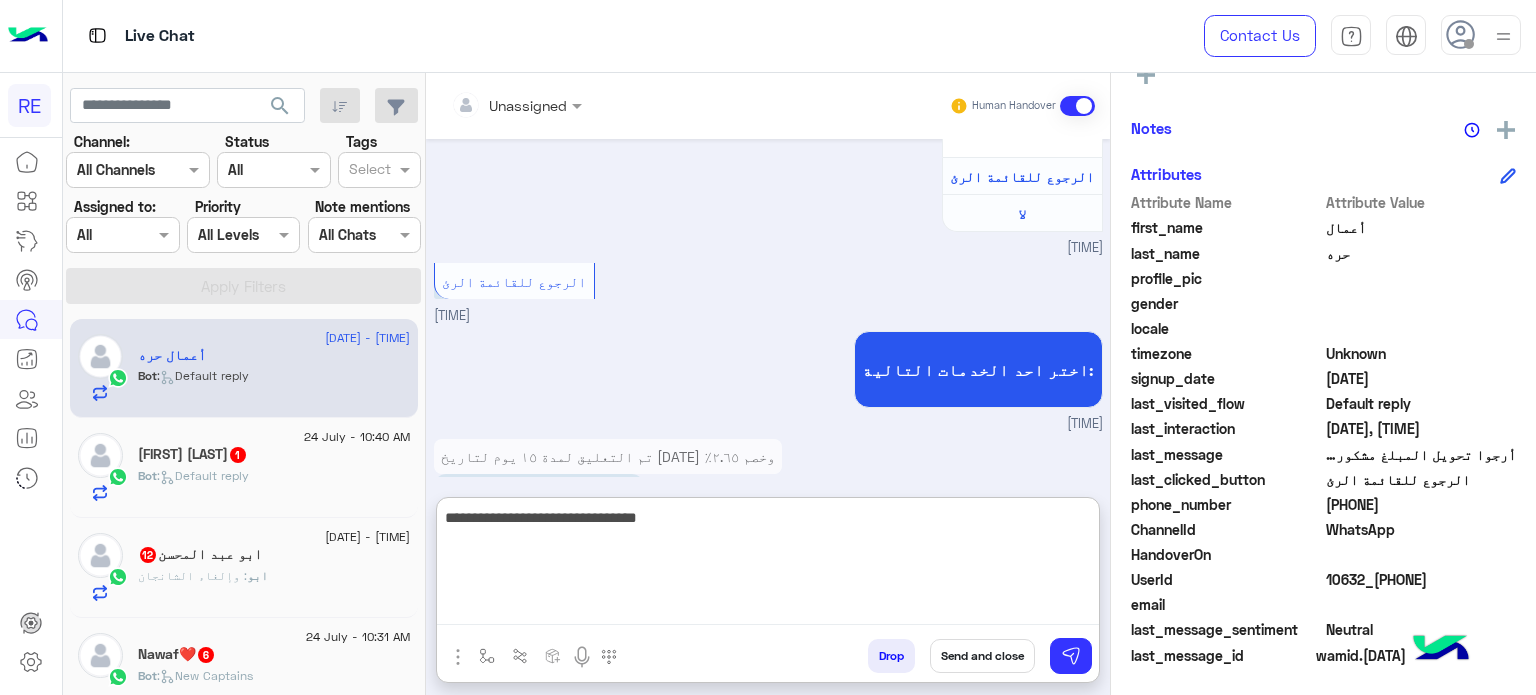 type on "**********" 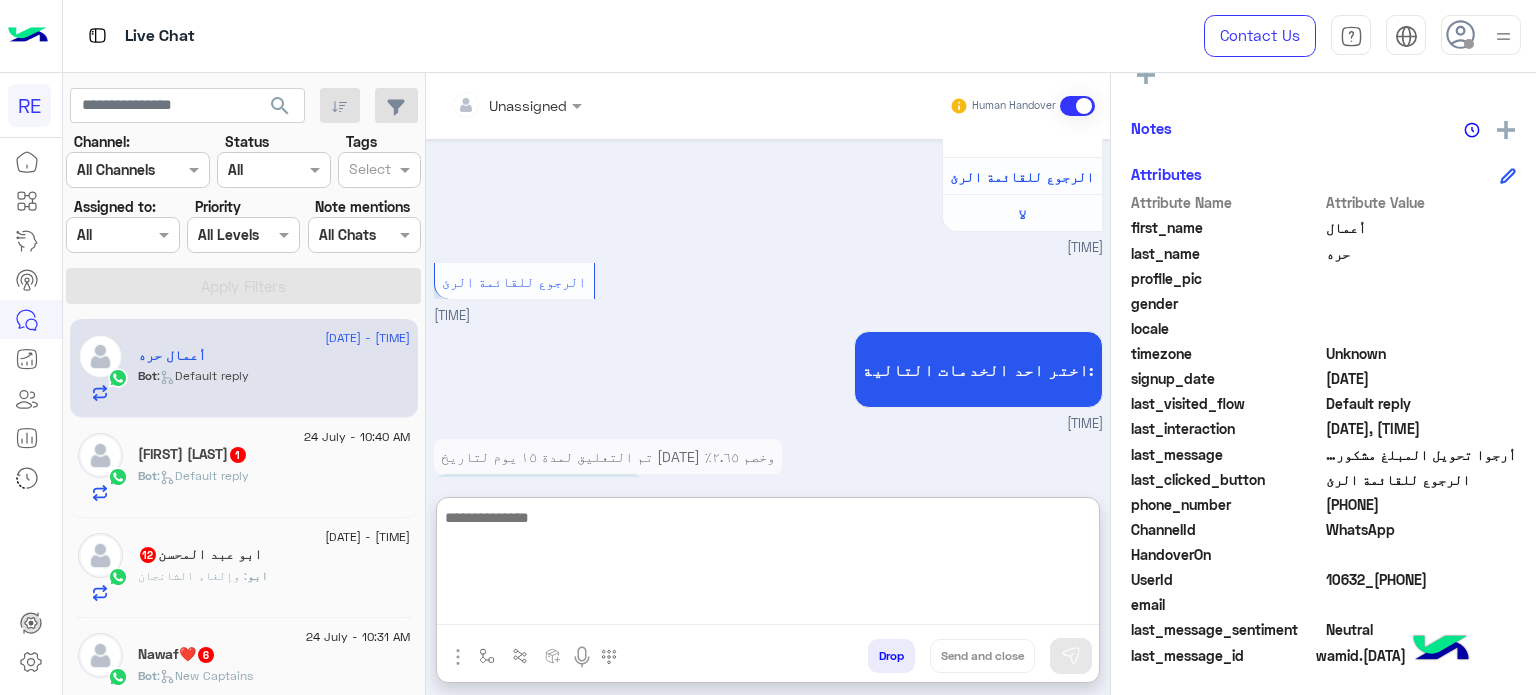 scroll, scrollTop: 1178, scrollLeft: 0, axis: vertical 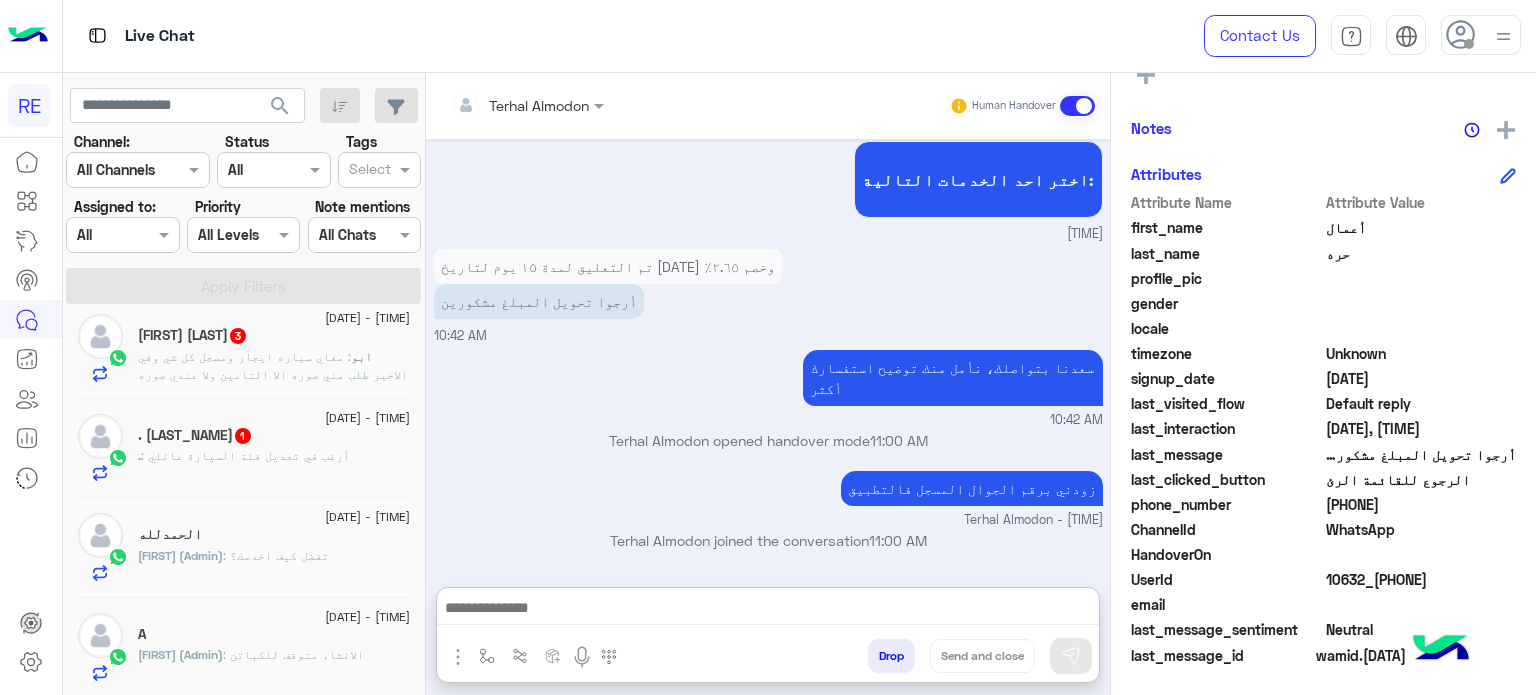 click on "[FIRST]  [NUMBER]" 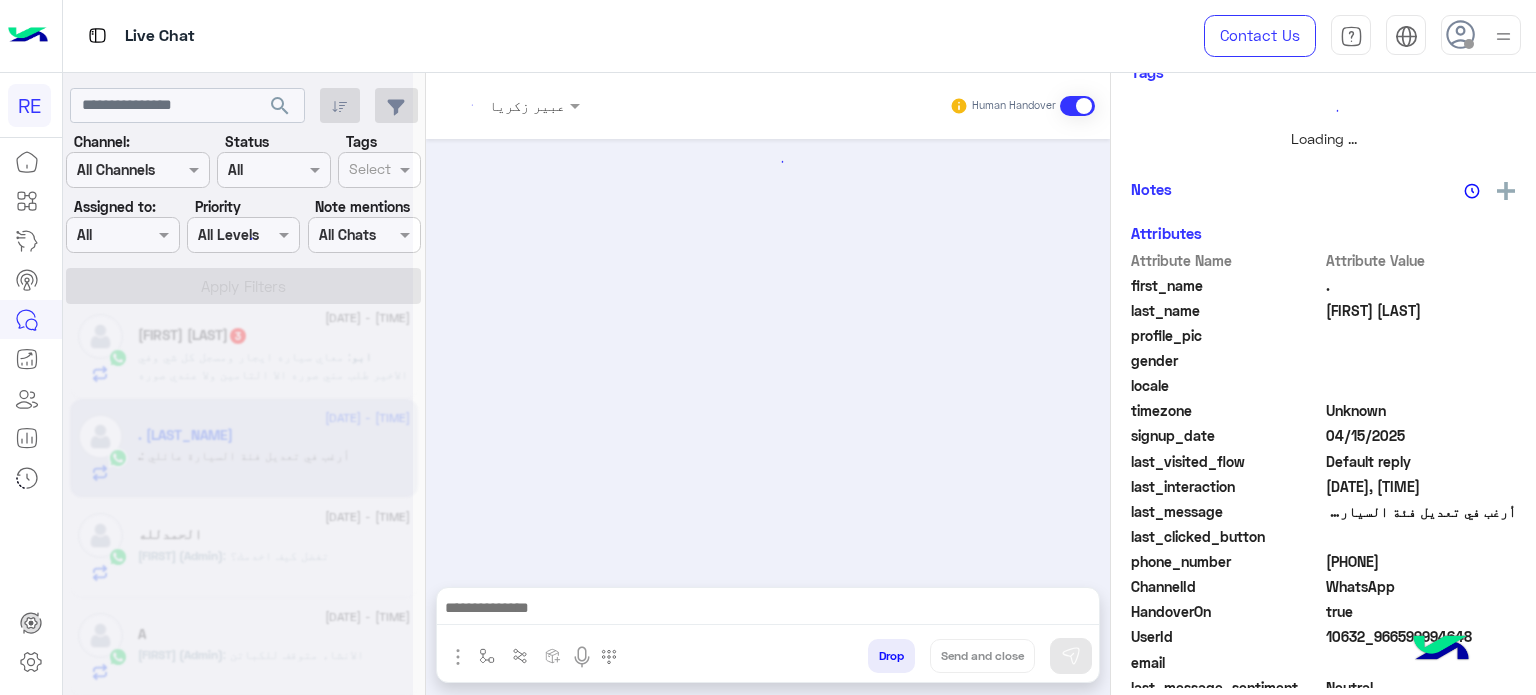 scroll, scrollTop: 0, scrollLeft: 0, axis: both 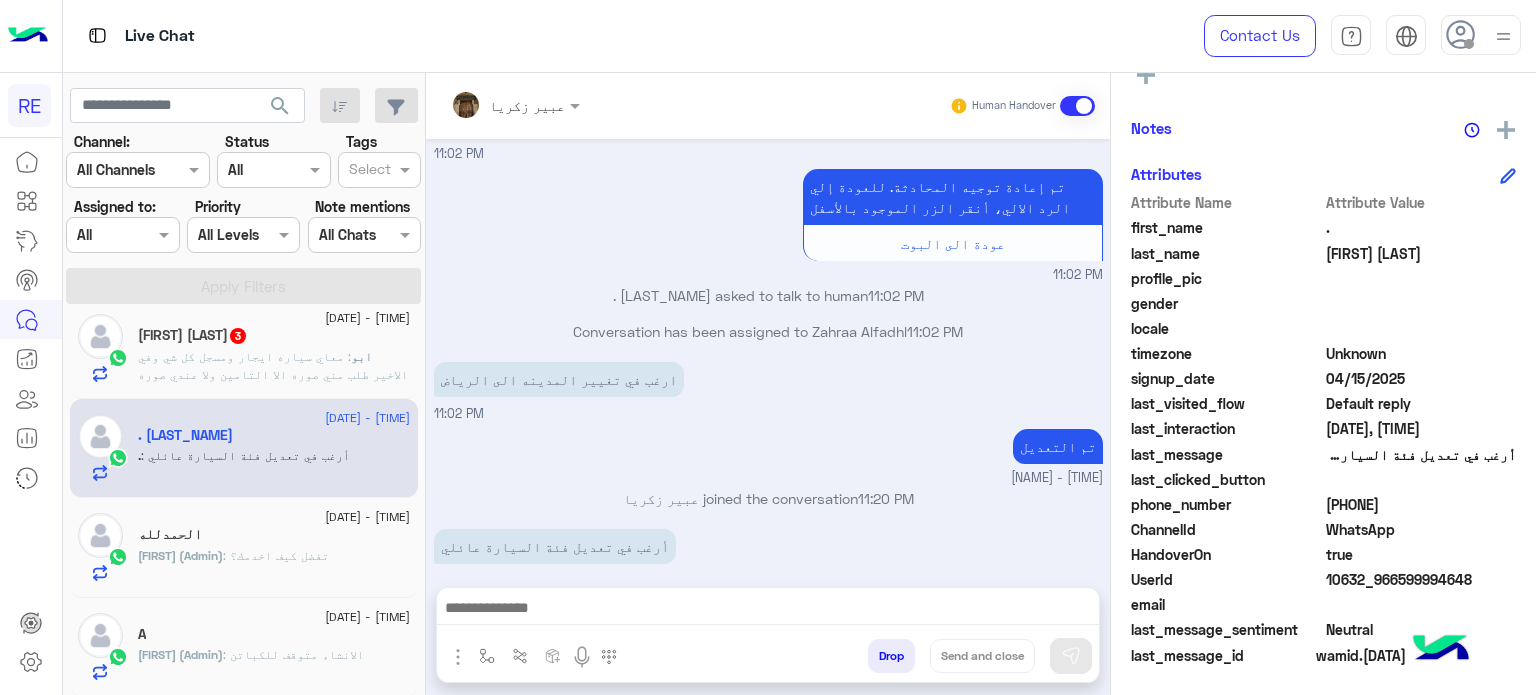 drag, startPoint x: 1420, startPoint y: 503, endPoint x: 1348, endPoint y: 511, distance: 72.443085 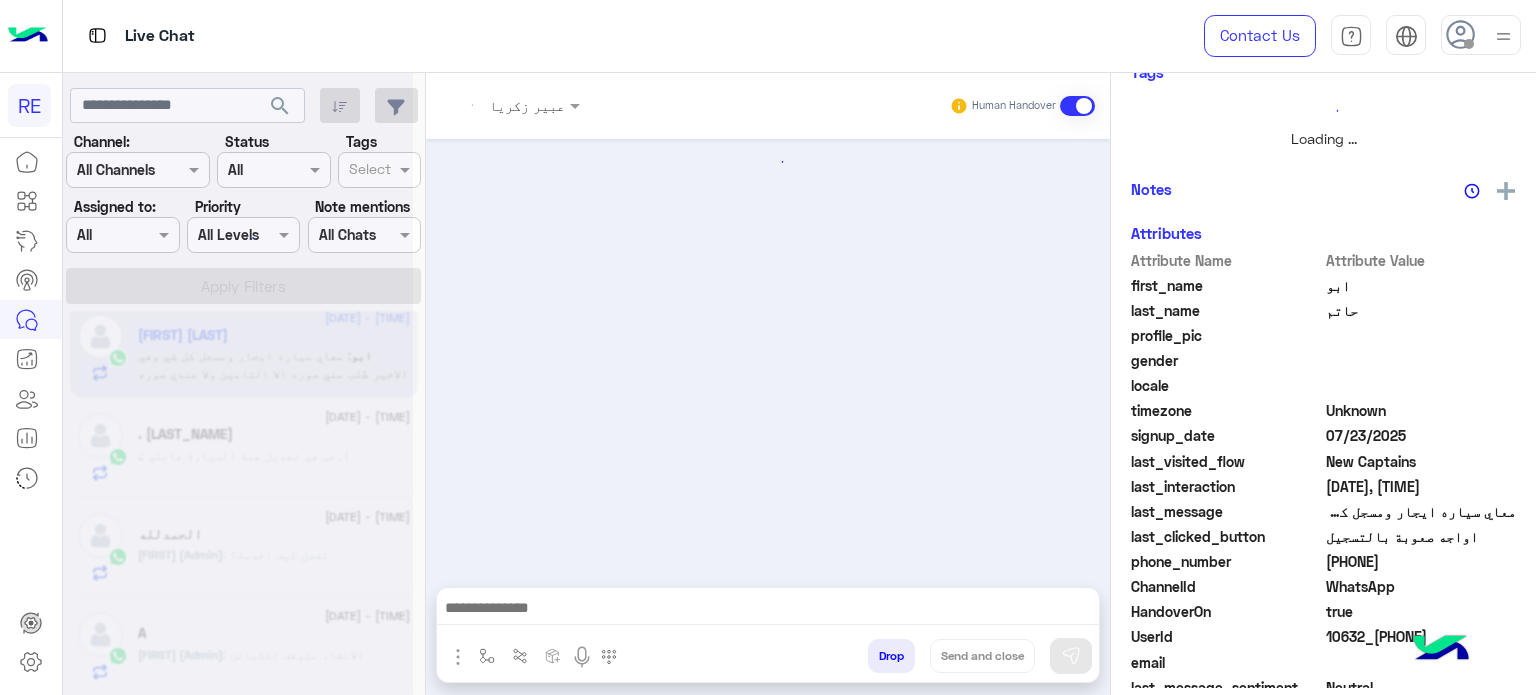 scroll, scrollTop: 438, scrollLeft: 0, axis: vertical 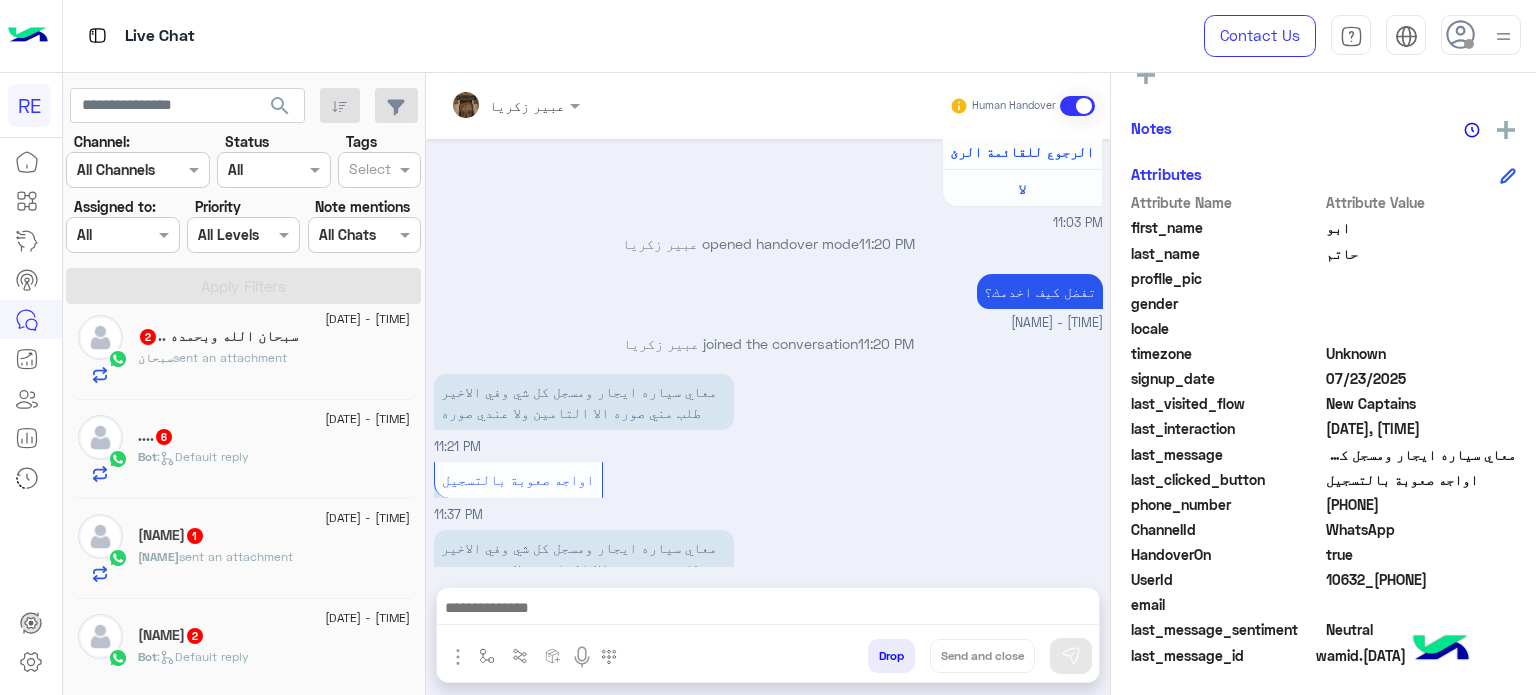 click on "[DATE] - [TIME]" 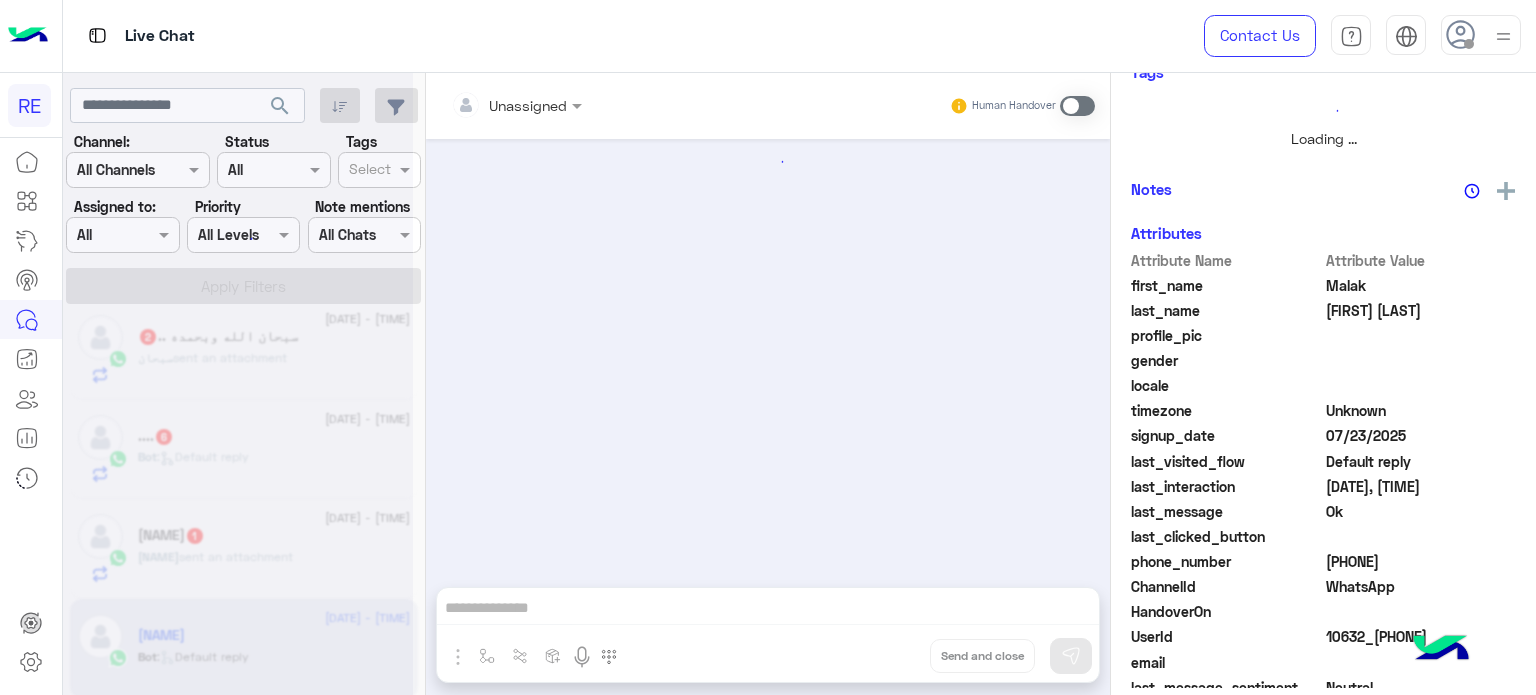 scroll, scrollTop: 438, scrollLeft: 0, axis: vertical 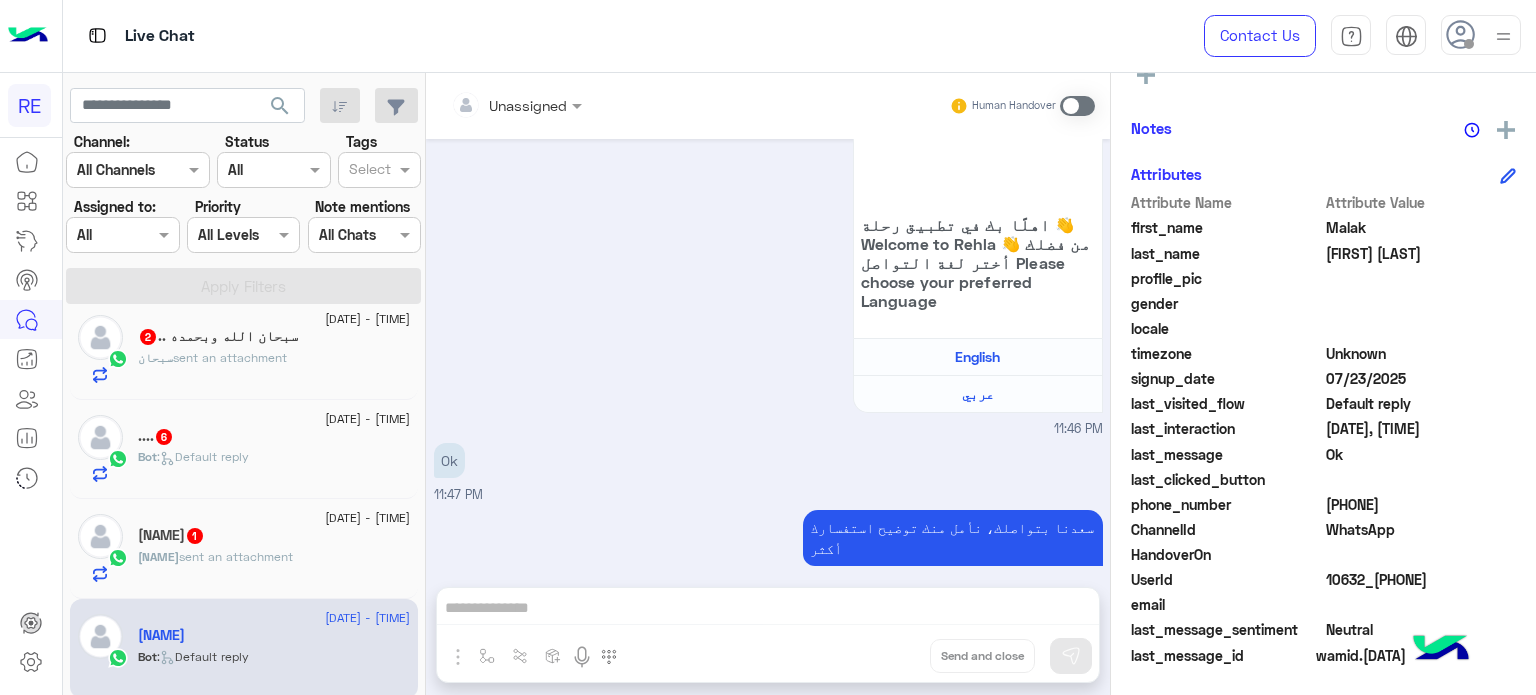 click on "[FIRST]  [NUMBER]" 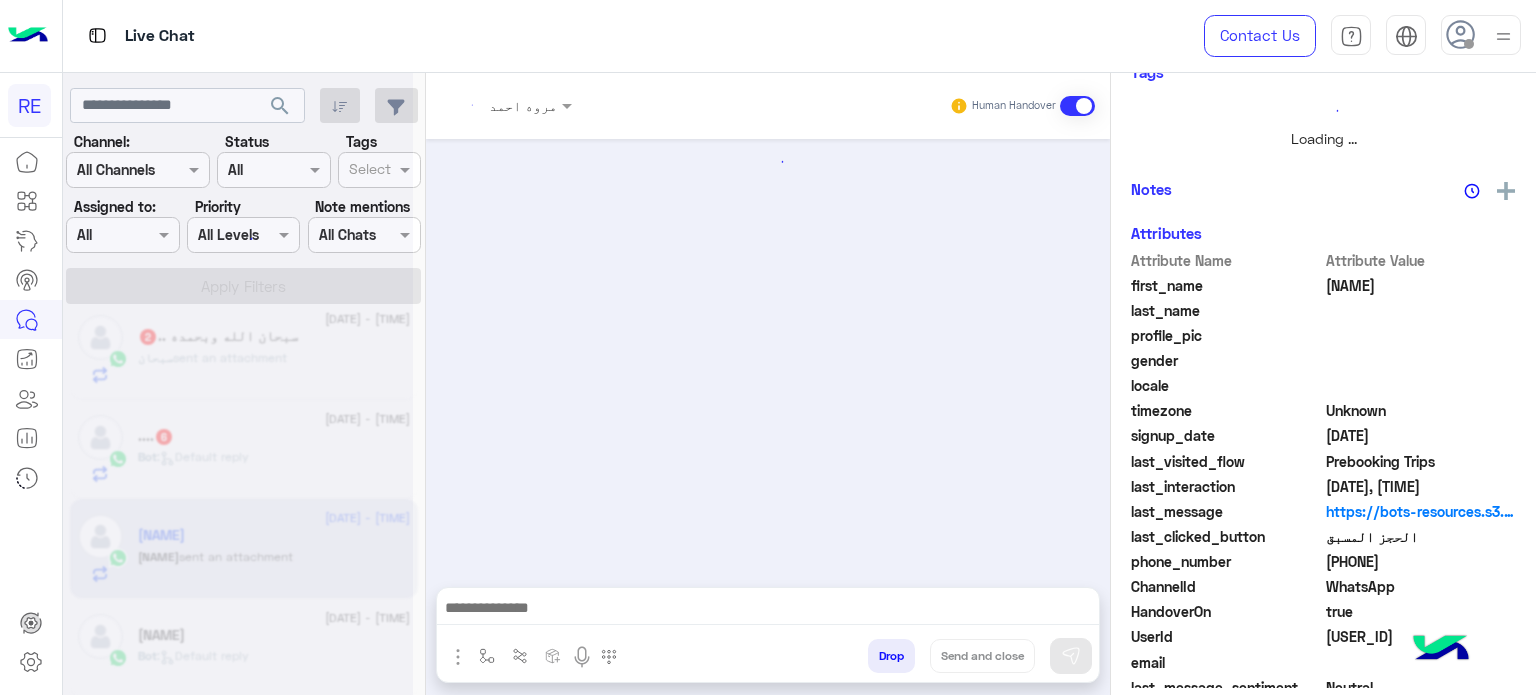 scroll, scrollTop: 438, scrollLeft: 0, axis: vertical 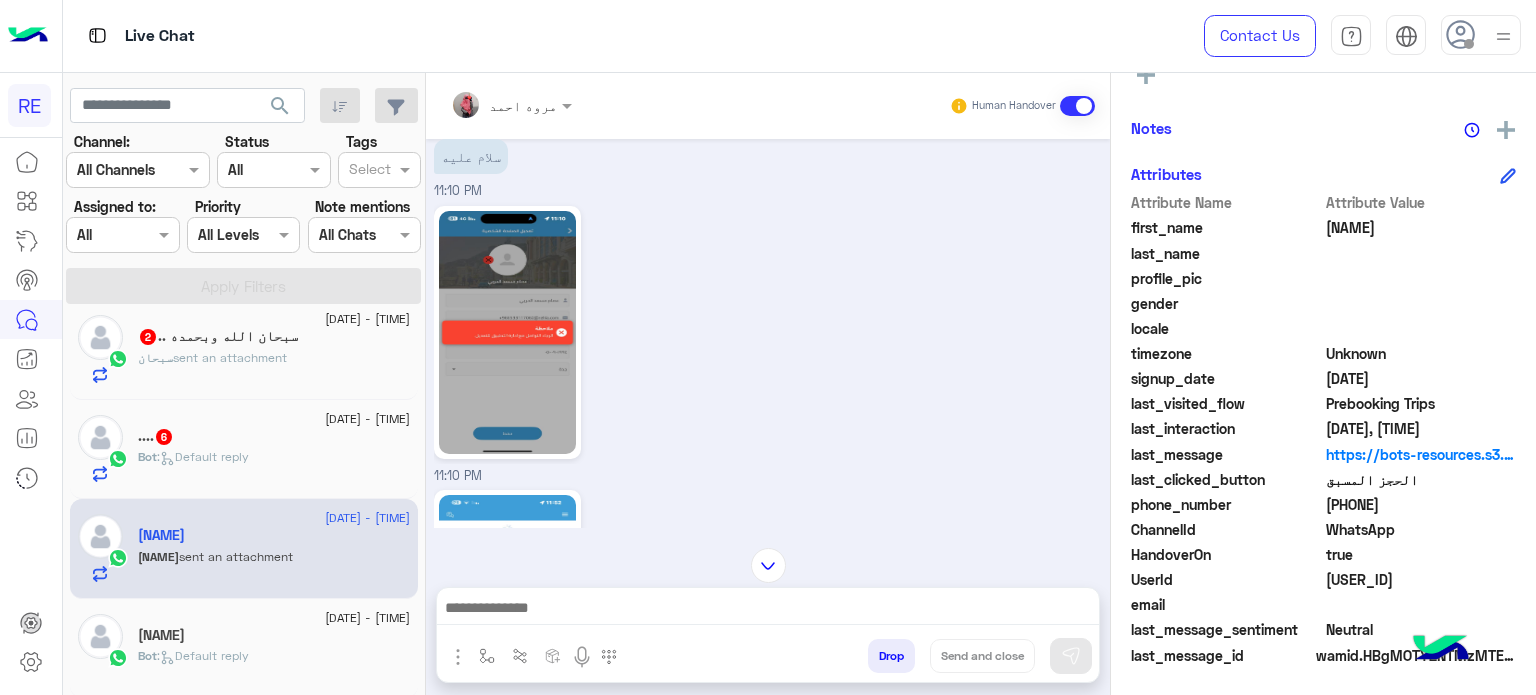 click on ".... [NUMBER]" 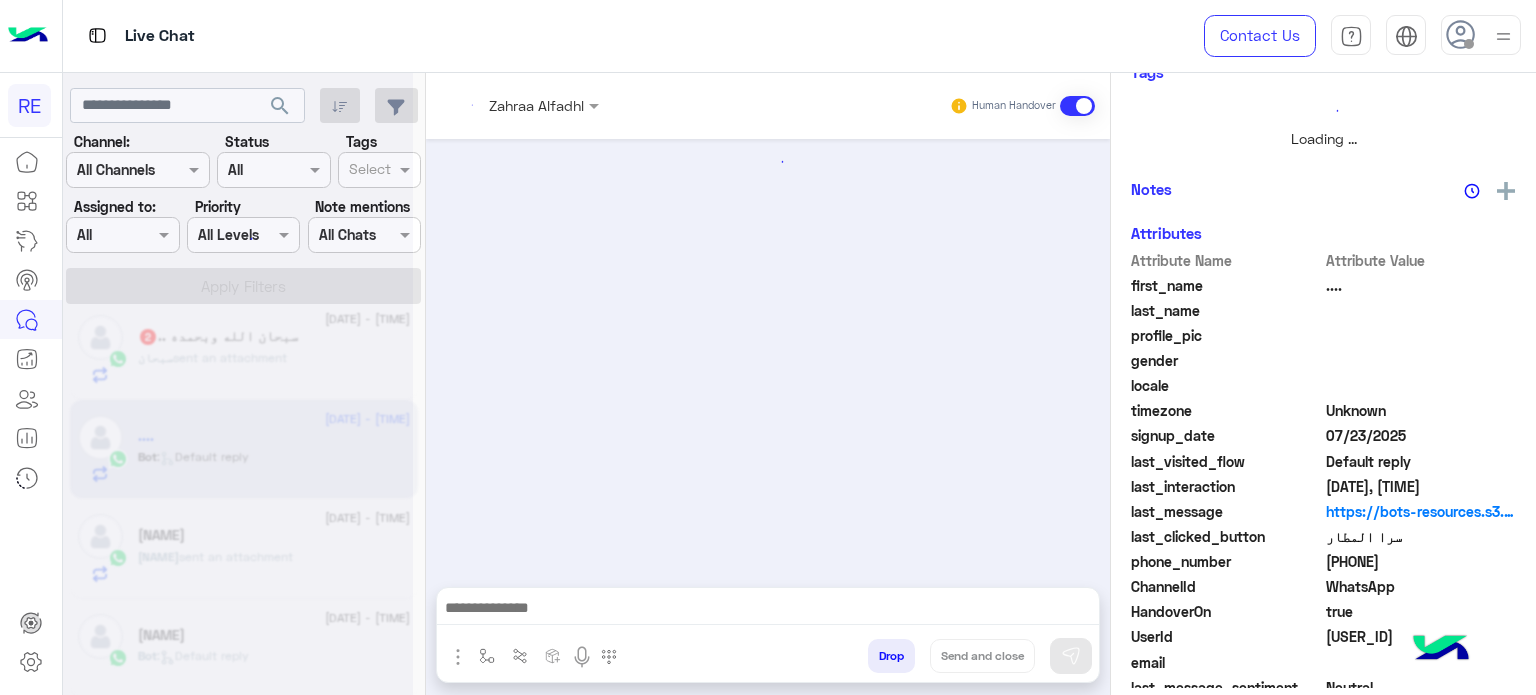 scroll, scrollTop: 438, scrollLeft: 0, axis: vertical 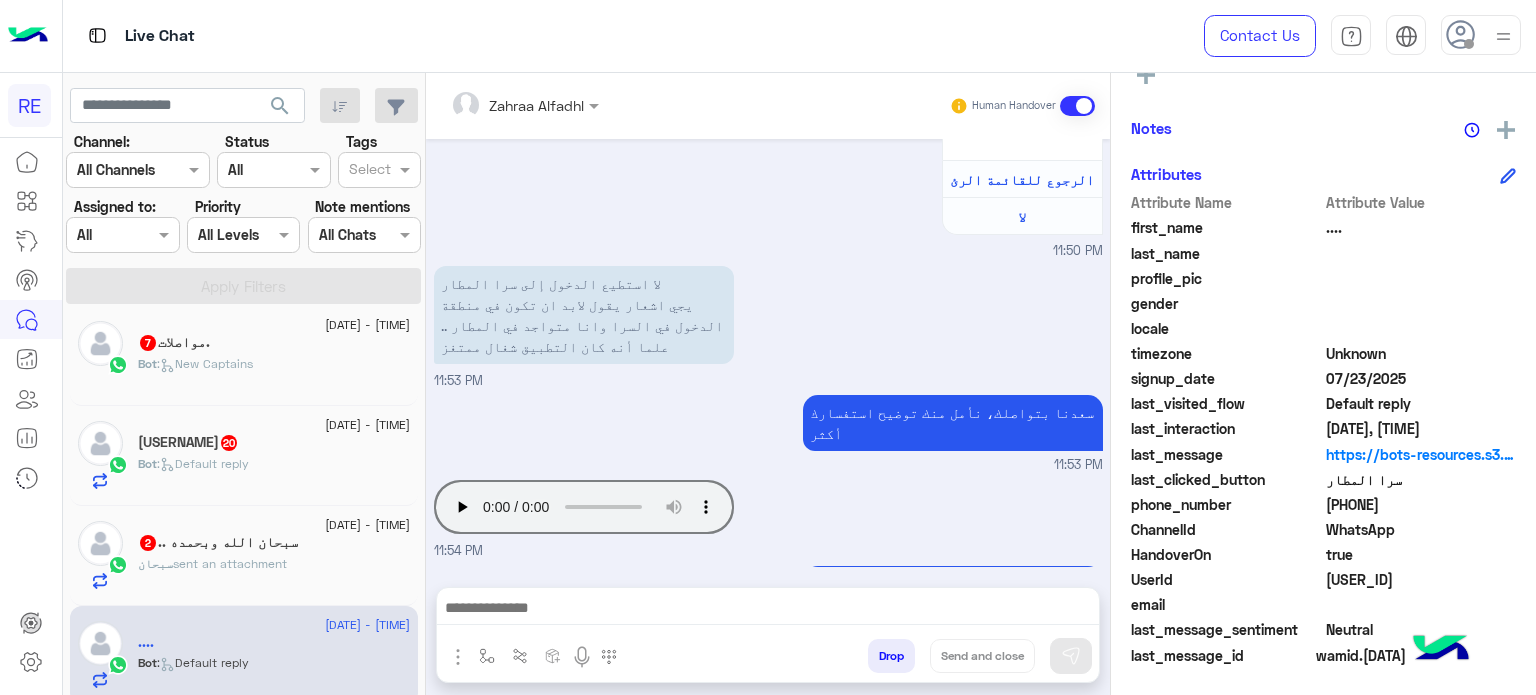 click on "سبحان  sent an attachment" 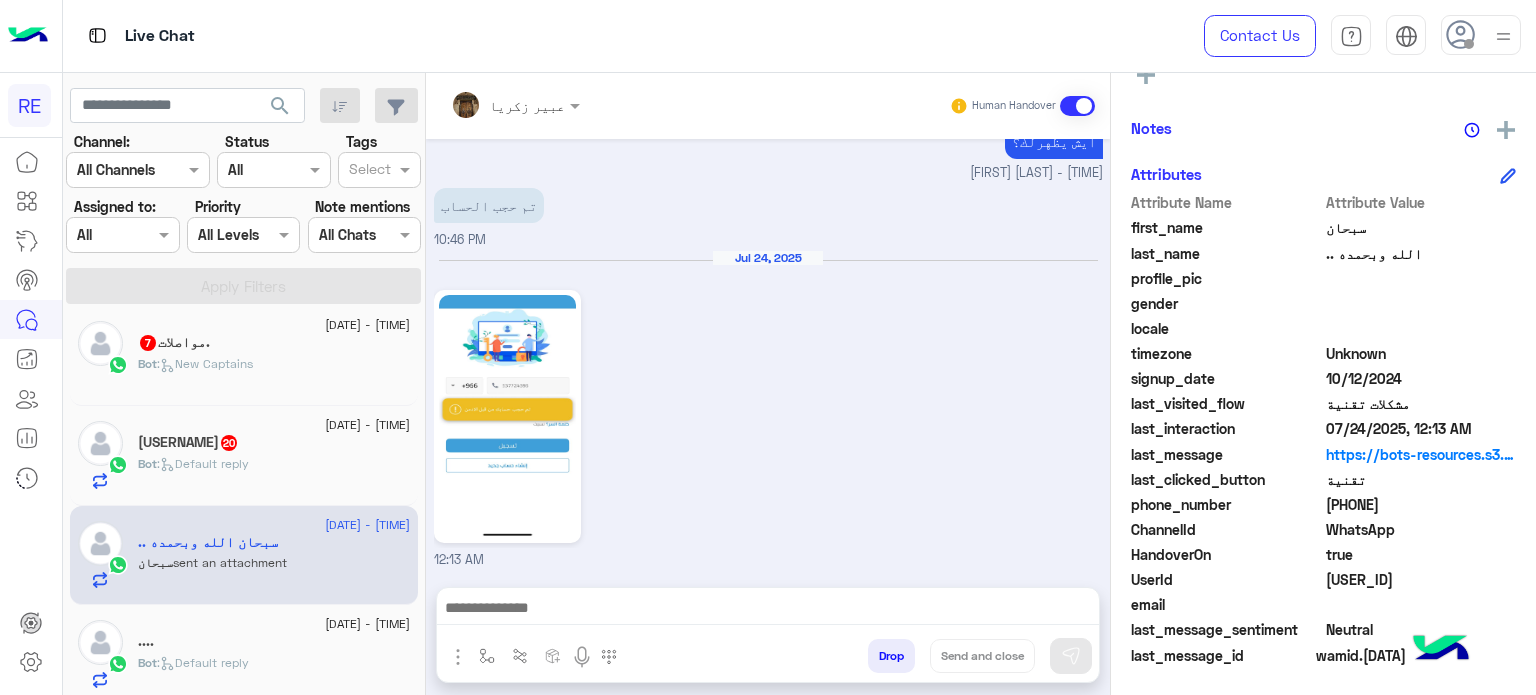 drag, startPoint x: 1463, startPoint y: 578, endPoint x: 1396, endPoint y: 580, distance: 67.02985 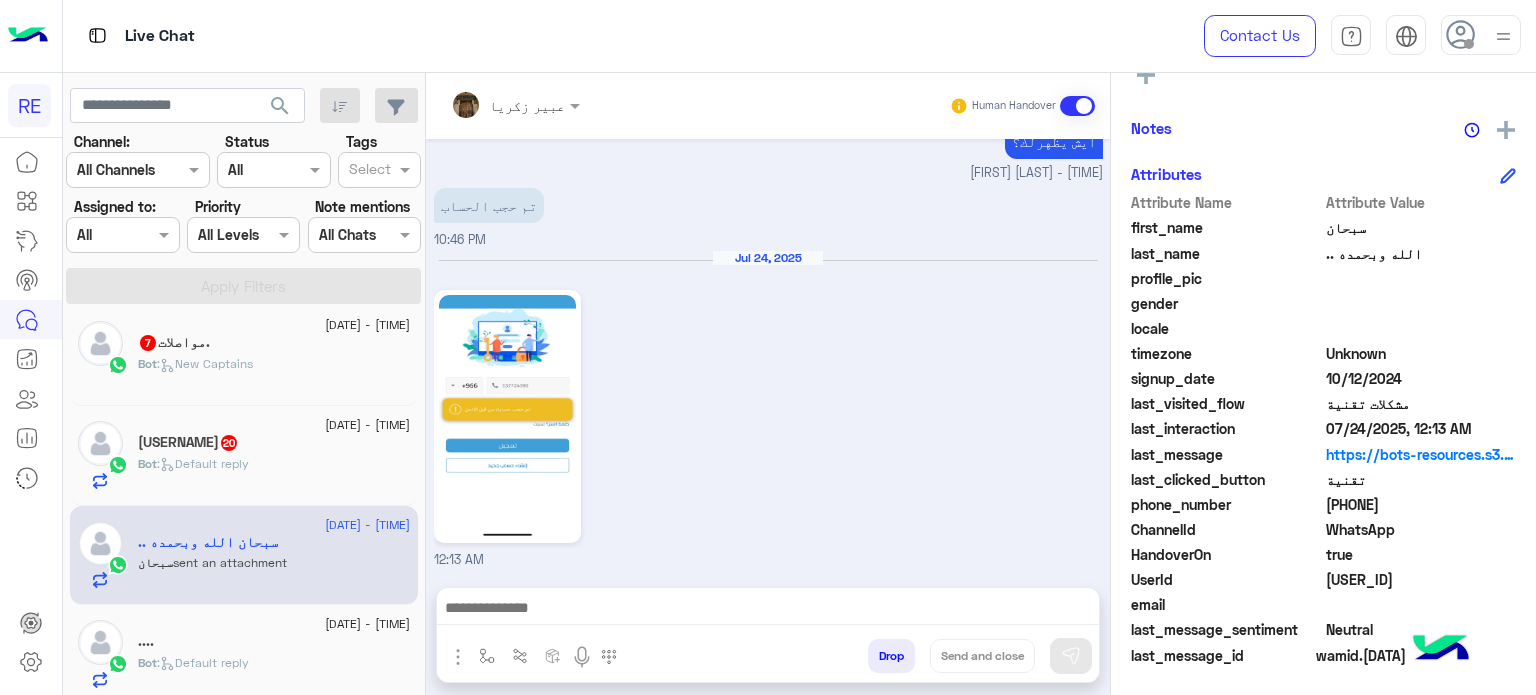 click on "[USERNAME]  20" 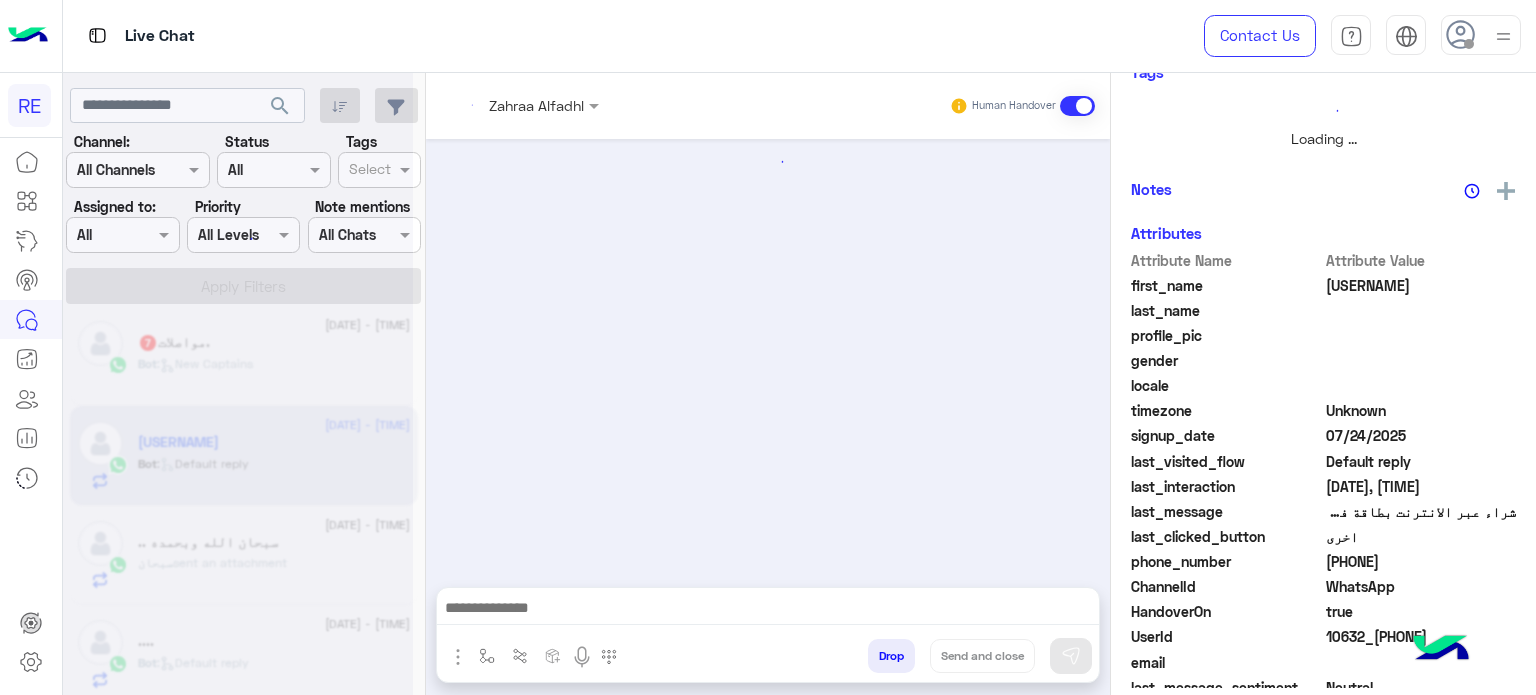 scroll, scrollTop: 438, scrollLeft: 0, axis: vertical 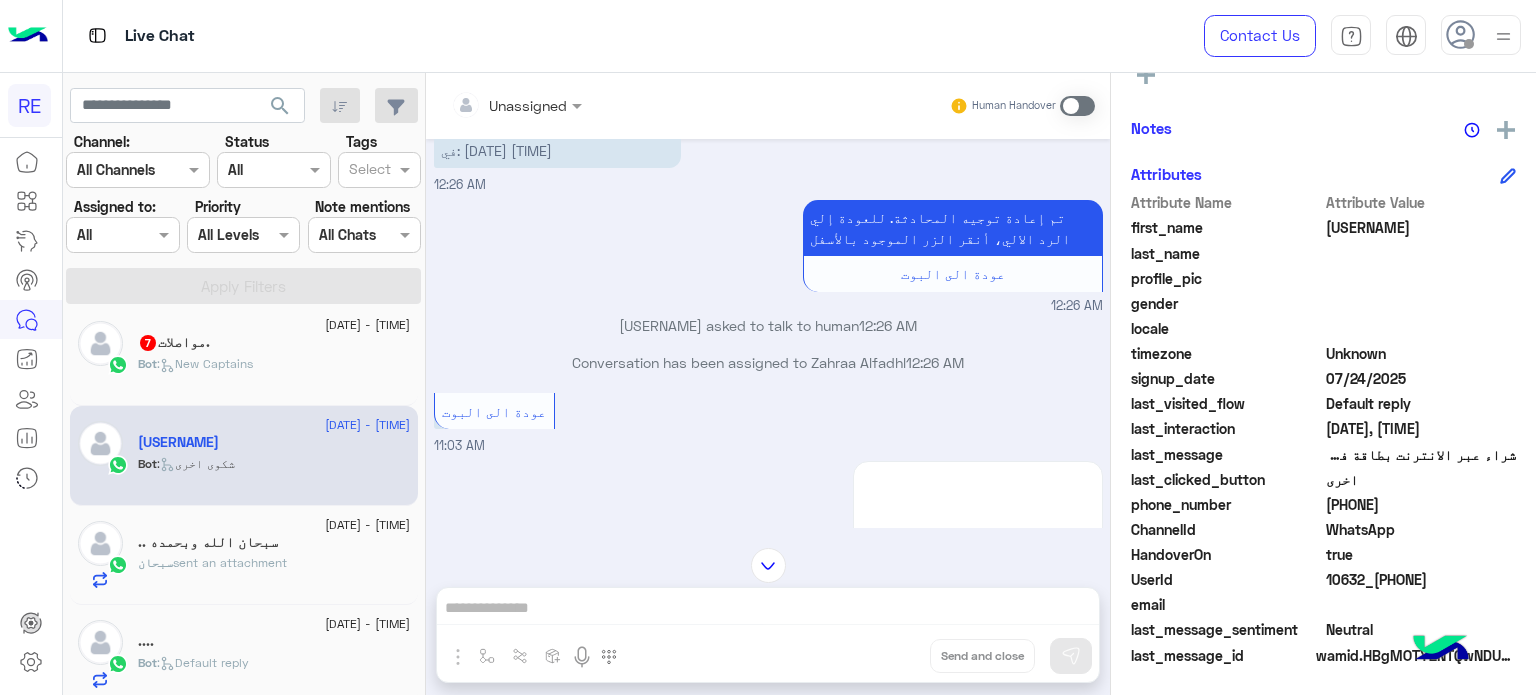 drag, startPoint x: 1468, startPoint y: 575, endPoint x: 1389, endPoint y: 587, distance: 79.9062 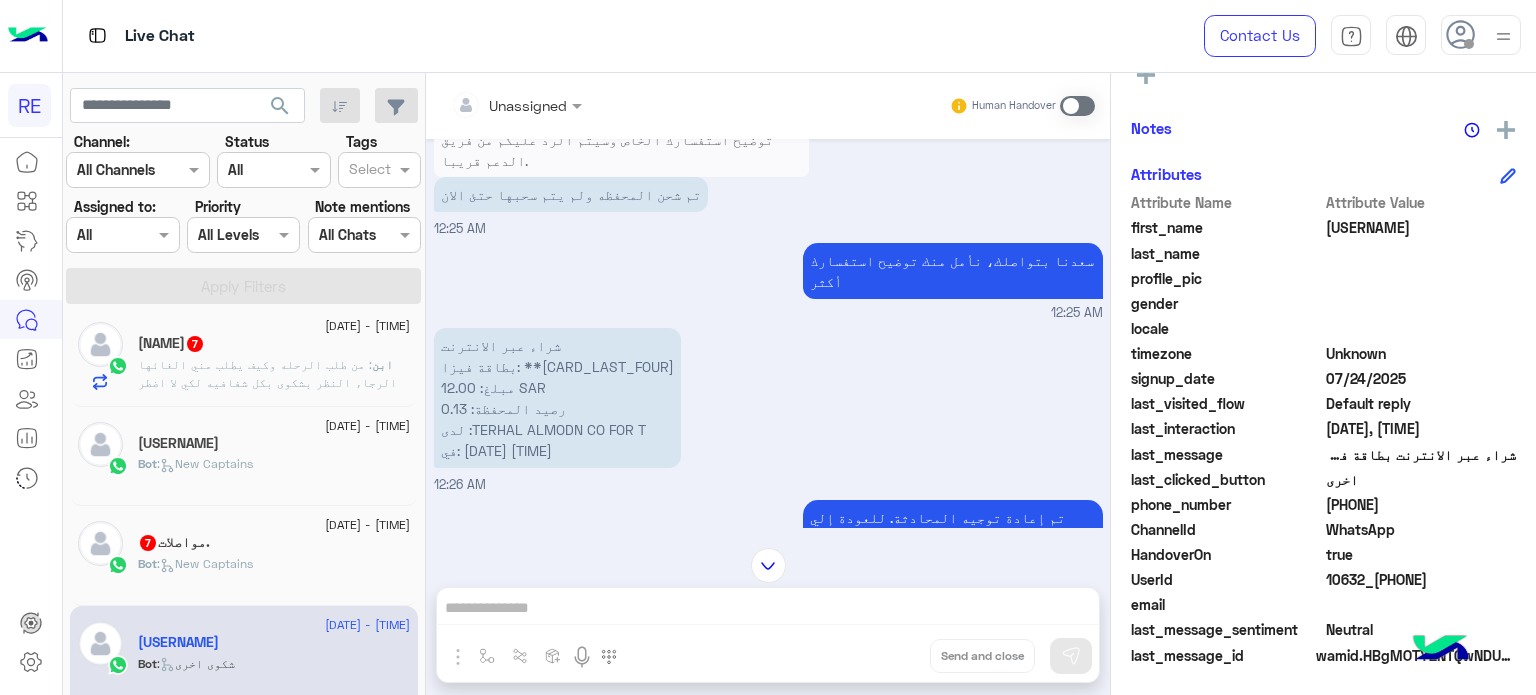 scroll, scrollTop: 640, scrollLeft: 0, axis: vertical 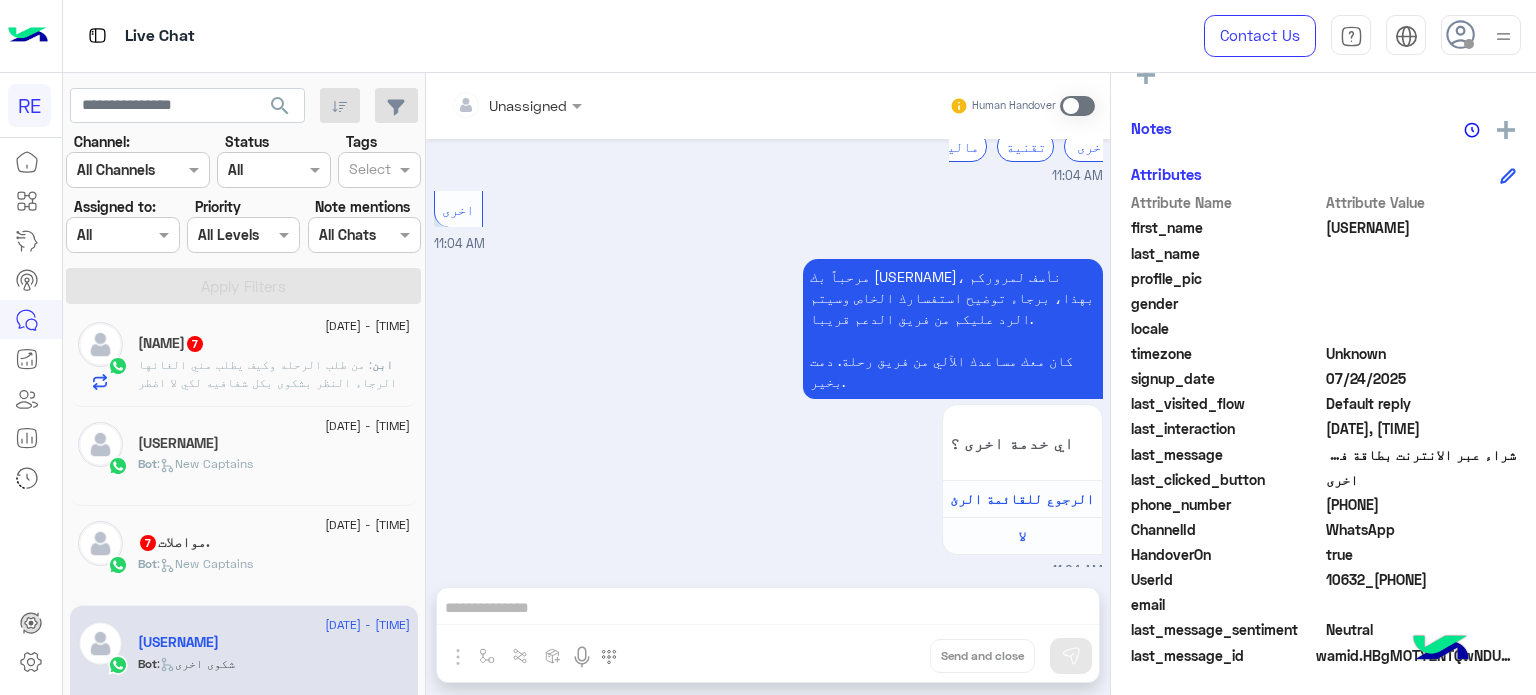 drag, startPoint x: 926, startPoint y: 602, endPoint x: 926, endPoint y: 587, distance: 15 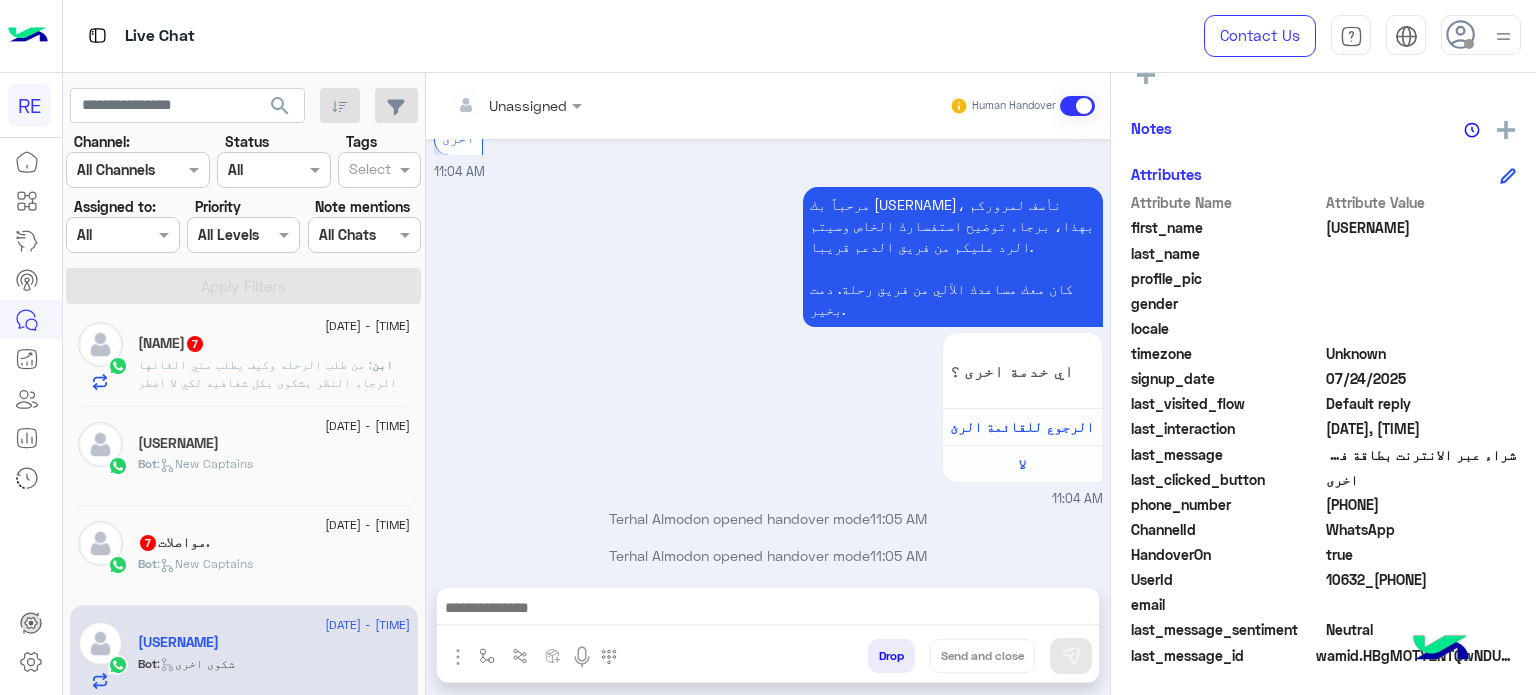 scroll, scrollTop: 3565, scrollLeft: 0, axis: vertical 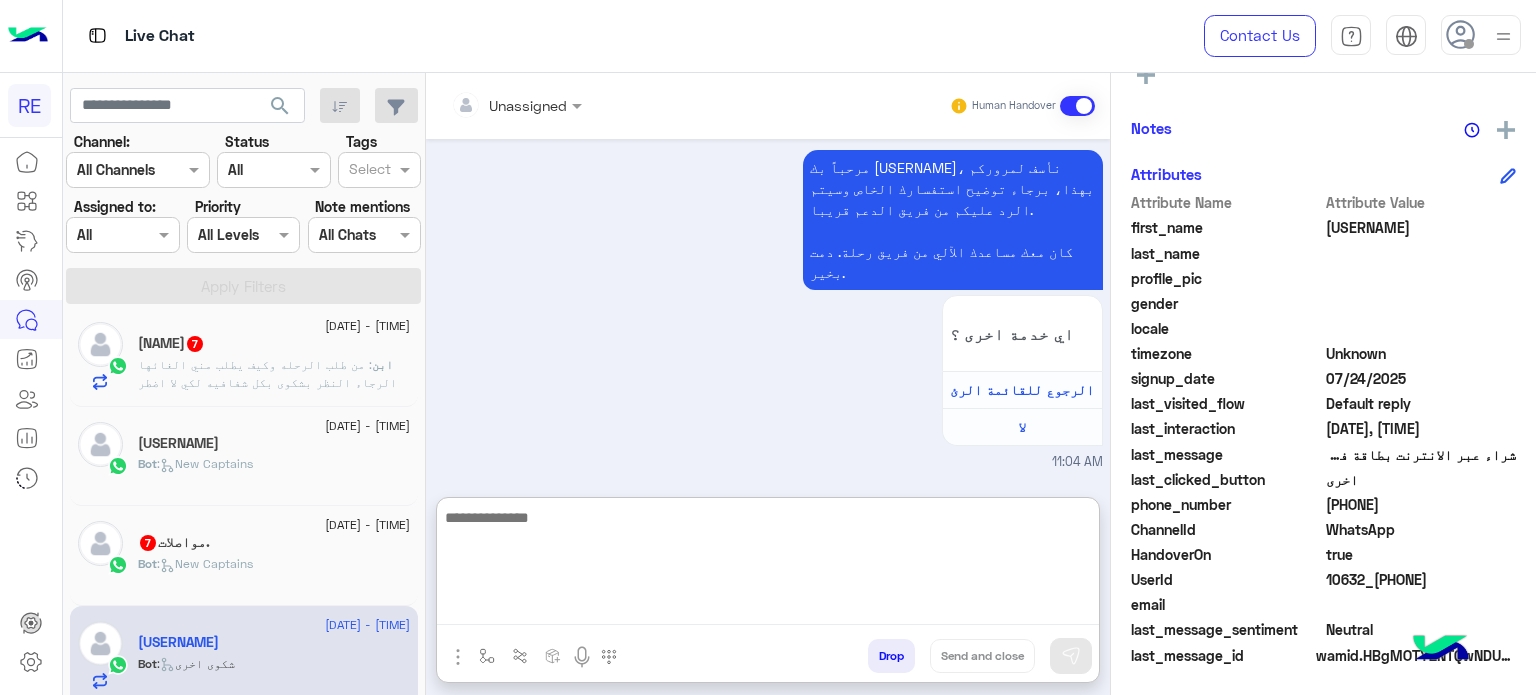 click at bounding box center (768, 565) 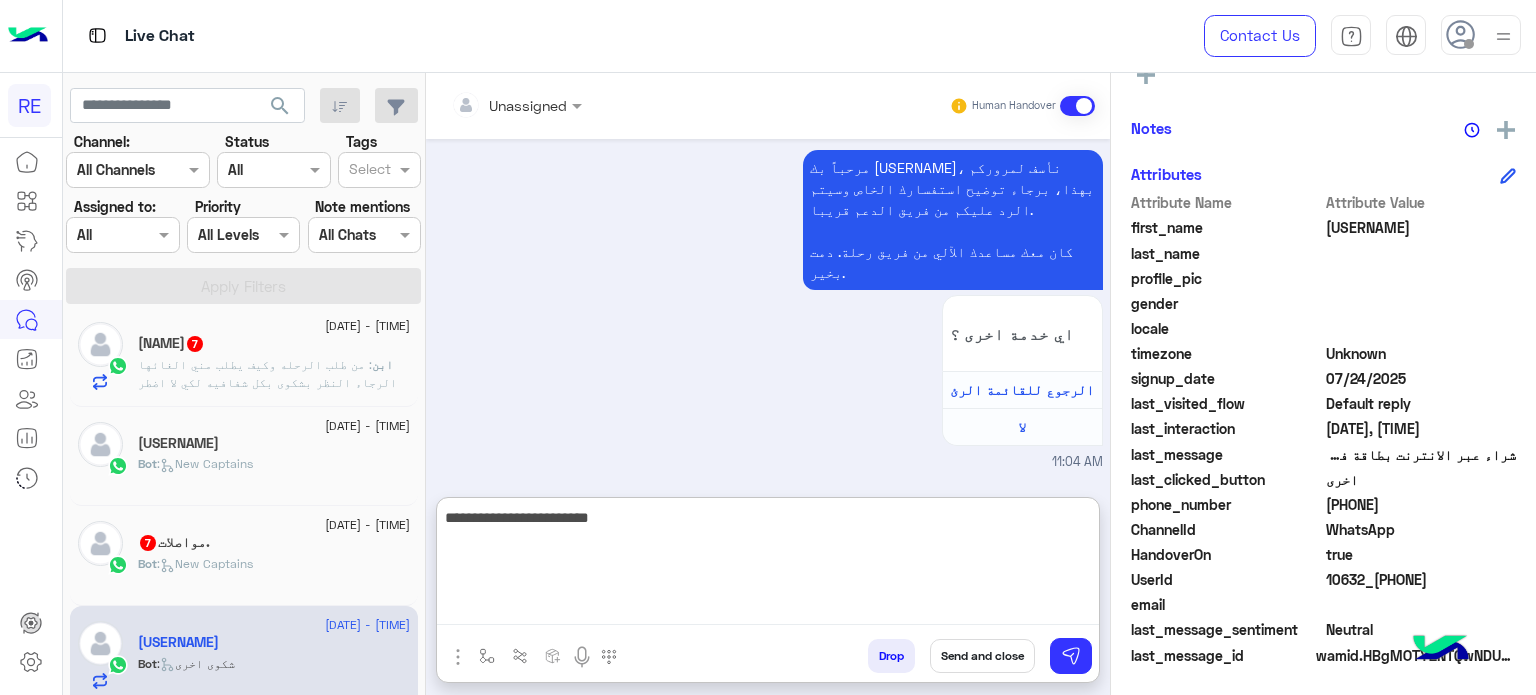 type on "**********" 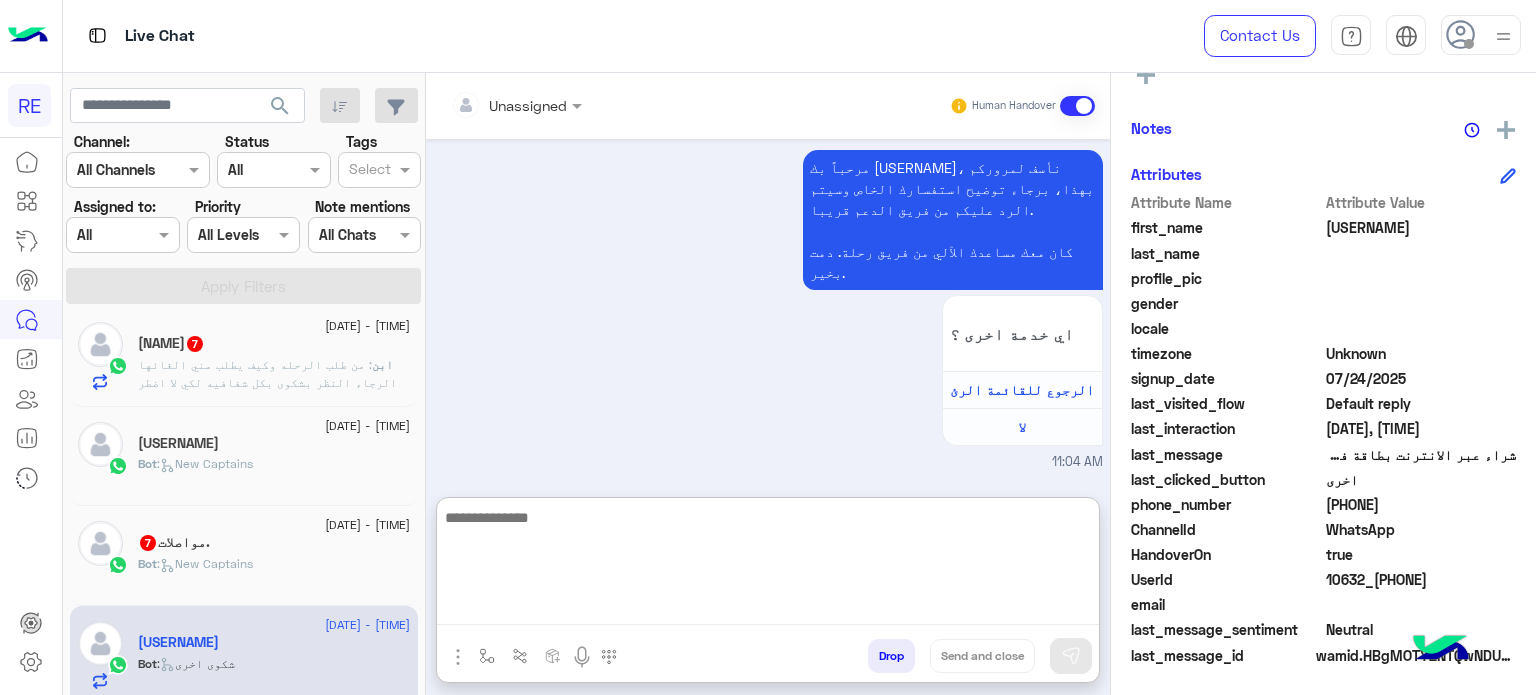scroll, scrollTop: 3719, scrollLeft: 0, axis: vertical 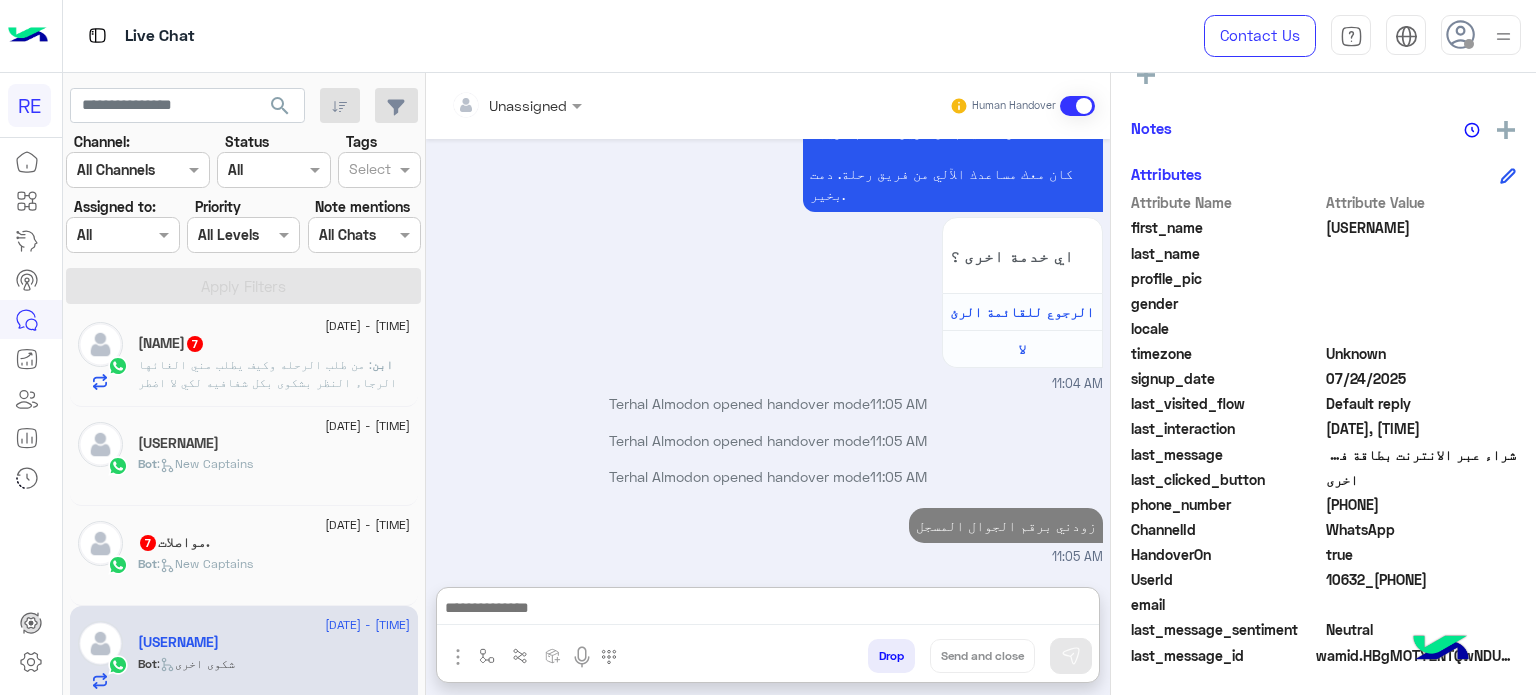 click on "Bot :   New Captains" 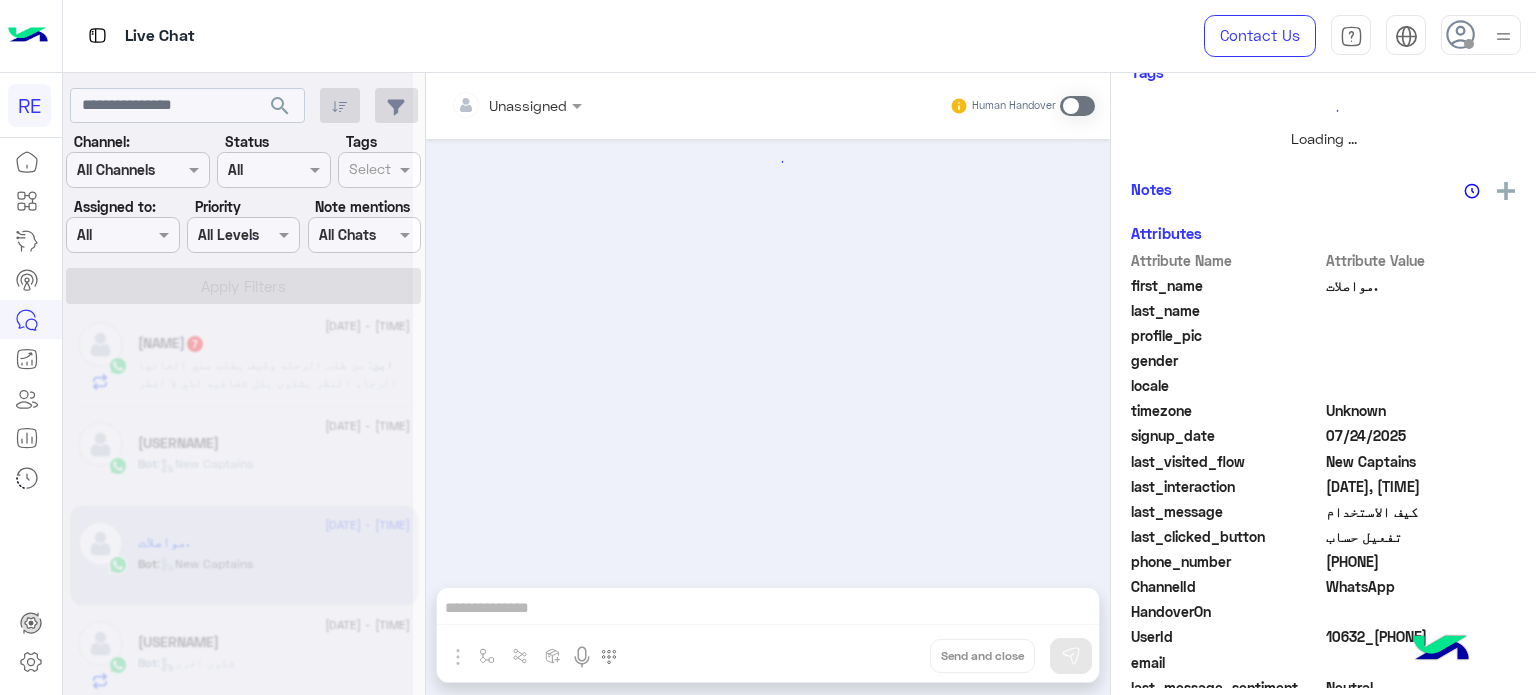 scroll, scrollTop: 0, scrollLeft: 0, axis: both 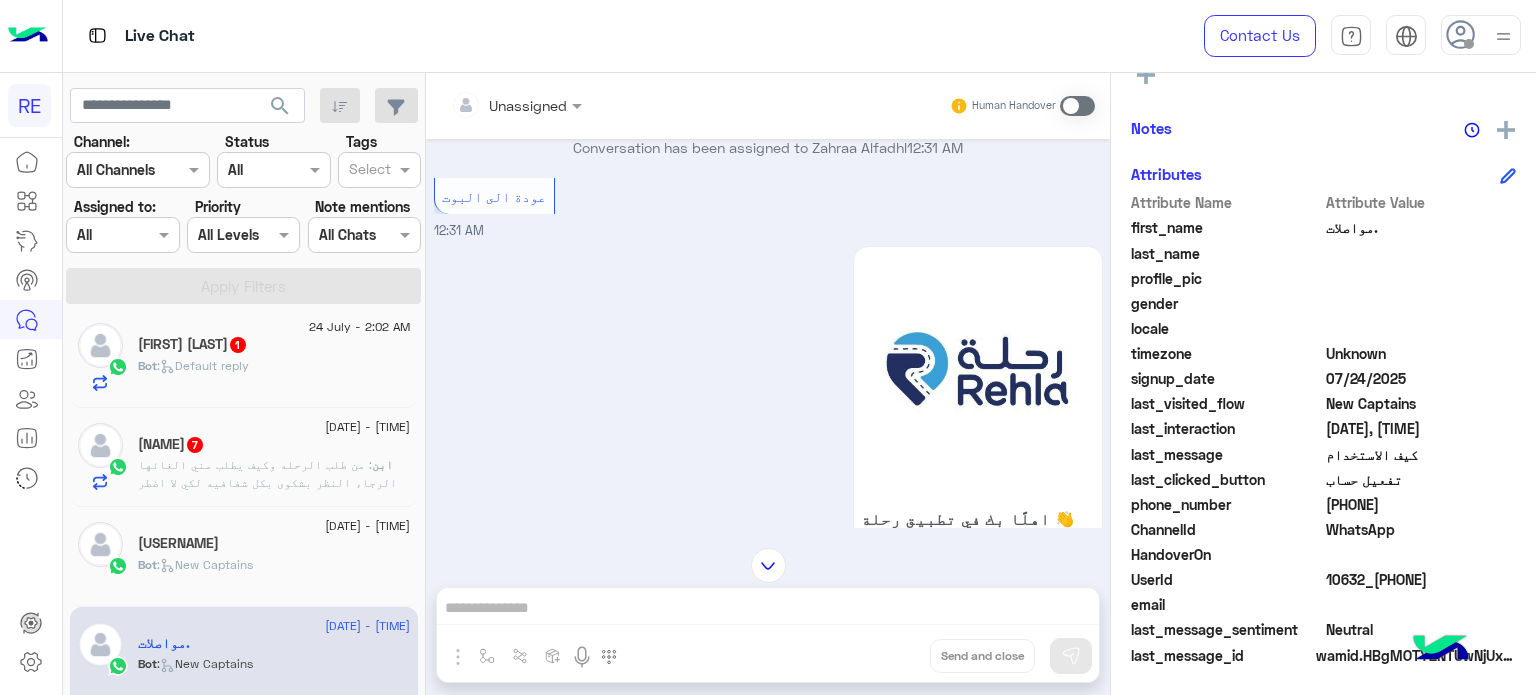 click on ": من طلب الرحله وكيف يطلب مني الغائها
الرجاء النظر بشكوى بكل شفافيه
لكي لا اضطر  وارفع شكوى لهيئه النقل" 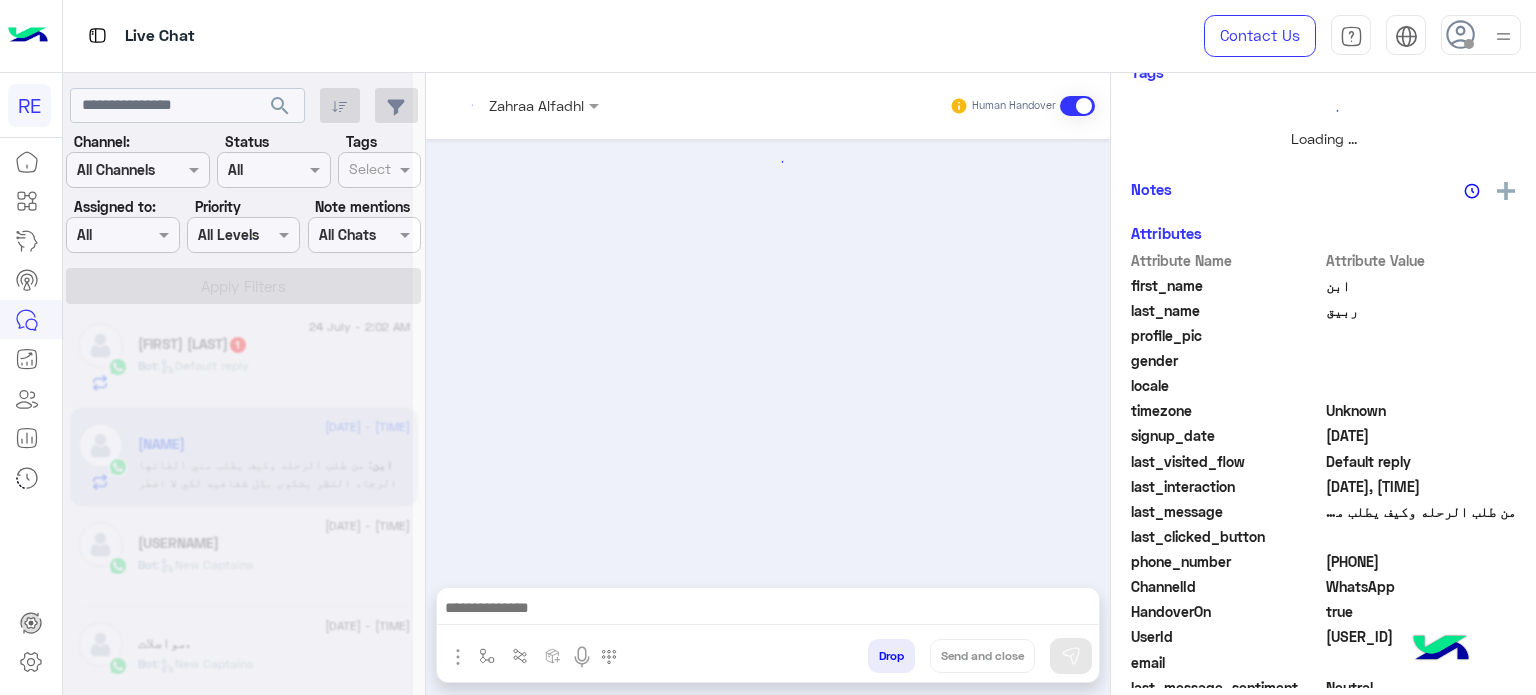 scroll, scrollTop: 438, scrollLeft: 0, axis: vertical 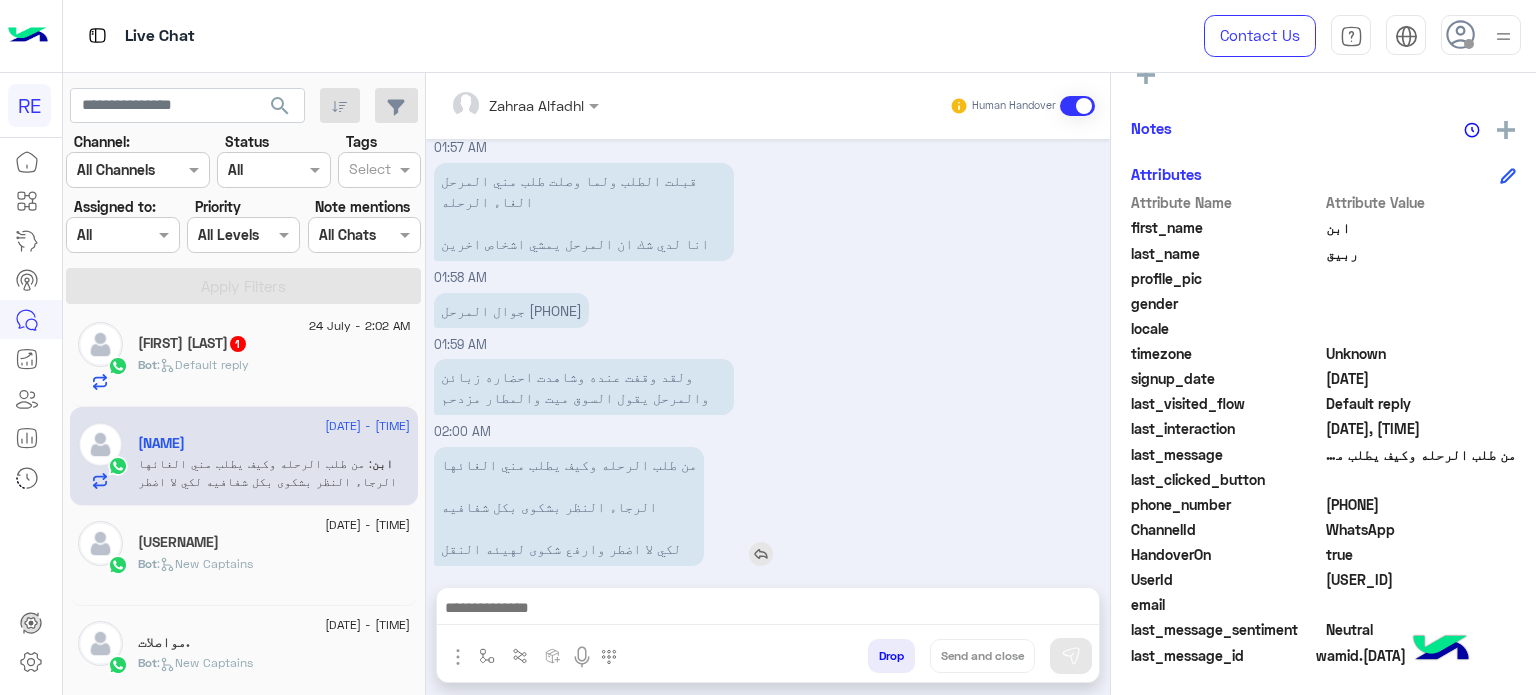 click on "من طلب الرحله وكيف يطلب مني الغائها   الرجاء النظر بشكوى بكل شفافيه لكي لا اضطر  وارفع شكوى لهيئه النقل" at bounding box center [569, 506] 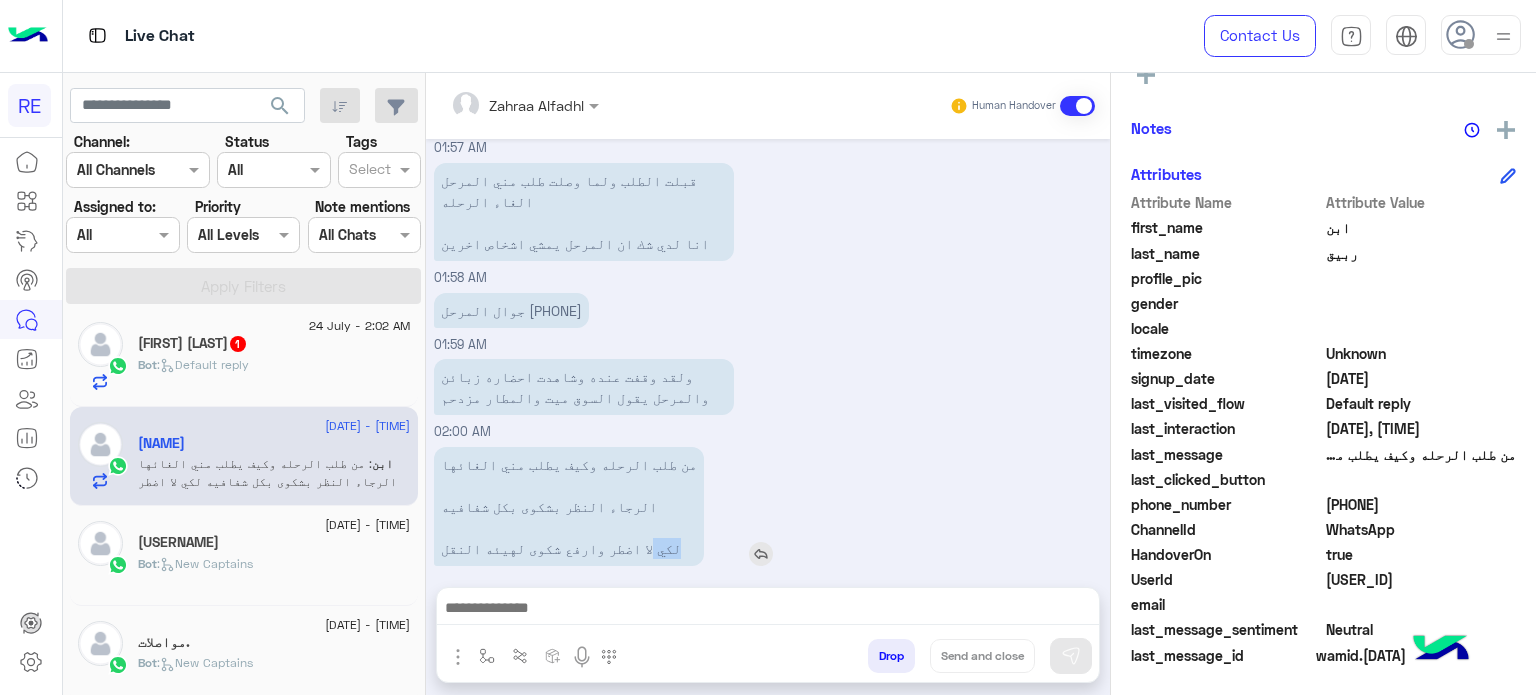 click on "من طلب الرحله وكيف يطلب مني الغائها   الرجاء النظر بشكوى بكل شفافيه لكي لا اضطر  وارفع شكوى لهيئه النقل" at bounding box center [569, 506] 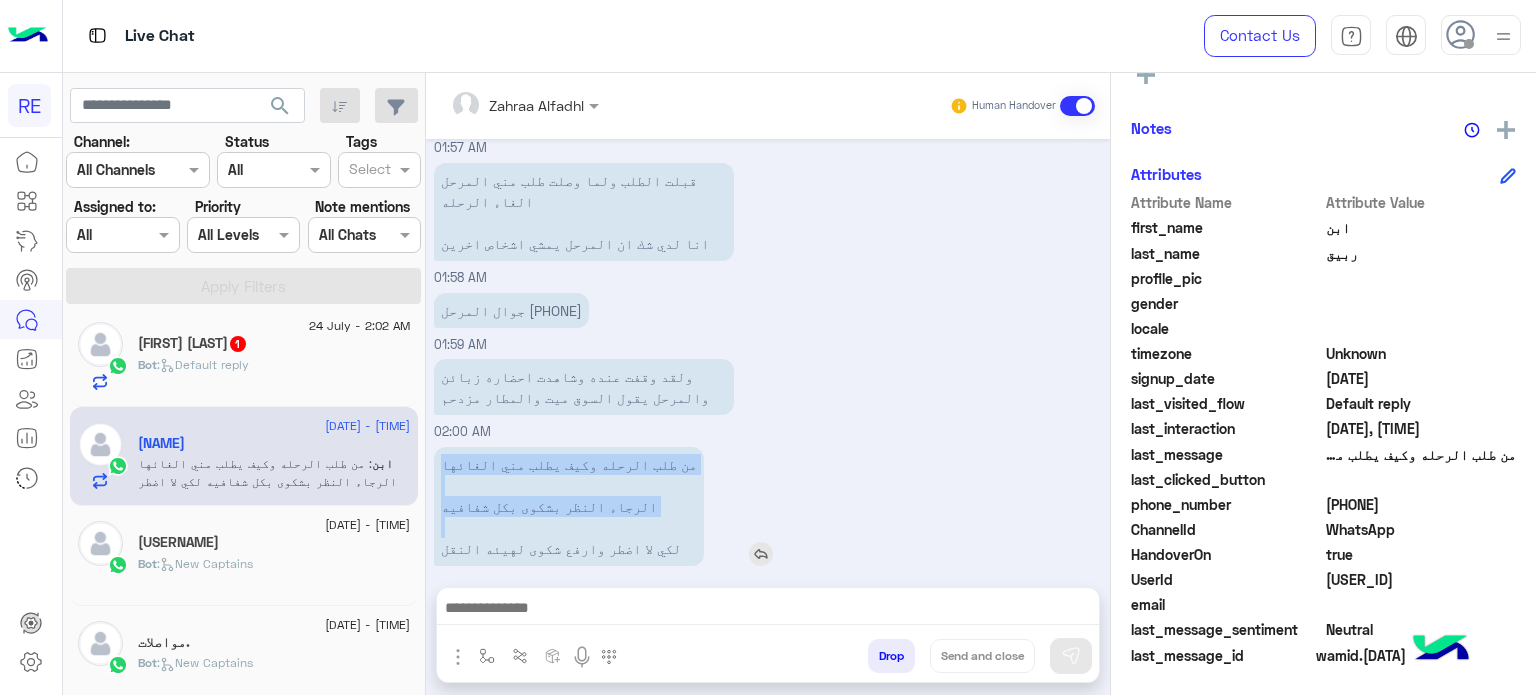 click on "من طلب الرحله وكيف يطلب مني الغائها   الرجاء النظر بشكوى بكل شفافيه لكي لا اضطر  وارفع شكوى لهيئه النقل" at bounding box center [569, 506] 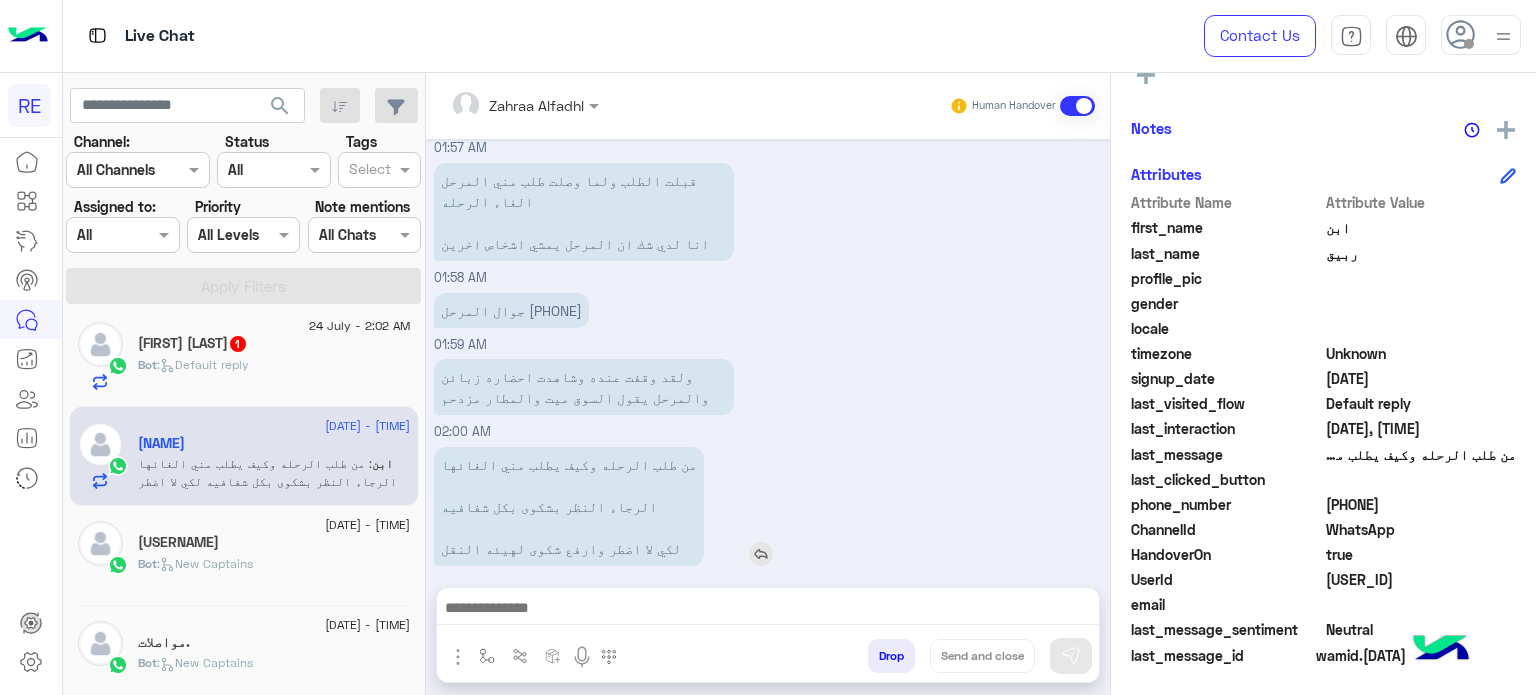 click on "من طلب الرحله وكيف يطلب مني الغائها   الرجاء النظر بشكوى بكل شفافيه لكي لا اضطر  وارفع شكوى لهيئه النقل" at bounding box center (569, 506) 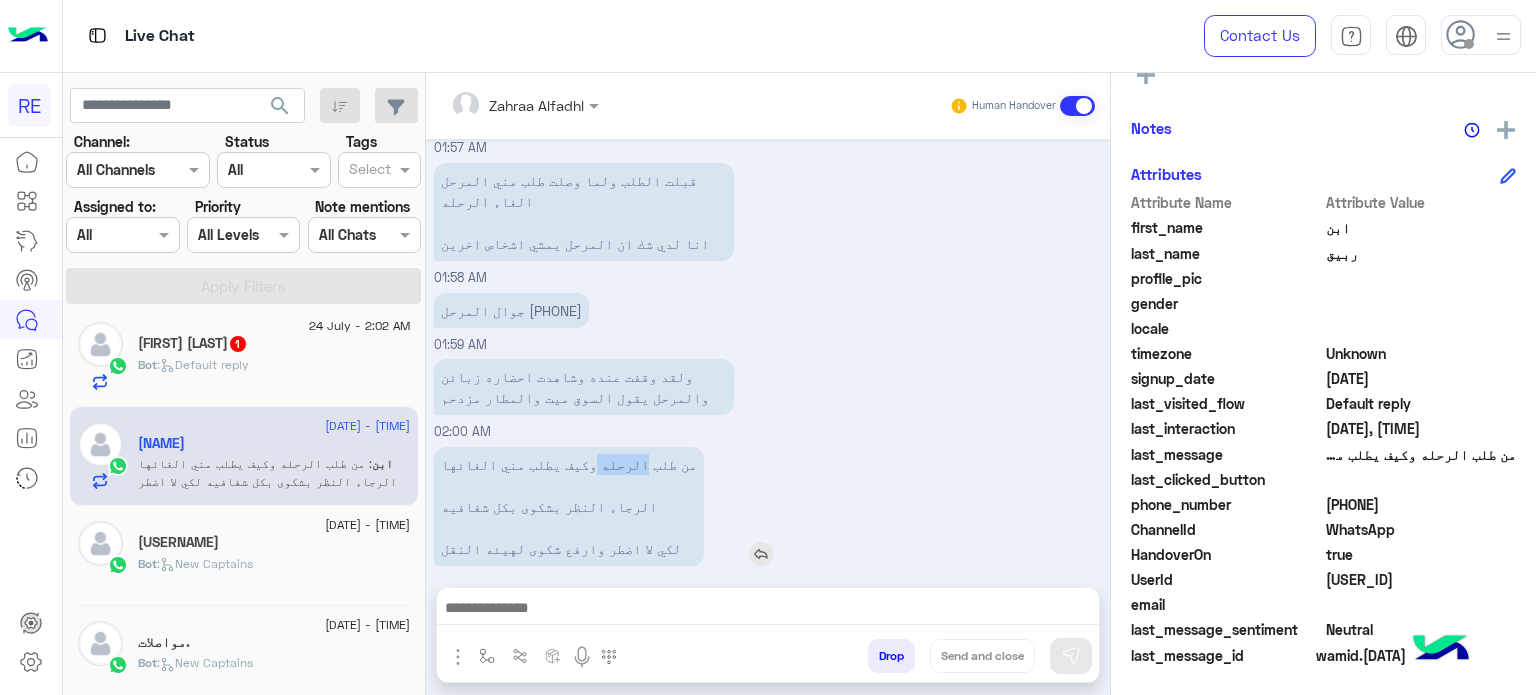 click on "من طلب الرحله وكيف يطلب مني الغائها   الرجاء النظر بشكوى بكل شفافيه لكي لا اضطر  وارفع شكوى لهيئه النقل" at bounding box center [569, 506] 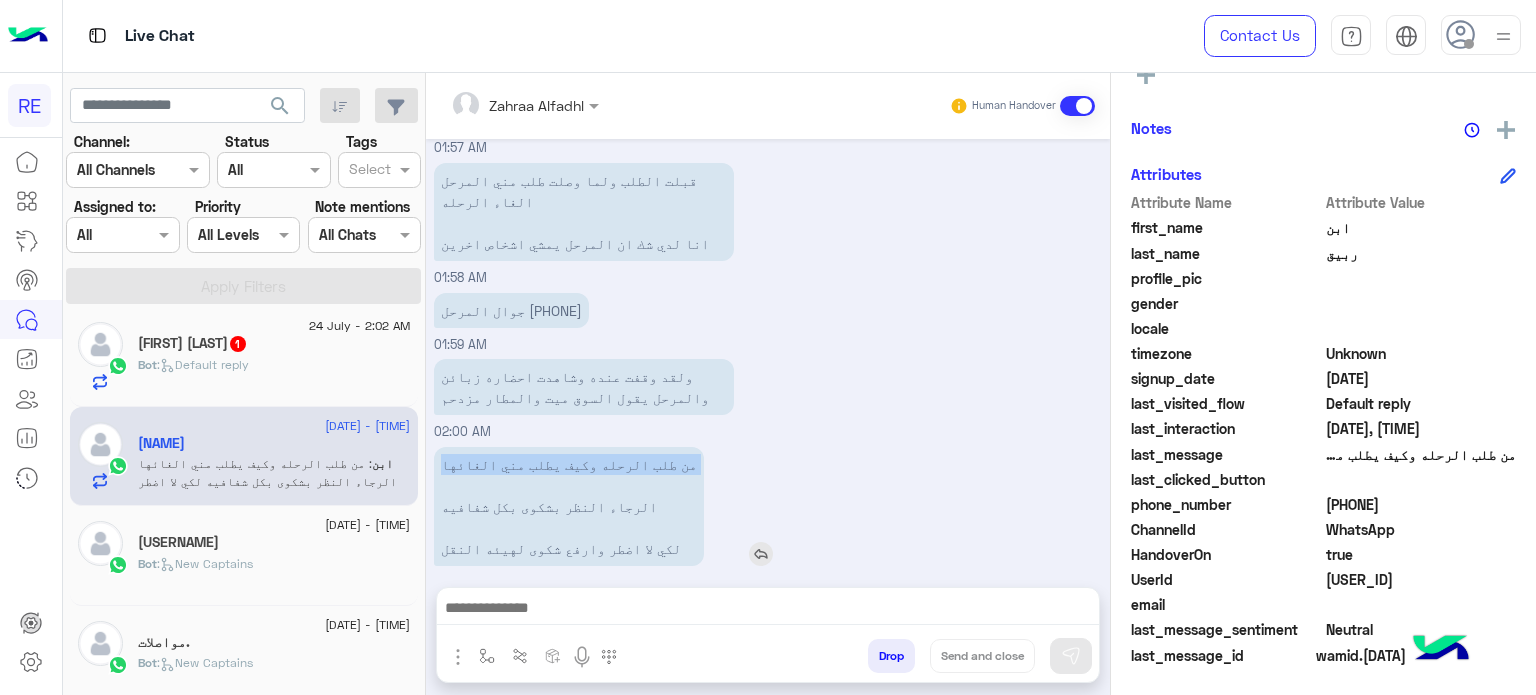 click on "من طلب الرحله وكيف يطلب مني الغائها   الرجاء النظر بشكوى بكل شفافيه لكي لا اضطر  وارفع شكوى لهيئه النقل" at bounding box center [569, 506] 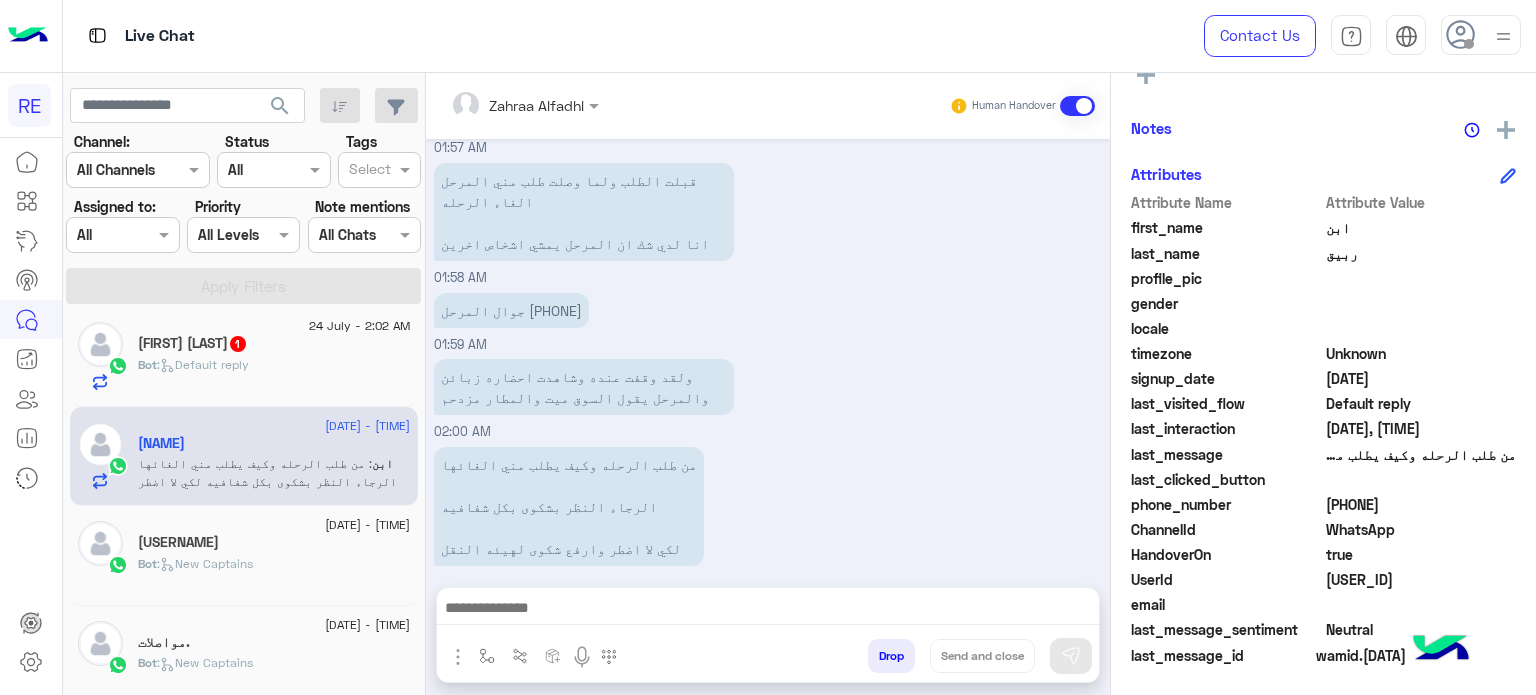 click on "ولقد وقفت عنده وشاهدت  احضاره زبائن  والمرحل يقول السوق ميت والمطار مزدحم   [TIME]" at bounding box center [768, 398] 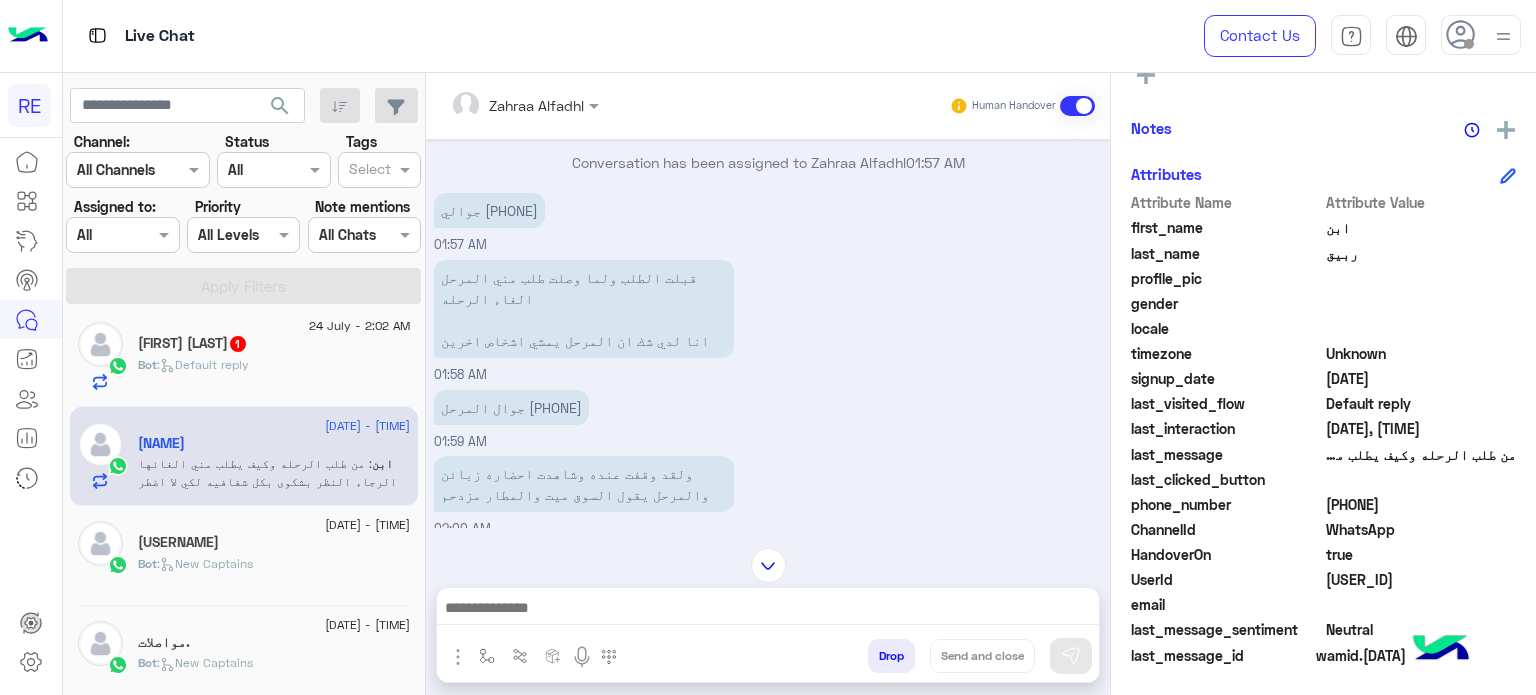 scroll, scrollTop: 1549, scrollLeft: 0, axis: vertical 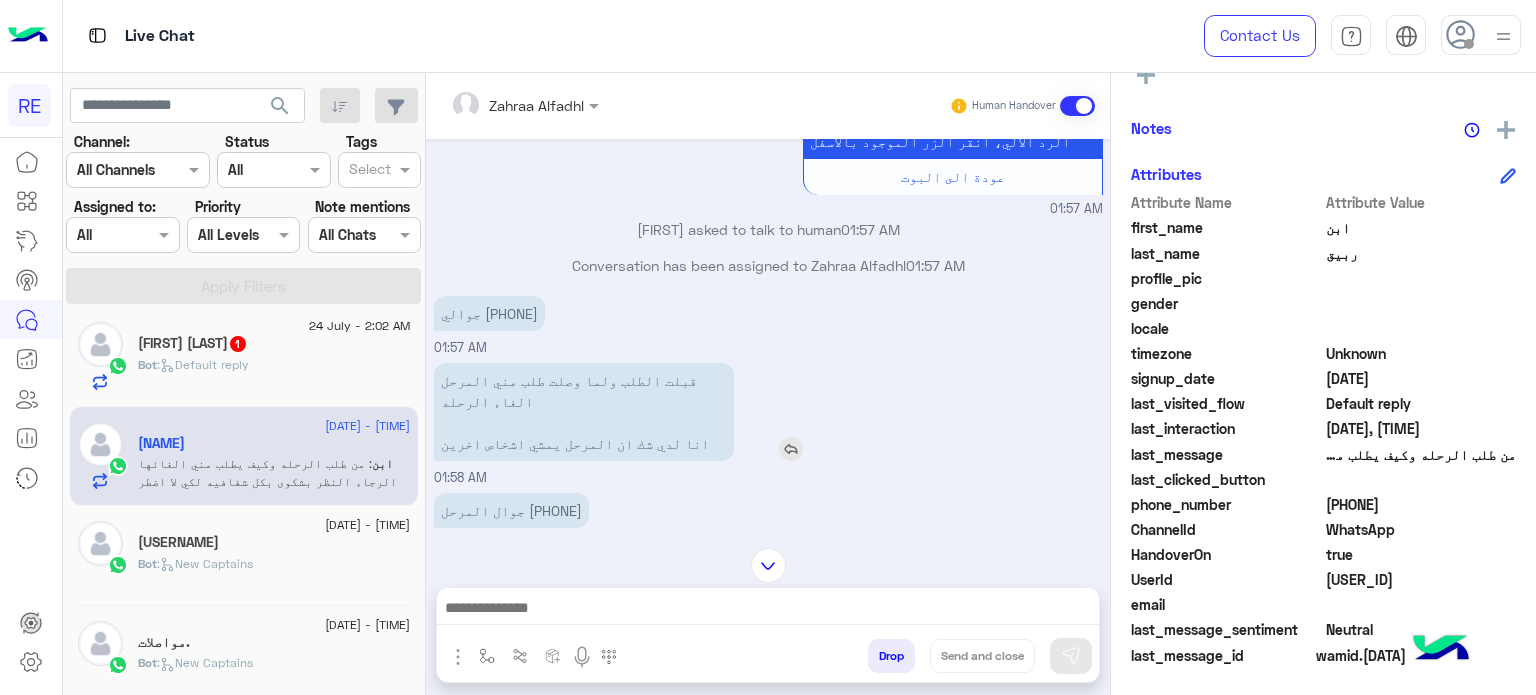 click on "قبلت الطلب ولما وصلت طلب مني المرحل الغاء الرحله    انا لدي شك ان المرحل يمشي اشخاص اخرين" at bounding box center (584, 412) 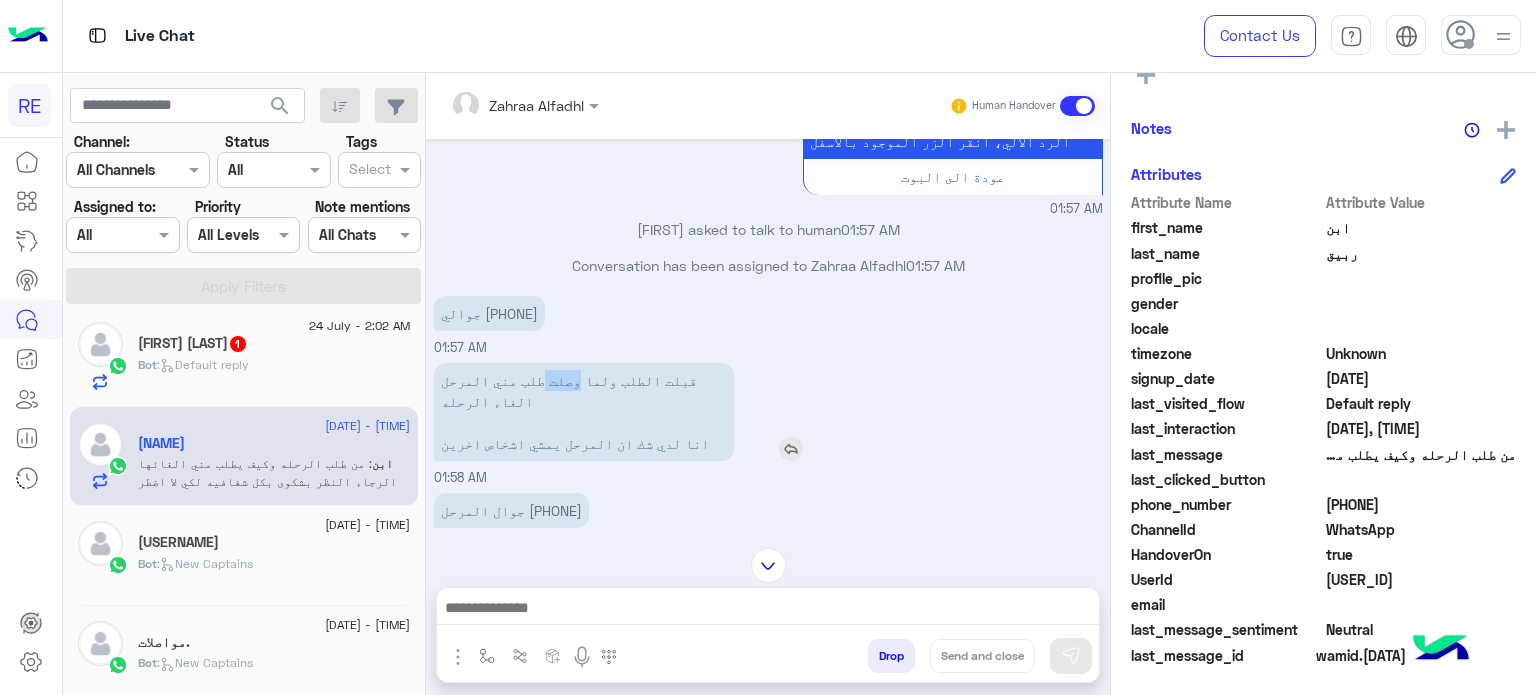 click on "قبلت الطلب ولما وصلت طلب مني المرحل الغاء الرحله    انا لدي شك ان المرحل يمشي اشخاص اخرين" at bounding box center [584, 412] 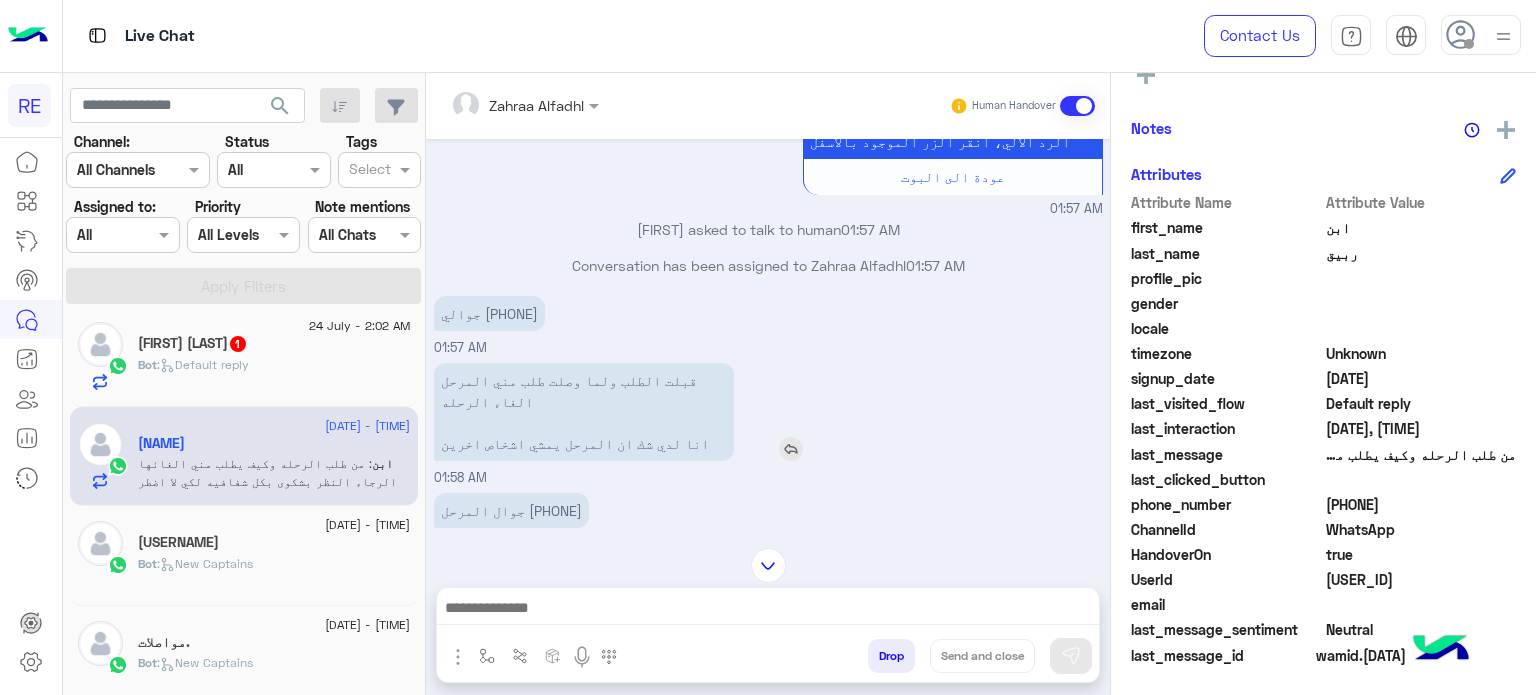 click on "قبلت الطلب ولما وصلت طلب مني المرحل الغاء الرحله    انا لدي شك ان المرحل يمشي اشخاص اخرين" at bounding box center [584, 412] 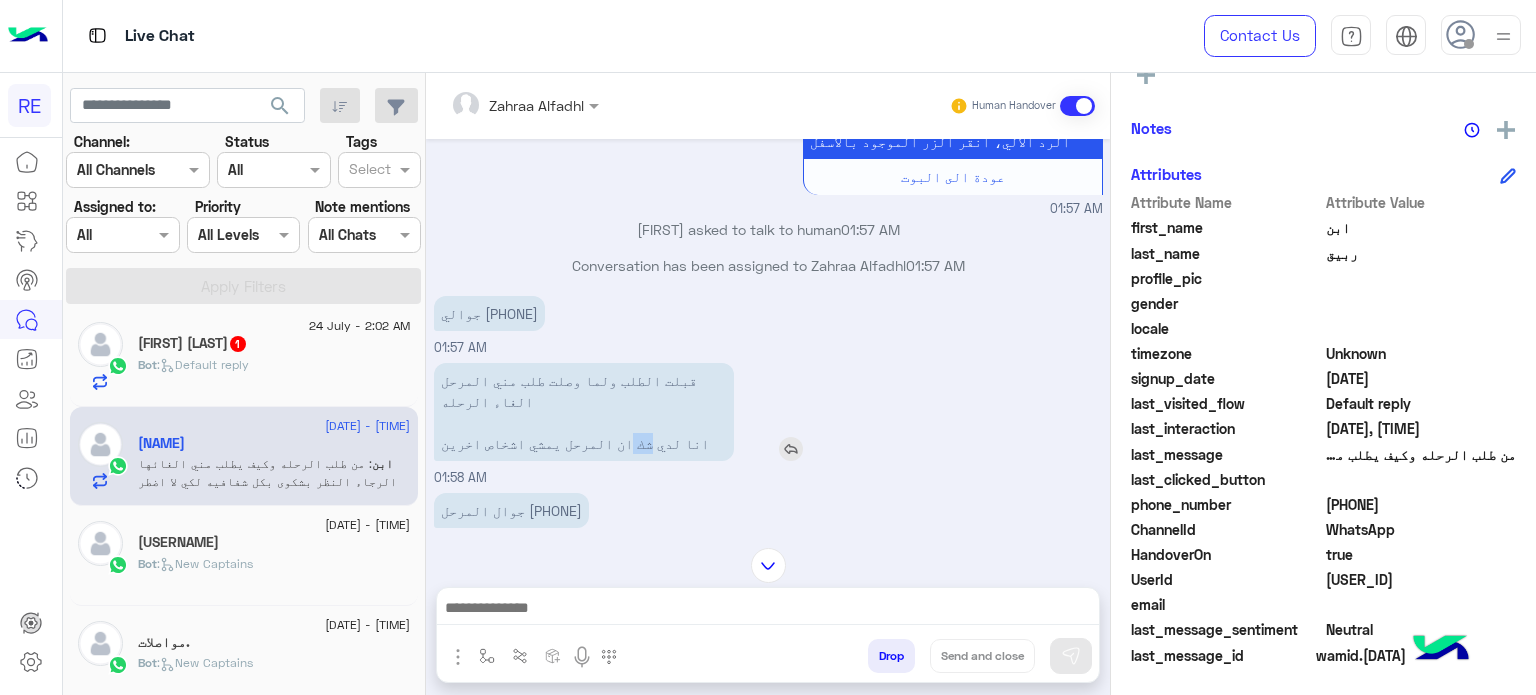 click on "قبلت الطلب ولما وصلت طلب مني المرحل الغاء الرحله    انا لدي شك ان المرحل يمشي اشخاص اخرين" at bounding box center [584, 412] 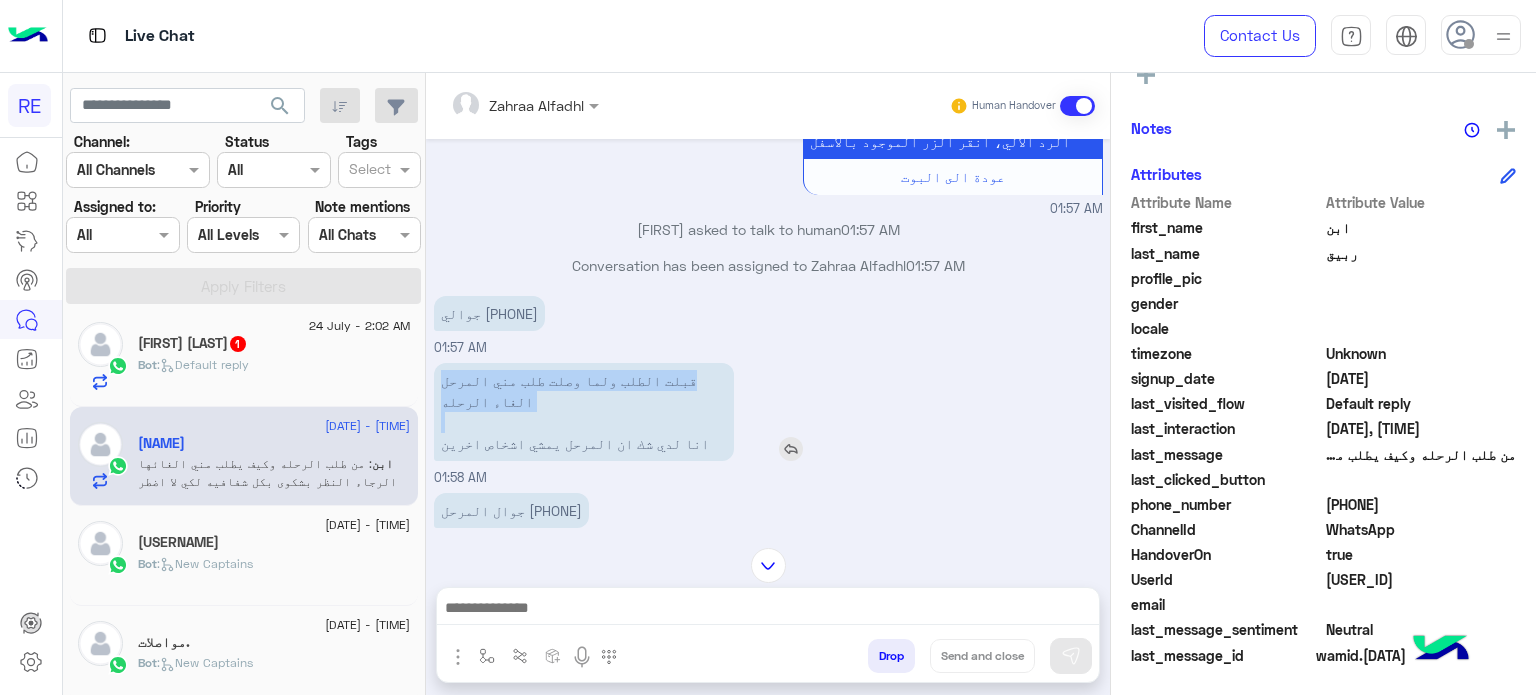 click on "قبلت الطلب ولما وصلت طلب مني المرحل الغاء الرحله    انا لدي شك ان المرحل يمشي اشخاص اخرين" at bounding box center (584, 412) 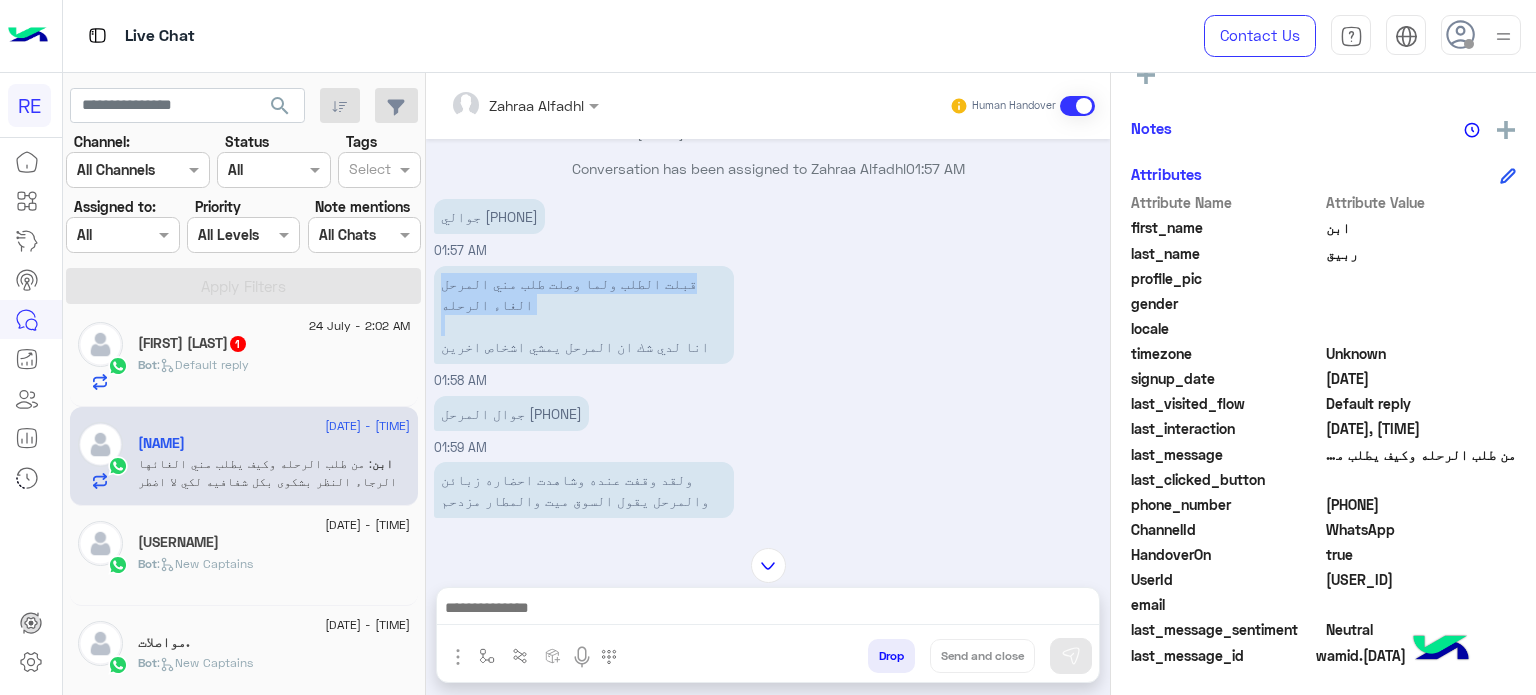 scroll, scrollTop: 1749, scrollLeft: 0, axis: vertical 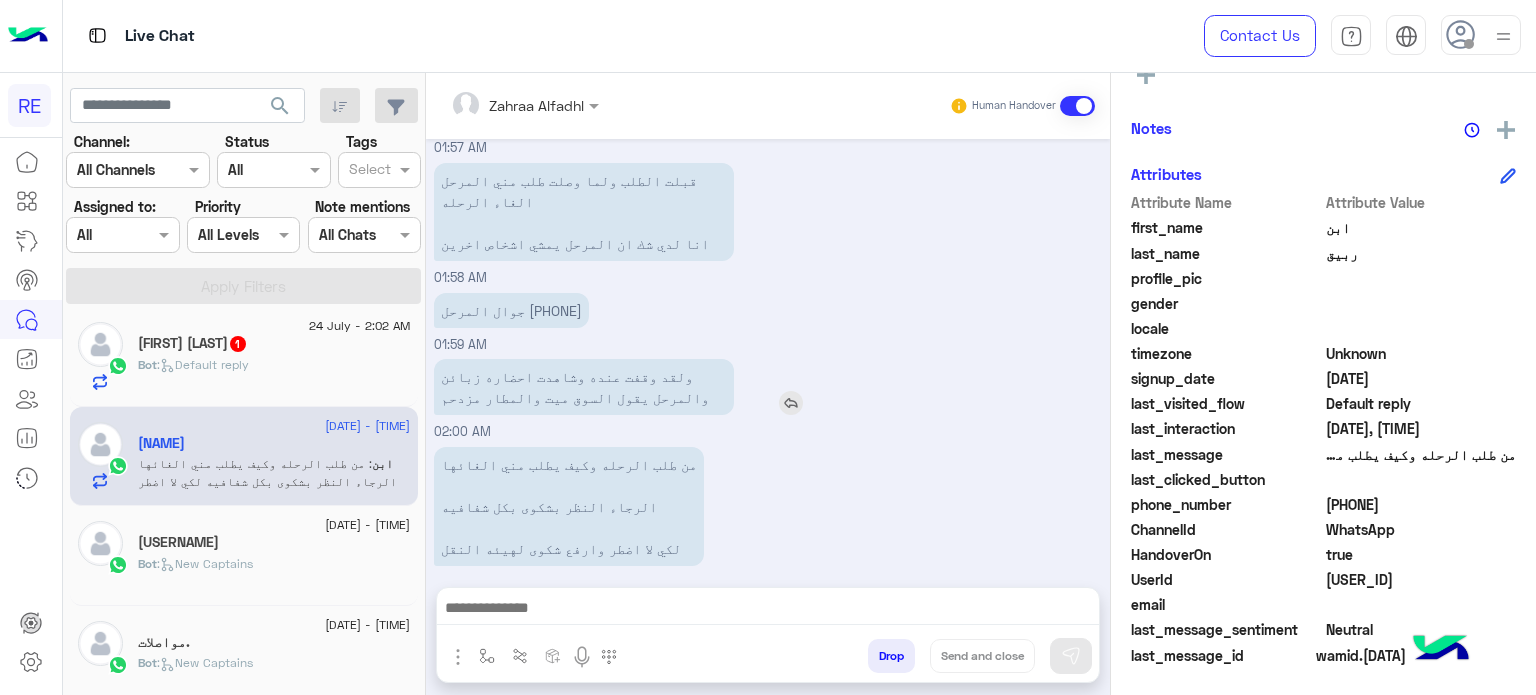 click on "ولقد وقفت عنده وشاهدت  احضاره زبائن  والمرحل يقول السوق ميت والمطار مزدحم" at bounding box center (584, 387) 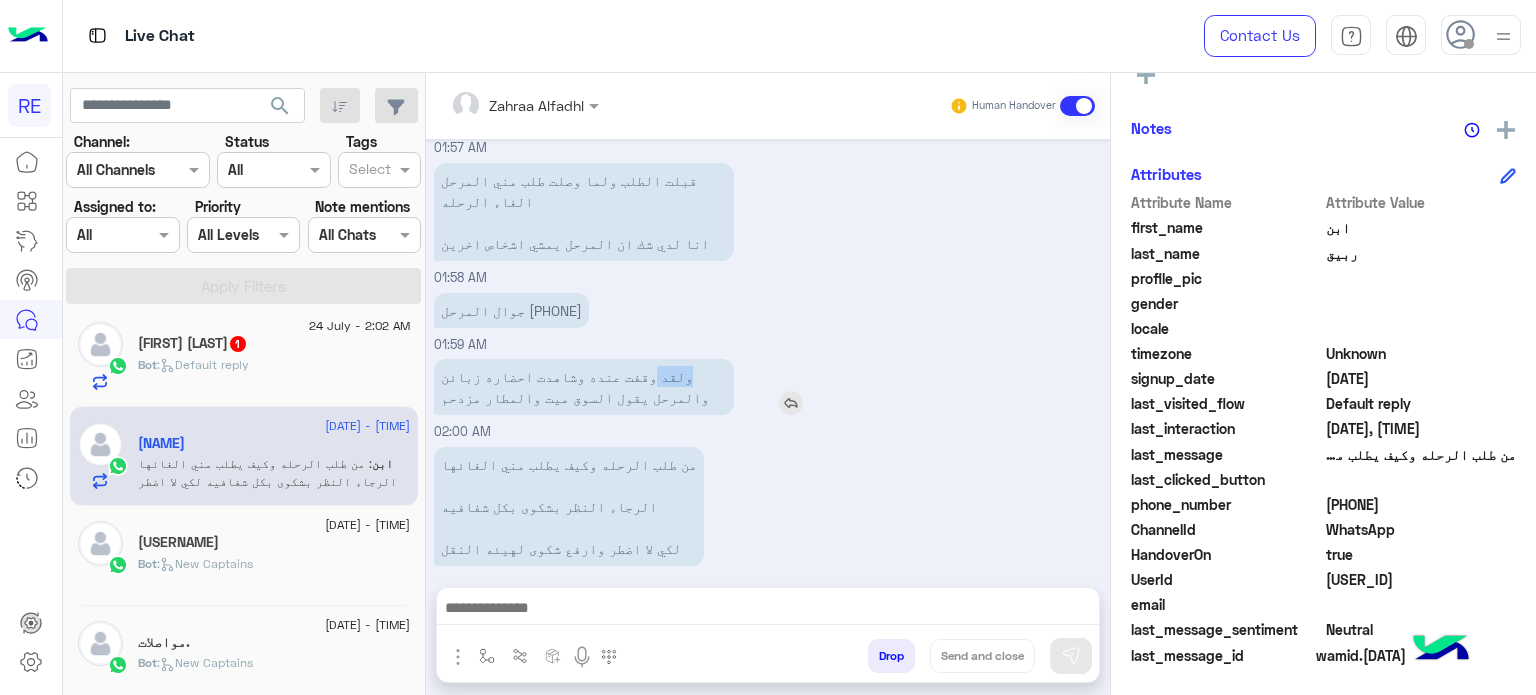 click on "ولقد وقفت عنده وشاهدت  احضاره زبائن  والمرحل يقول السوق ميت والمطار مزدحم" at bounding box center (584, 387) 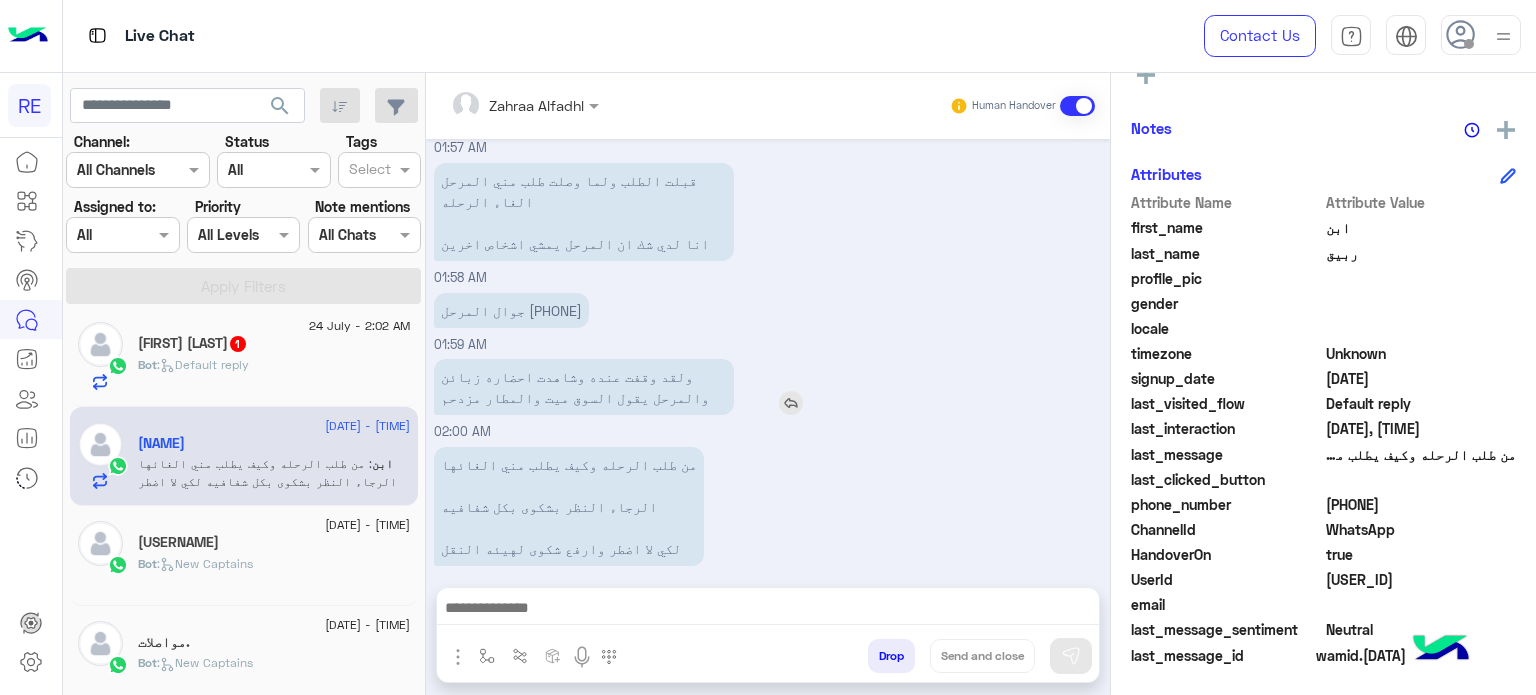 click on "ولقد وقفت عنده وشاهدت  احضاره زبائن  والمرحل يقول السوق ميت والمطار مزدحم" at bounding box center (584, 387) 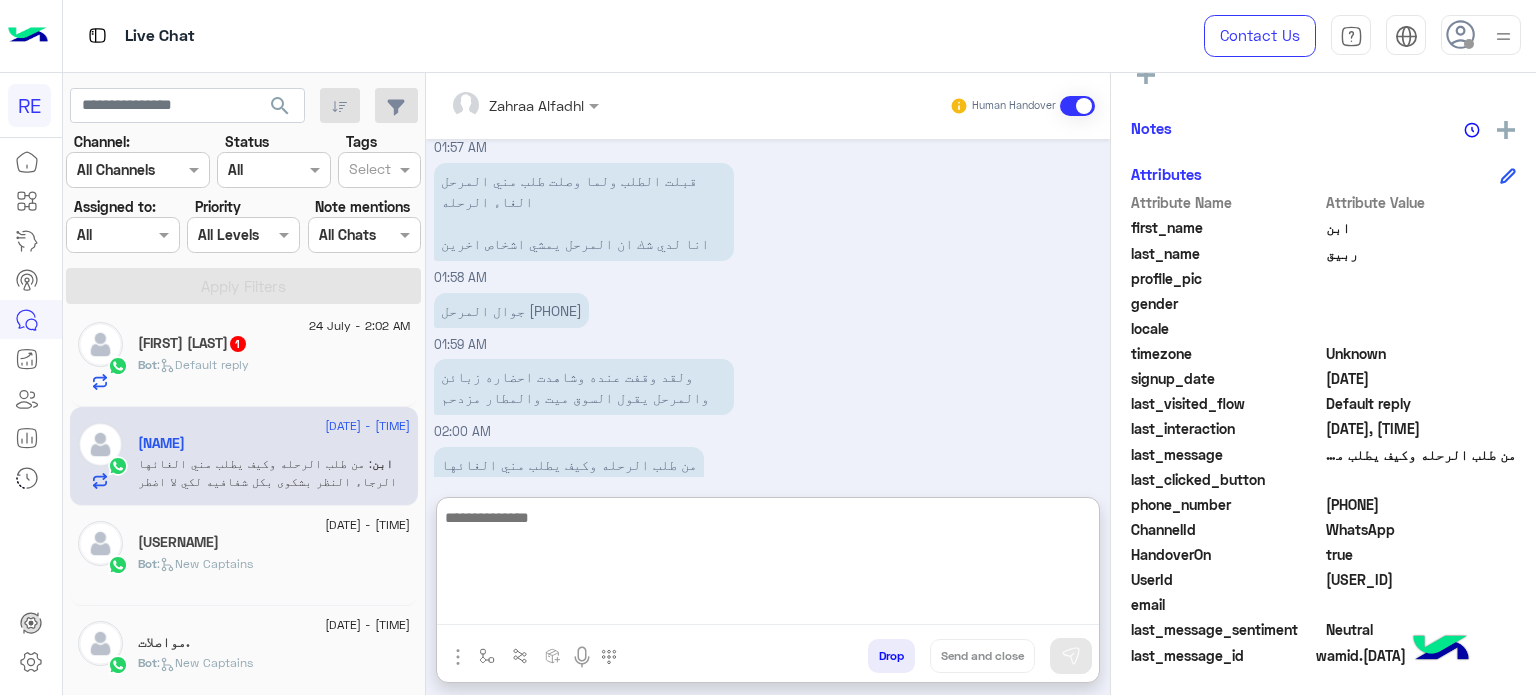 click at bounding box center [768, 565] 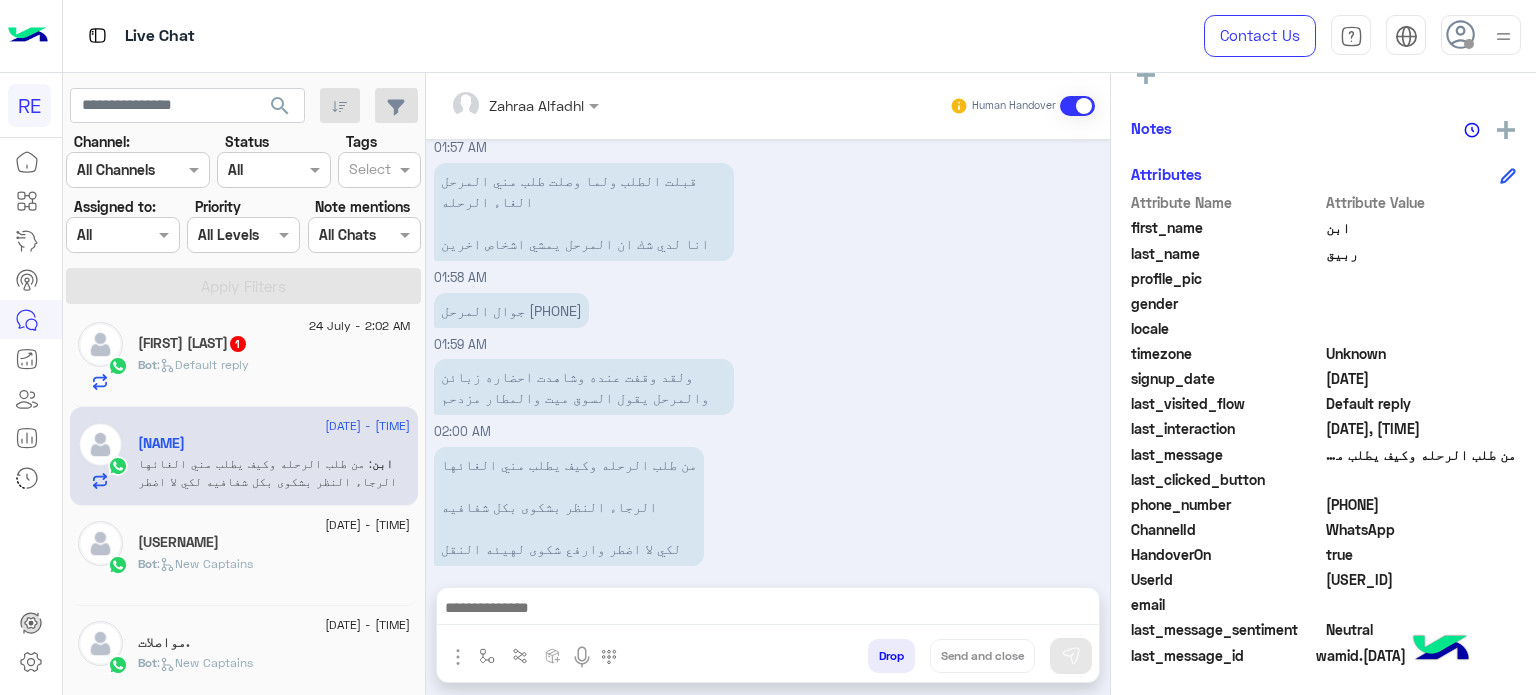 click on "من طلب الرحله وكيف يطلب مني الغائها   الرجاء النظر بشكوى بكل شفافيه لكي لا اضطر  وارفع شكوى لهيئه النقل" at bounding box center [896, -1239] 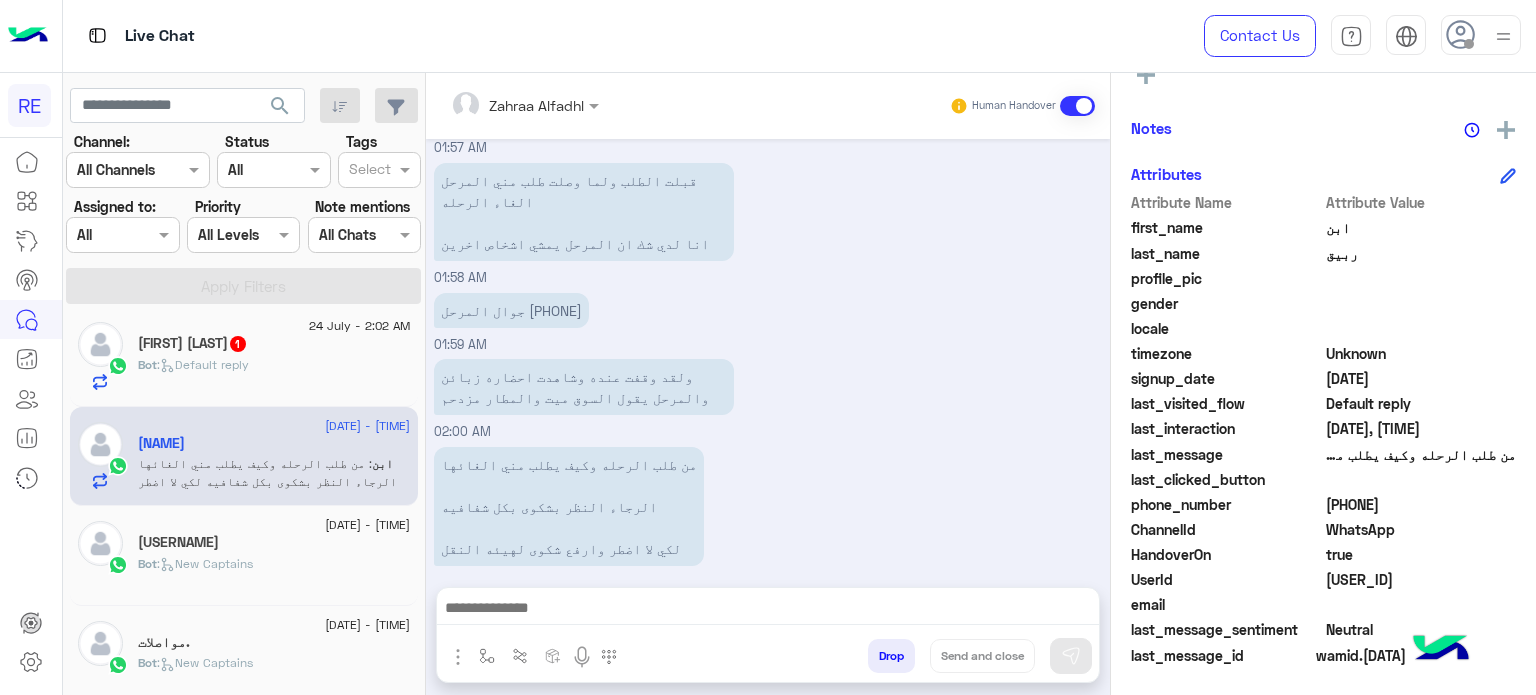 click at bounding box center [768, 613] 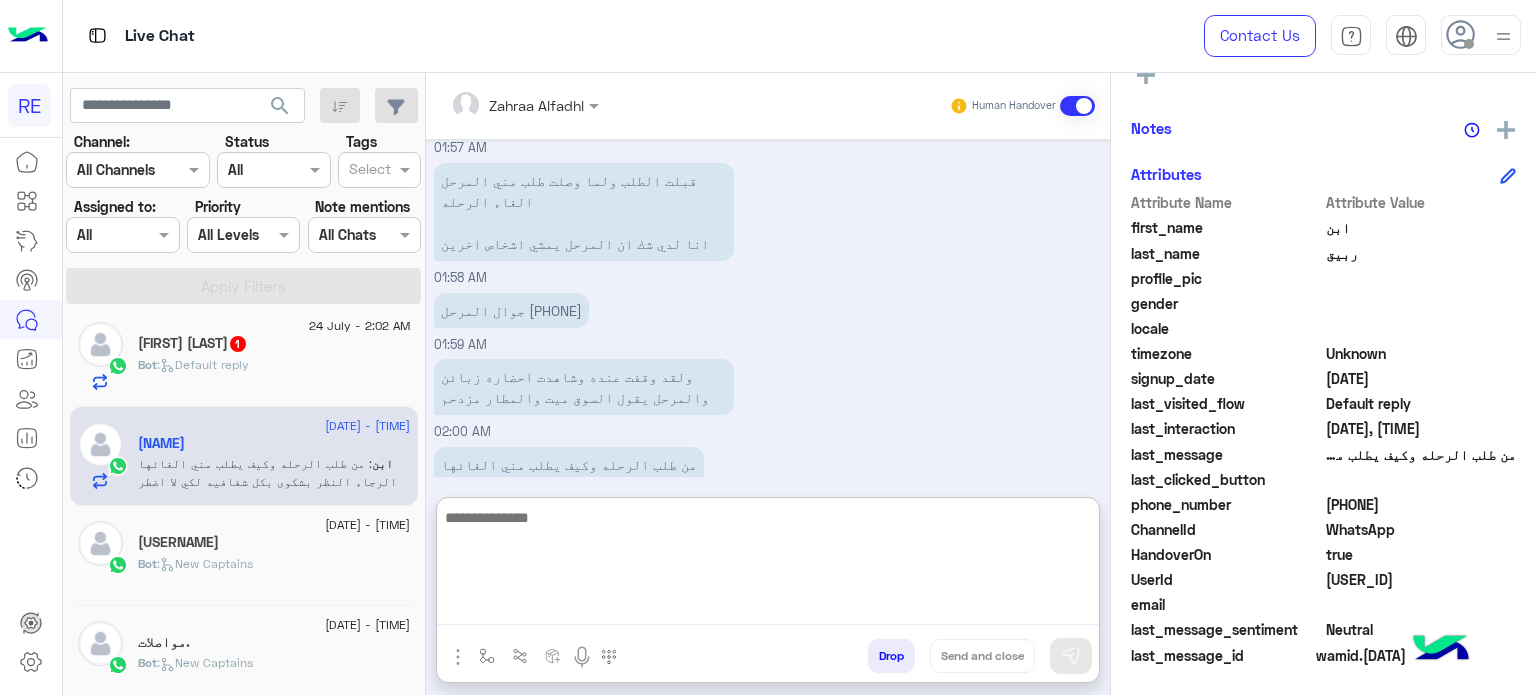 click at bounding box center [768, 565] 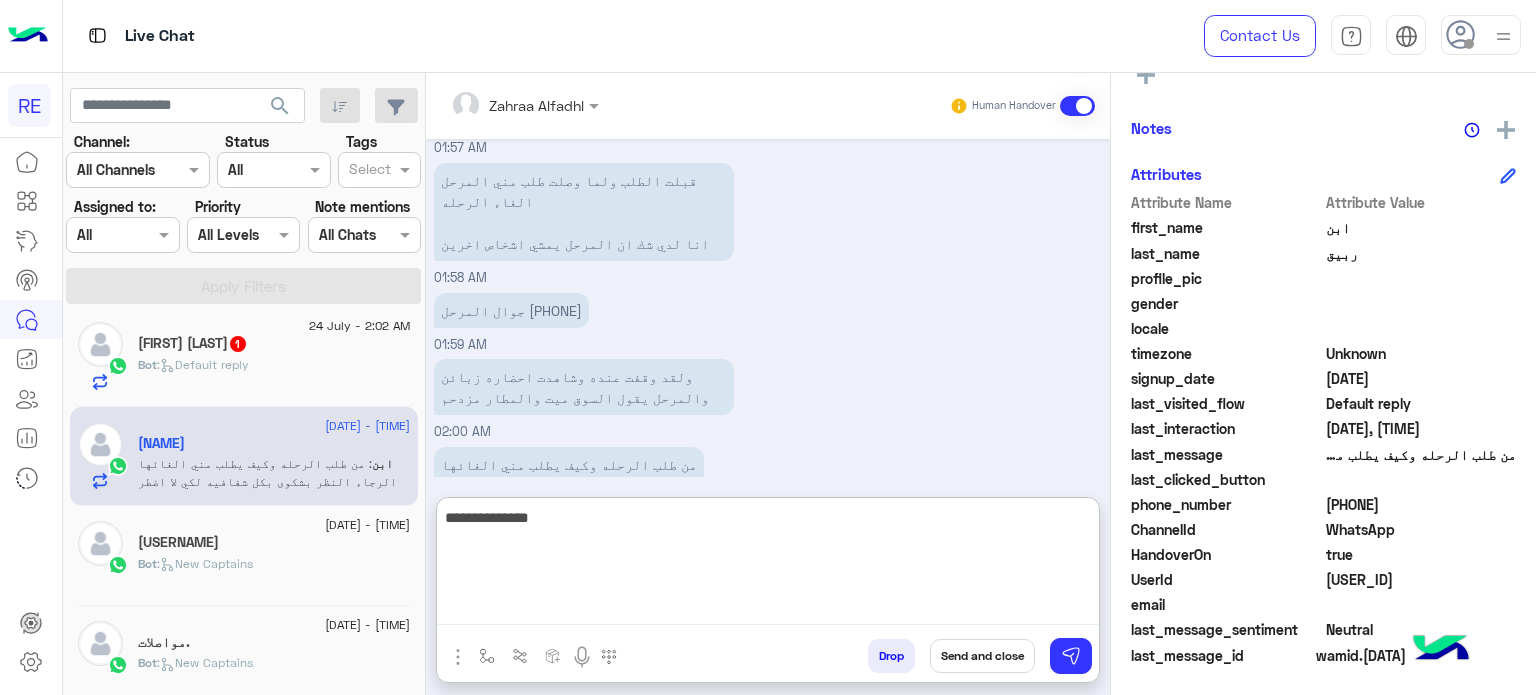 type on "**********" 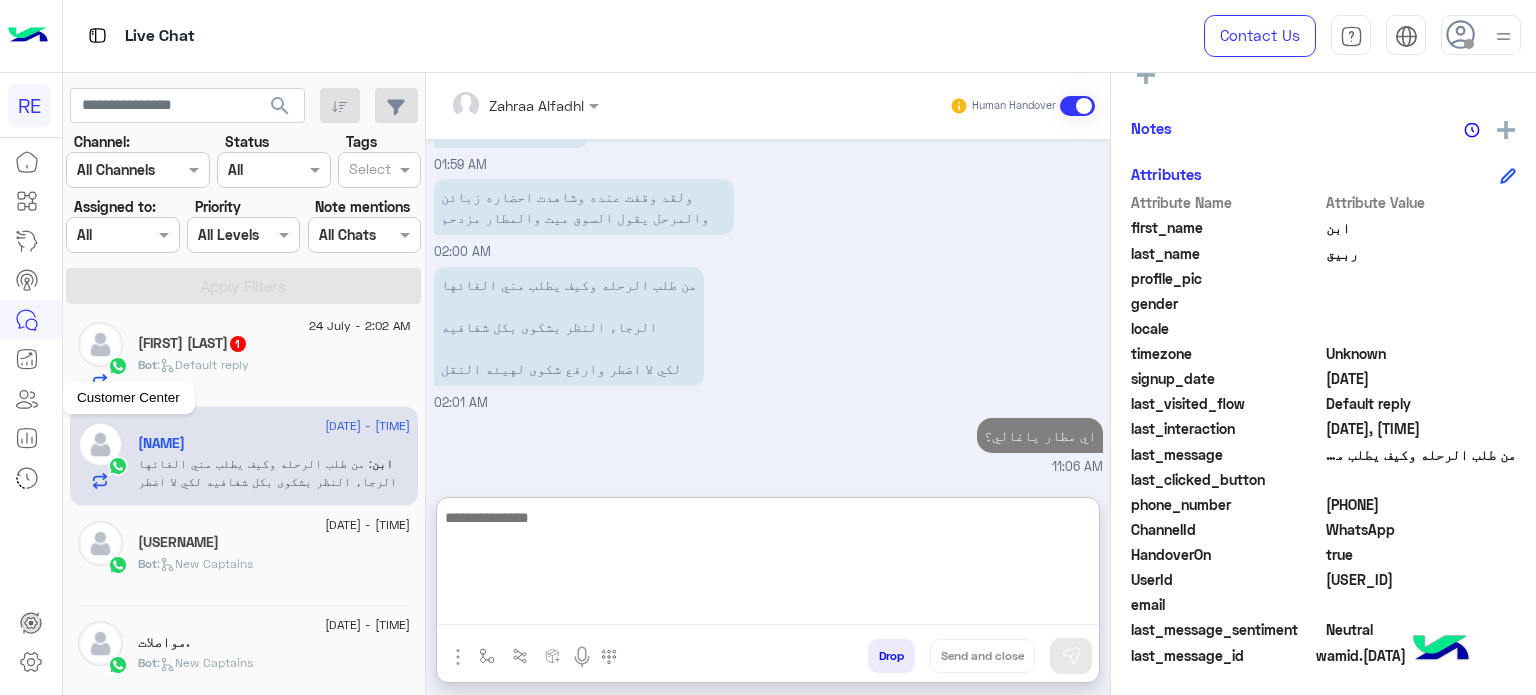 scroll, scrollTop: 1904, scrollLeft: 0, axis: vertical 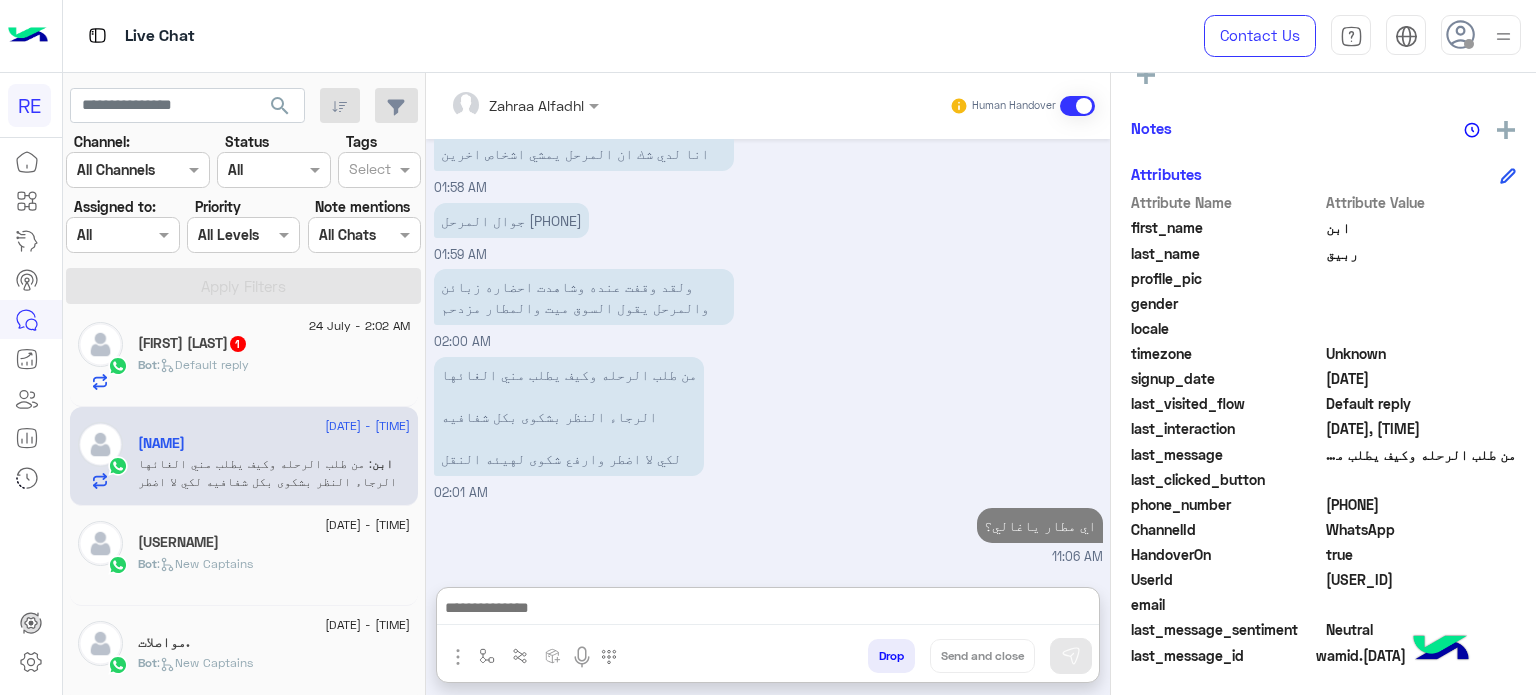 click on "24 July - 2:02 AM" 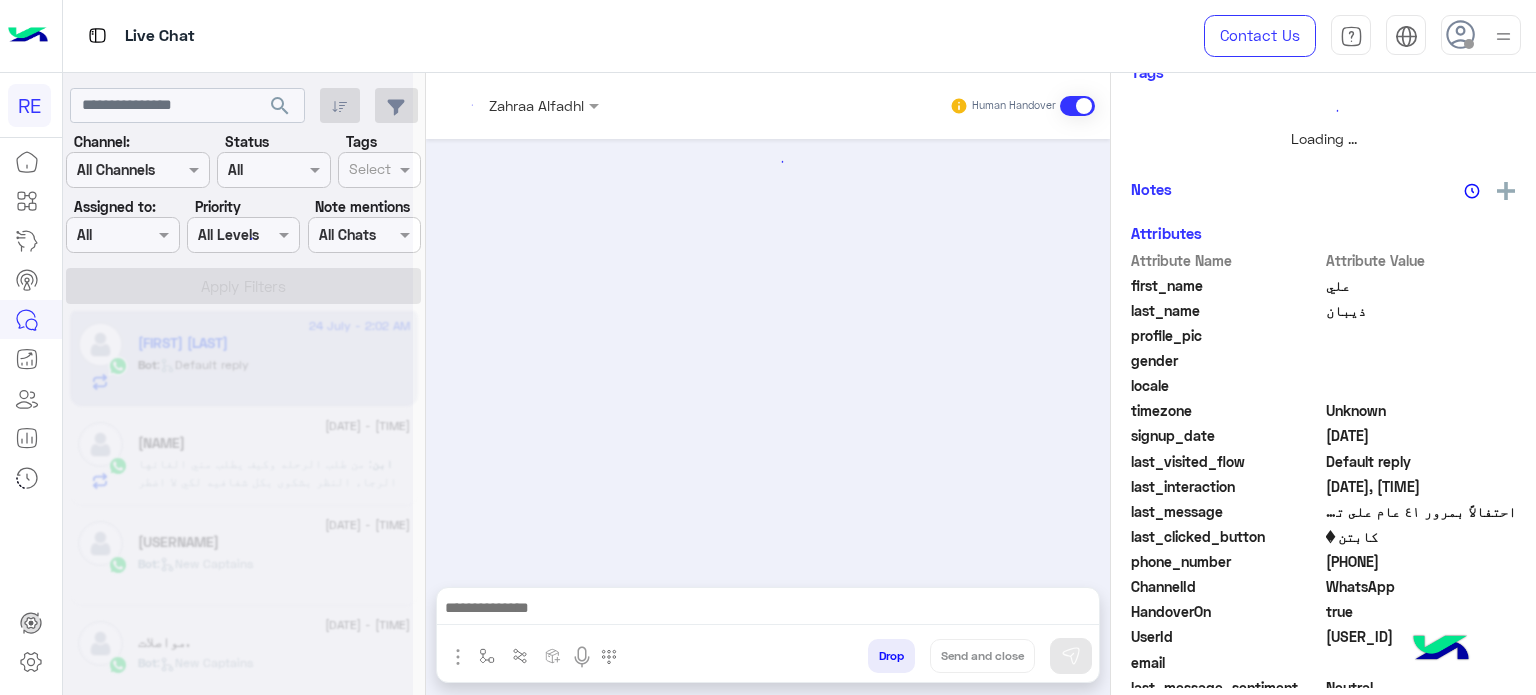 scroll, scrollTop: 0, scrollLeft: 0, axis: both 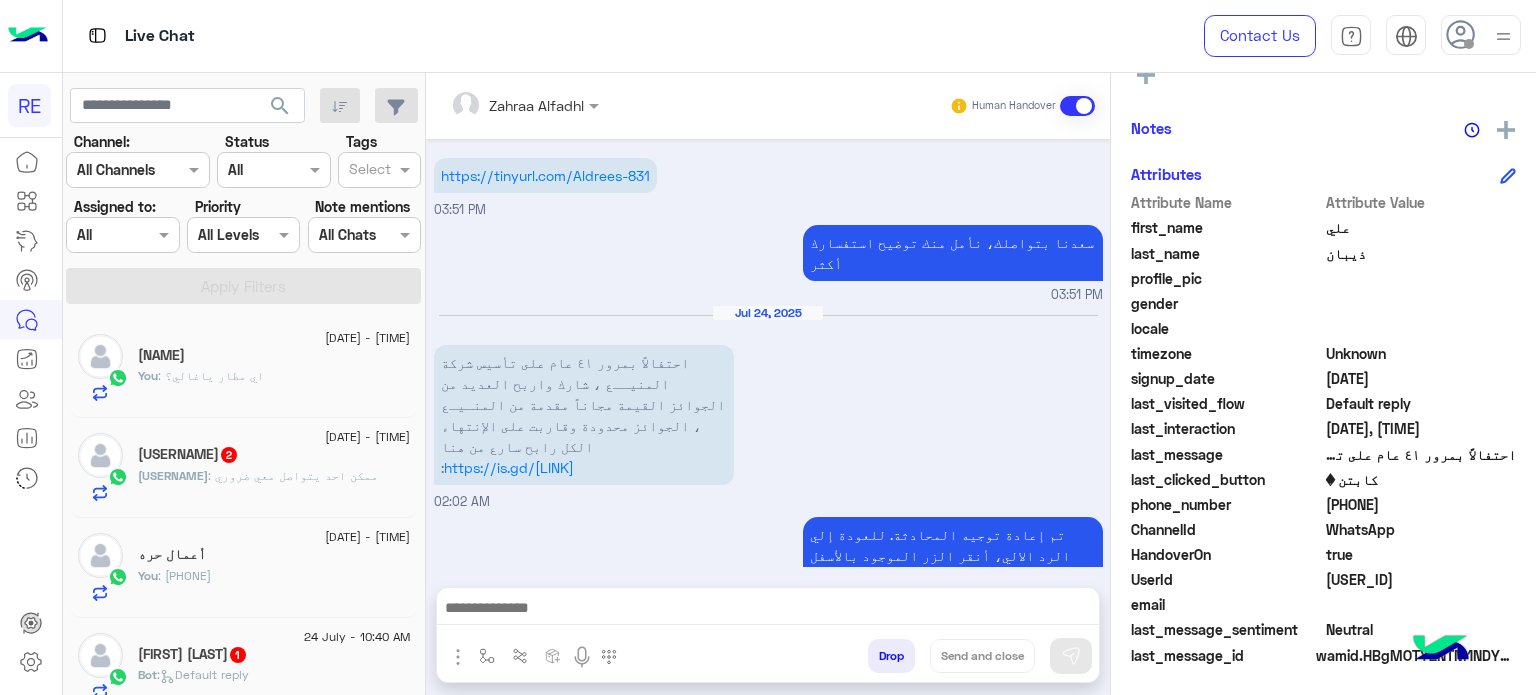 click on "[FIRST] : [MESSAGE]" 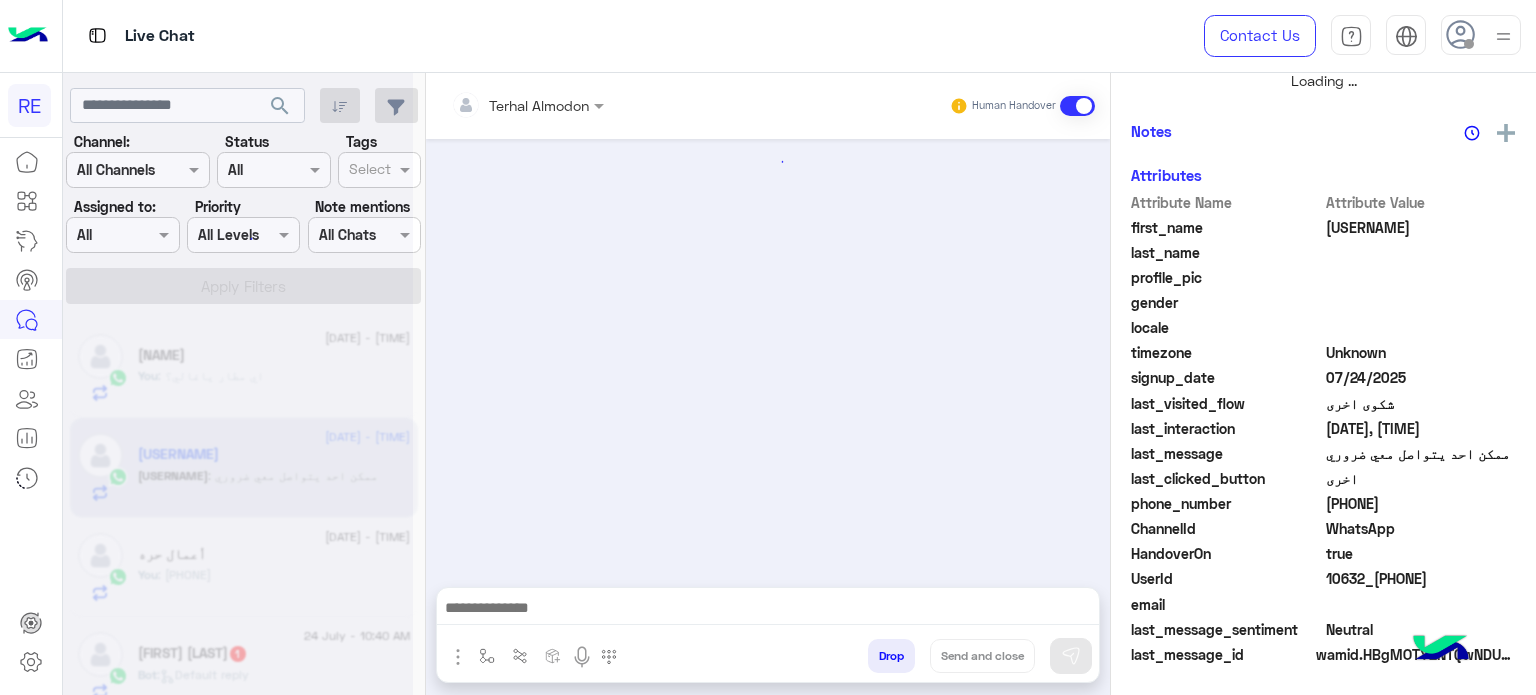 scroll, scrollTop: 448, scrollLeft: 0, axis: vertical 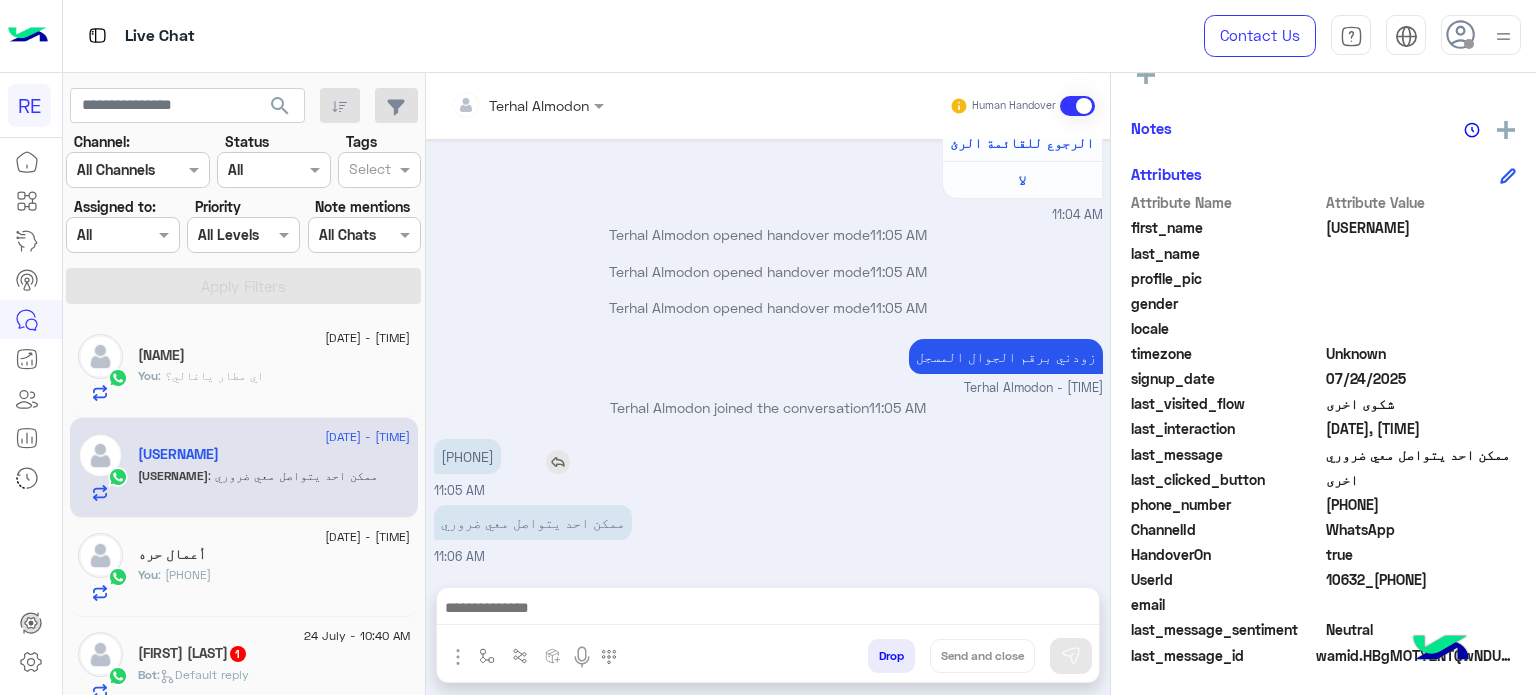 drag, startPoint x: 520, startPoint y: 455, endPoint x: 444, endPoint y: 466, distance: 76.79192 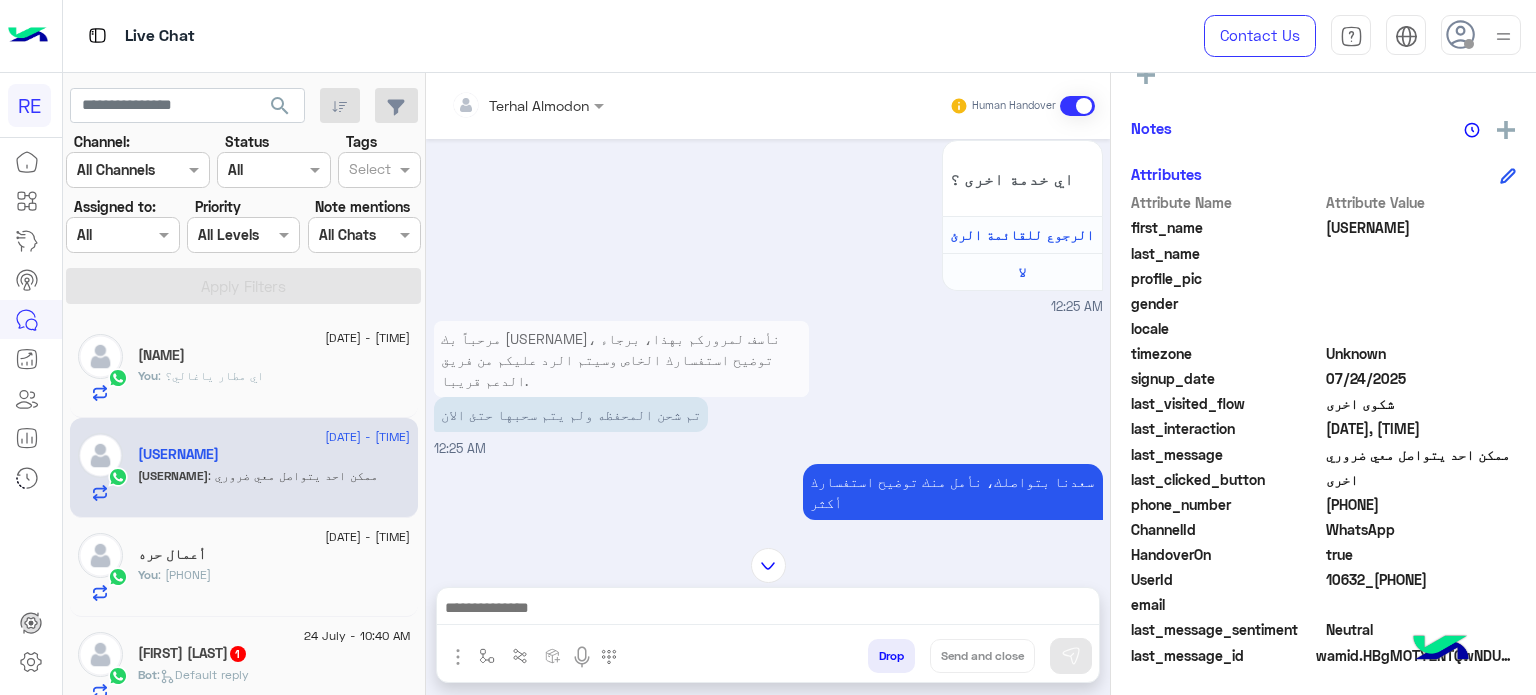 scroll, scrollTop: 895, scrollLeft: 0, axis: vertical 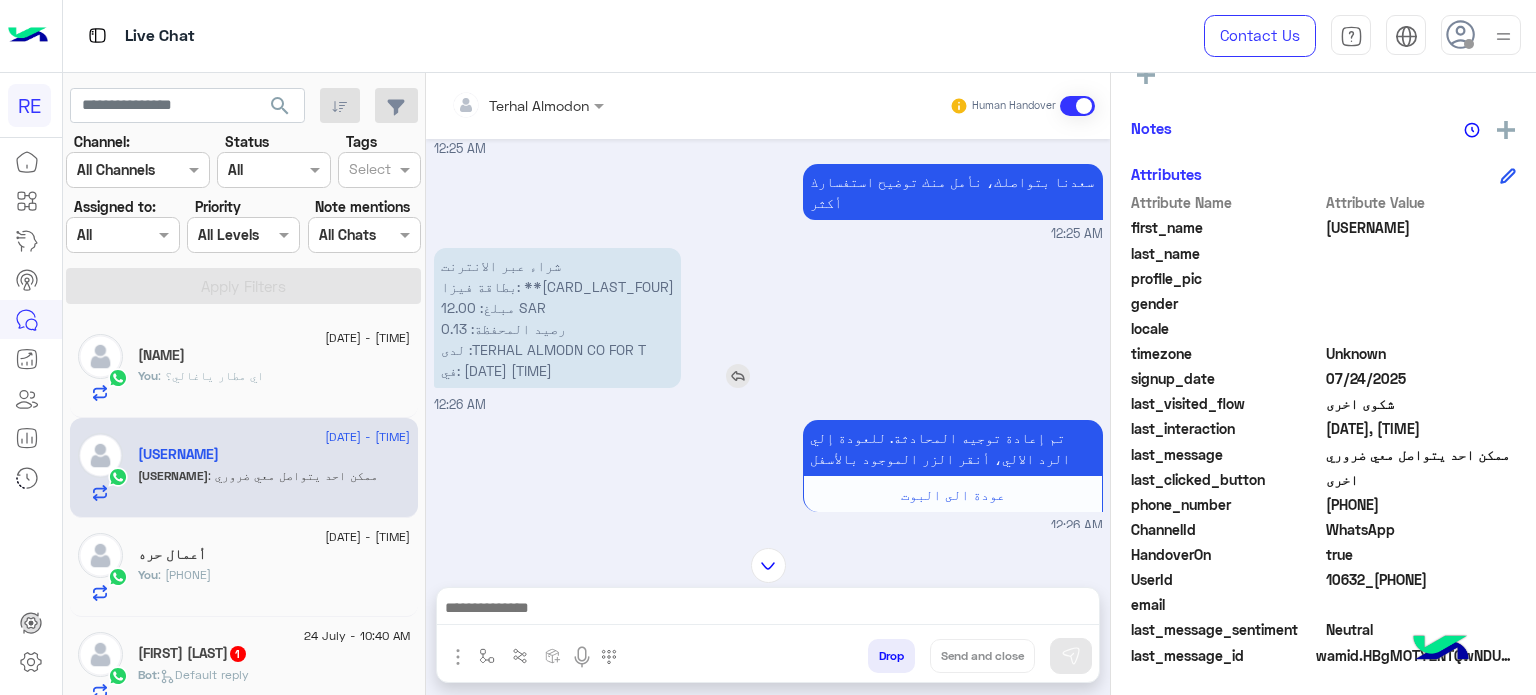 click on "شراء عبر الانترنت  بطاقة فيزا: **[CARD_LAST_FOUR] مبلغ: 12.00 SAR  رصيد المحفظة: 0.13 لدى :TERHAL ALMODN CO FOR T في: [DATE] [TIME]" at bounding box center (557, 318) 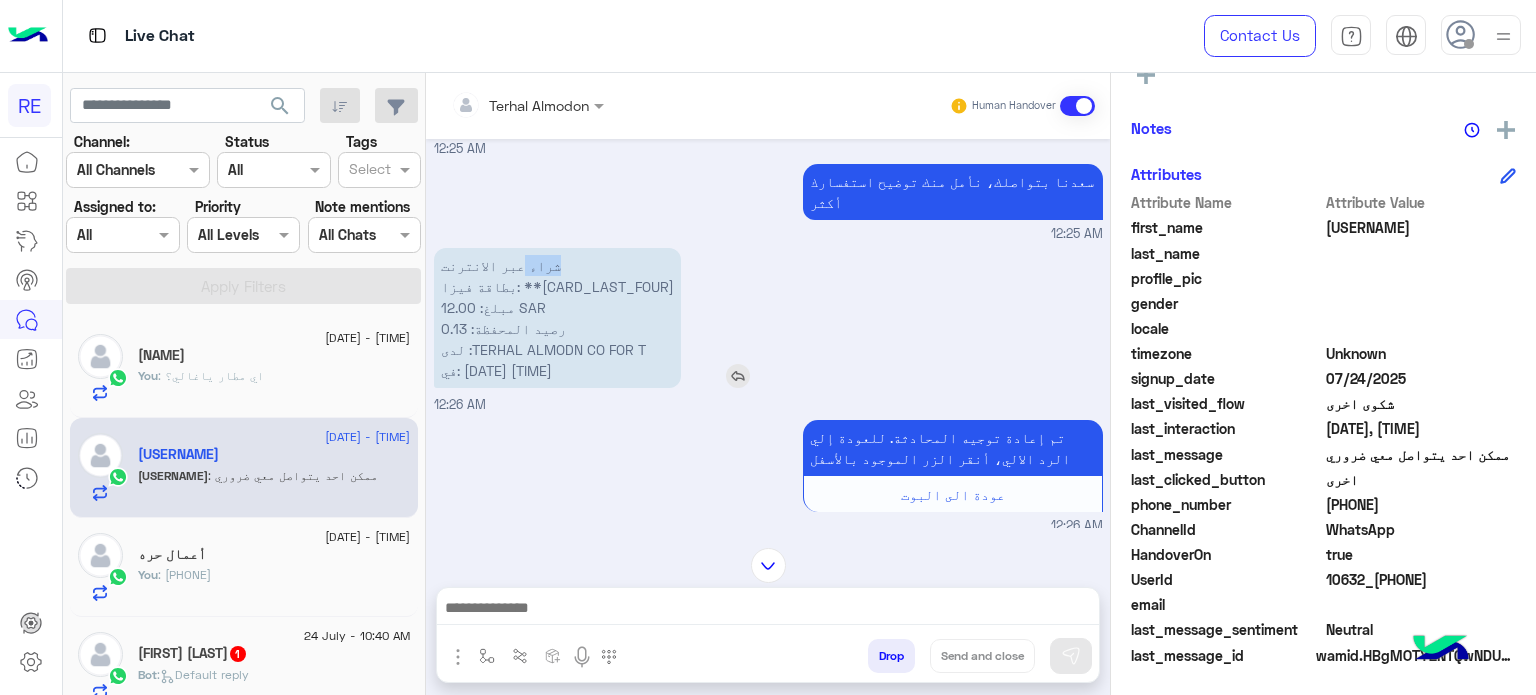 click on "شراء عبر الانترنت  بطاقة فيزا: **[CARD_LAST_FOUR] مبلغ: 12.00 SAR  رصيد المحفظة: 0.13 لدى :TERHAL ALMODN CO FOR T في: [DATE] [TIME]" at bounding box center [557, 318] 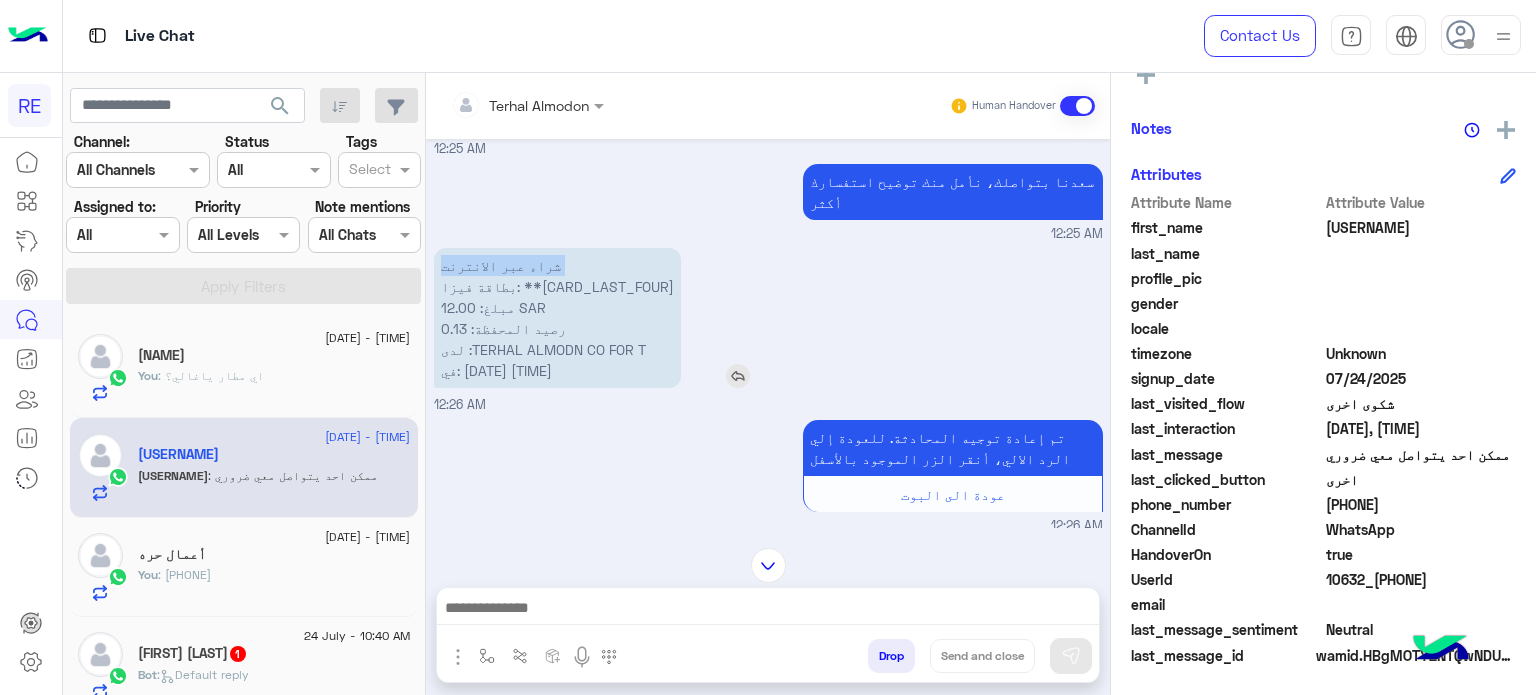 click on "شراء عبر الانترنت  بطاقة فيزا: **[CARD_LAST_FOUR] مبلغ: 12.00 SAR  رصيد المحفظة: 0.13 لدى :TERHAL ALMODN CO FOR T في: [DATE] [TIME]" at bounding box center [557, 318] 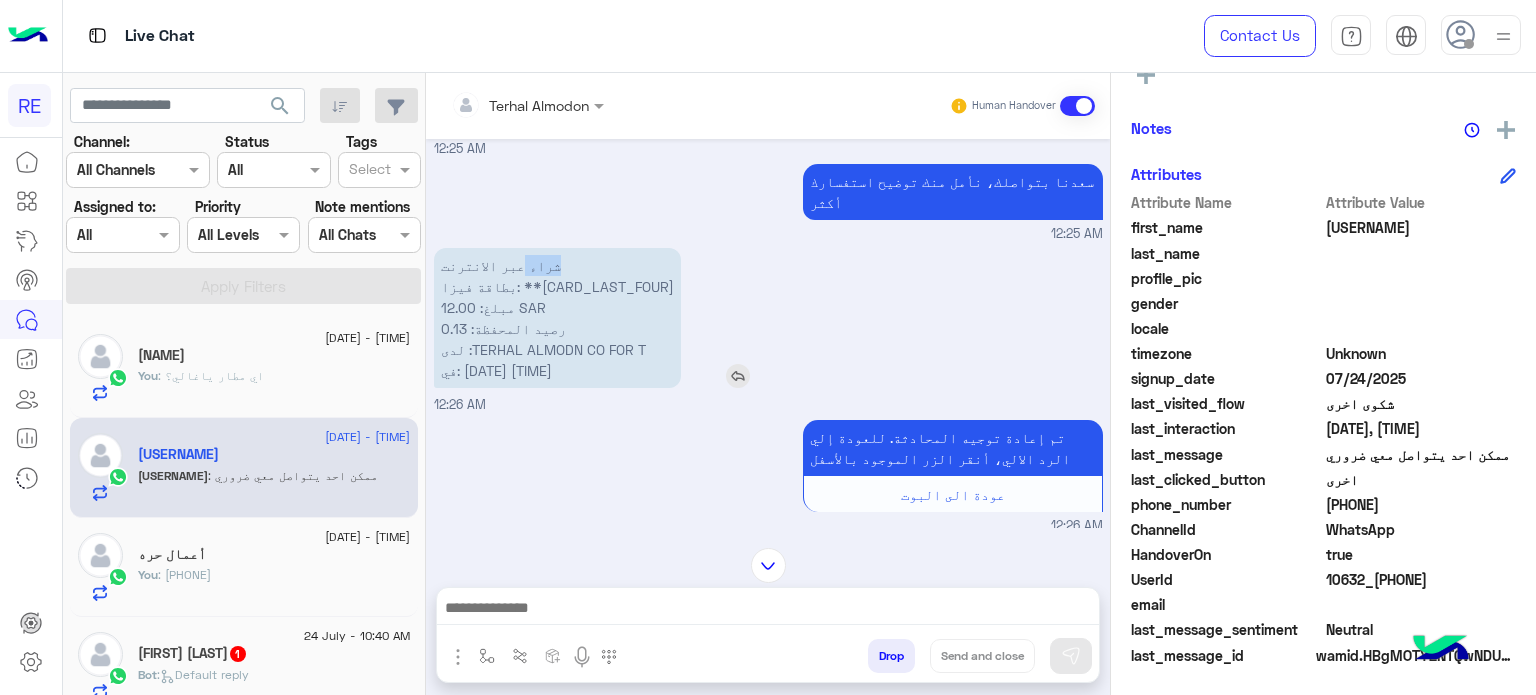 click on "شراء عبر الانترنت  بطاقة فيزا: **[CARD_LAST_FOUR] مبلغ: 12.00 SAR  رصيد المحفظة: 0.13 لدى :TERHAL ALMODN CO FOR T في: [DATE] [TIME]" at bounding box center [557, 318] 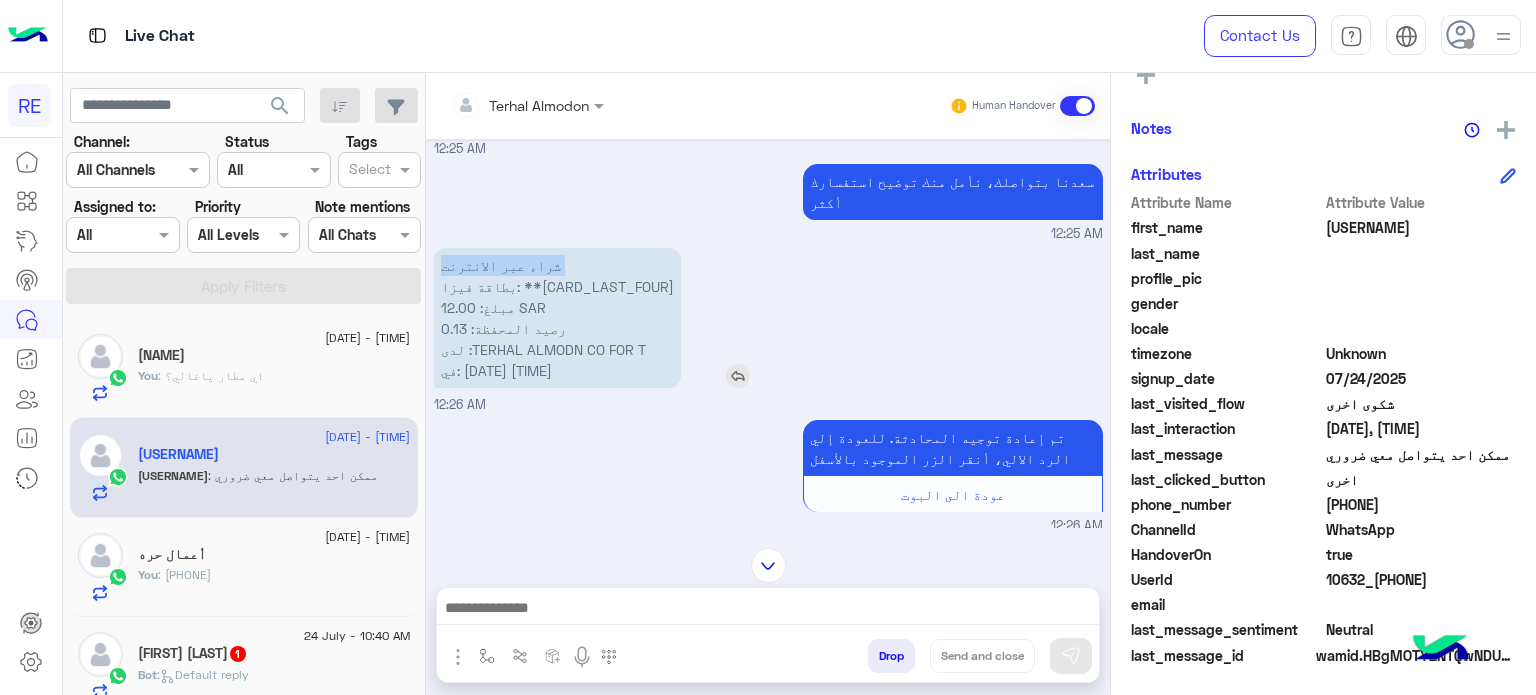 click on "شراء عبر الانترنت  بطاقة فيزا: **[CARD_LAST_FOUR] مبلغ: 12.00 SAR  رصيد المحفظة: 0.13 لدى :TERHAL ALMODN CO FOR T في: [DATE] [TIME]" at bounding box center [557, 318] 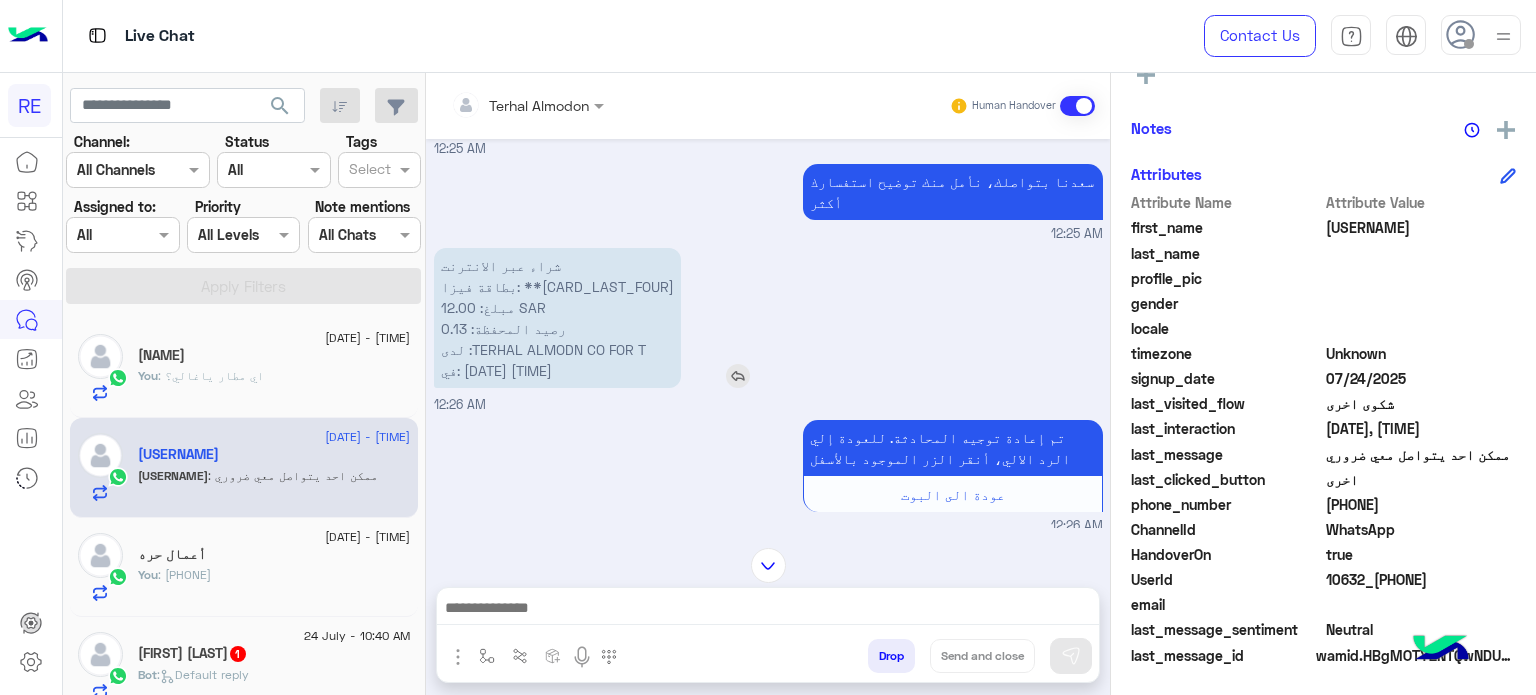 click on "شراء عبر الانترنت  بطاقة فيزا: **[CARD_LAST_FOUR] مبلغ: 12.00 SAR  رصيد المحفظة: 0.13 لدى :TERHAL ALMODN CO FOR T في: [DATE] [TIME]" at bounding box center (557, 318) 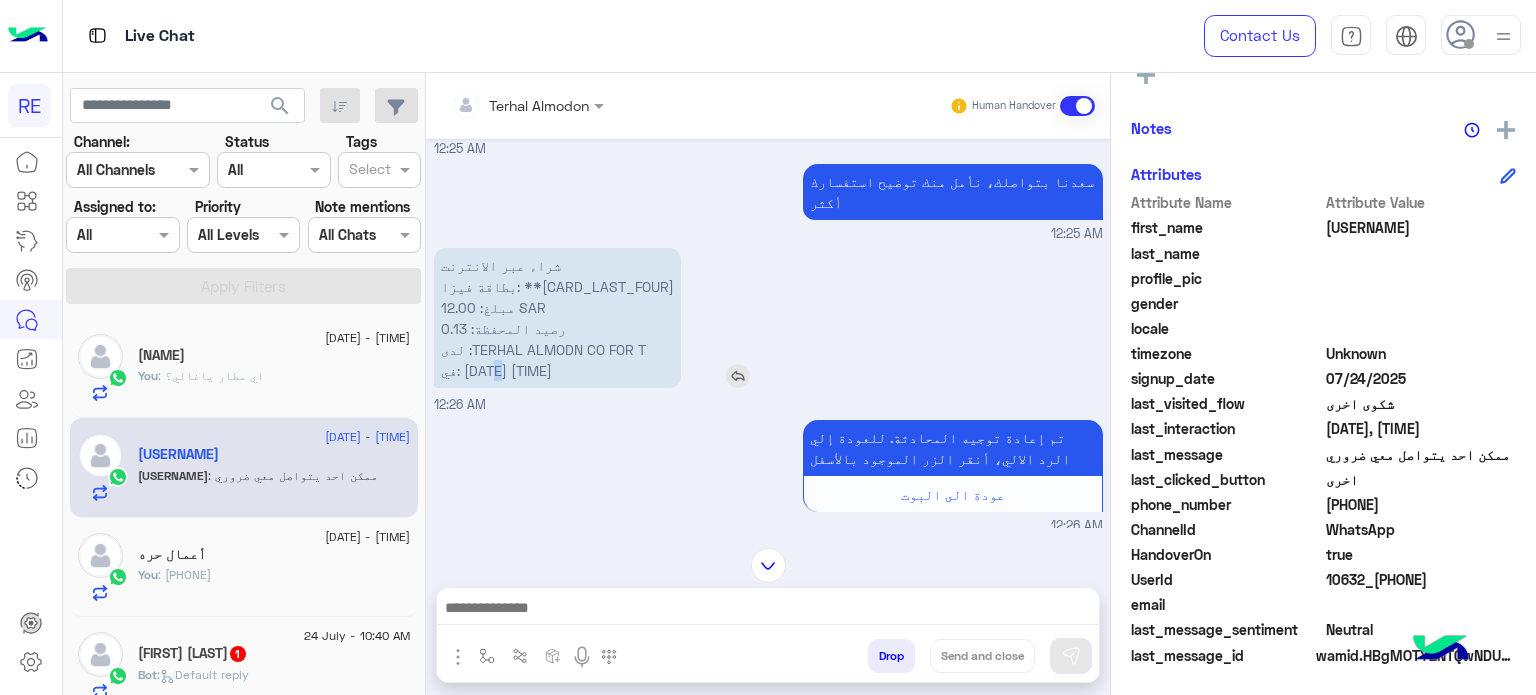 click on "شراء عبر الانترنت  بطاقة فيزا: **[CARD_LAST_FOUR] مبلغ: 12.00 SAR  رصيد المحفظة: 0.13 لدى :TERHAL ALMODN CO FOR T في: [DATE] [TIME]" at bounding box center (557, 318) 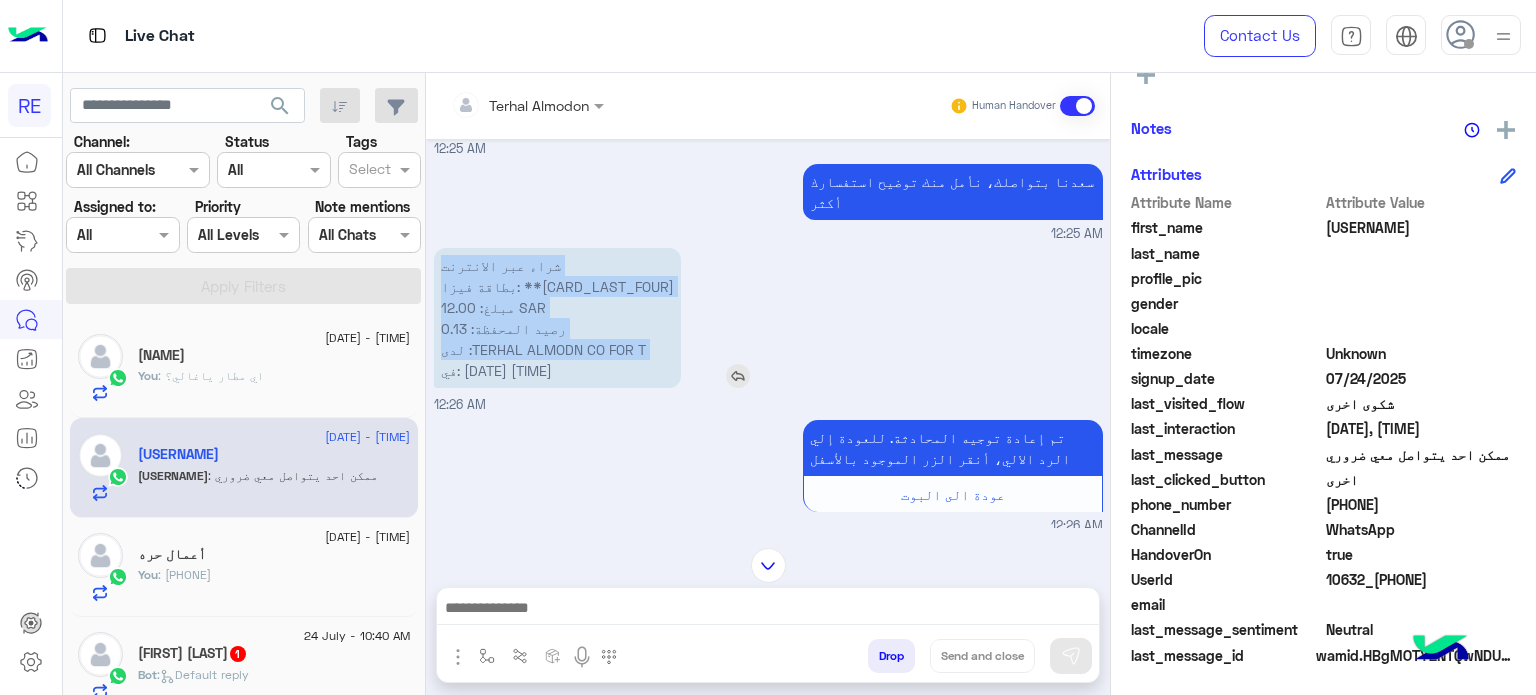 click on "شراء عبر الانترنت  بطاقة فيزا: **[CARD_LAST_FOUR] مبلغ: 12.00 SAR  رصيد المحفظة: 0.13 لدى :TERHAL ALMODN CO FOR T في: [DATE] [TIME]" at bounding box center [557, 318] 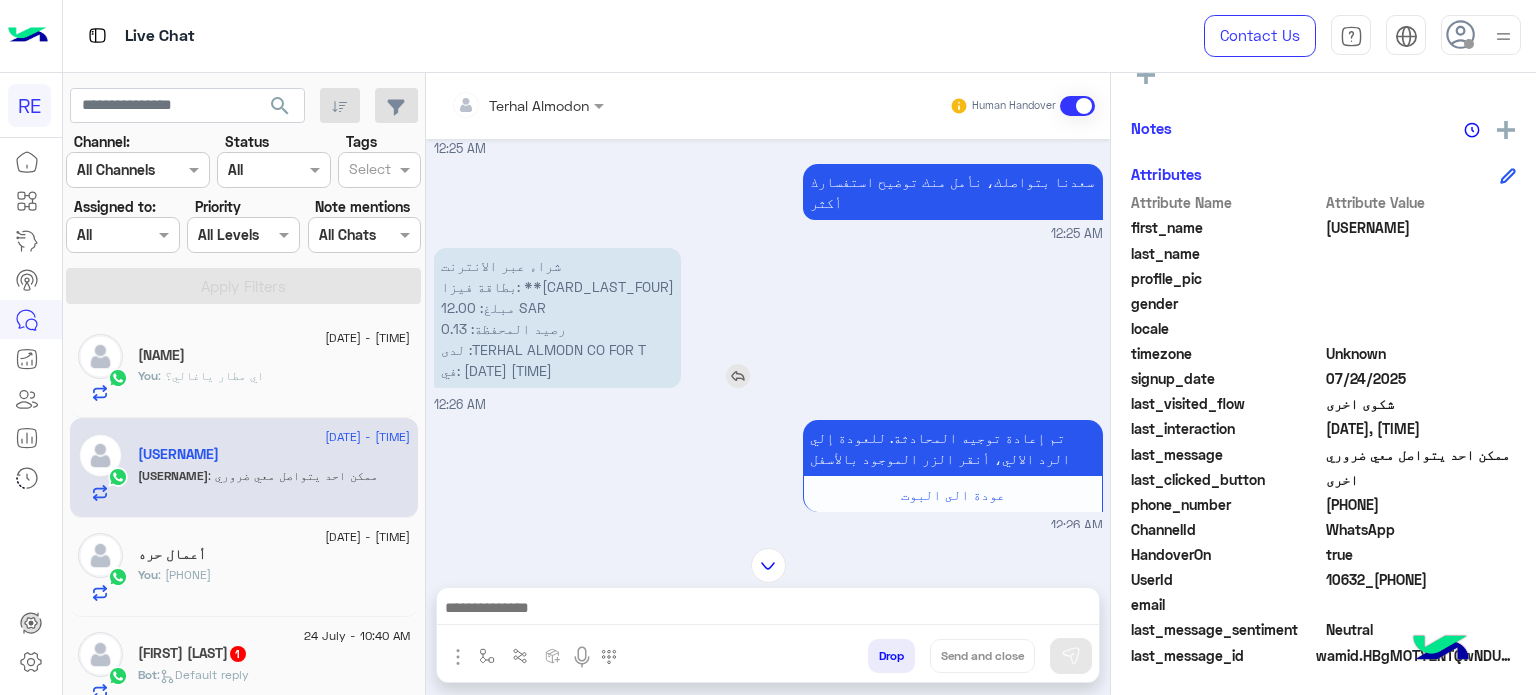drag, startPoint x: 555, startPoint y: 347, endPoint x: 584, endPoint y: 242, distance: 108.93117 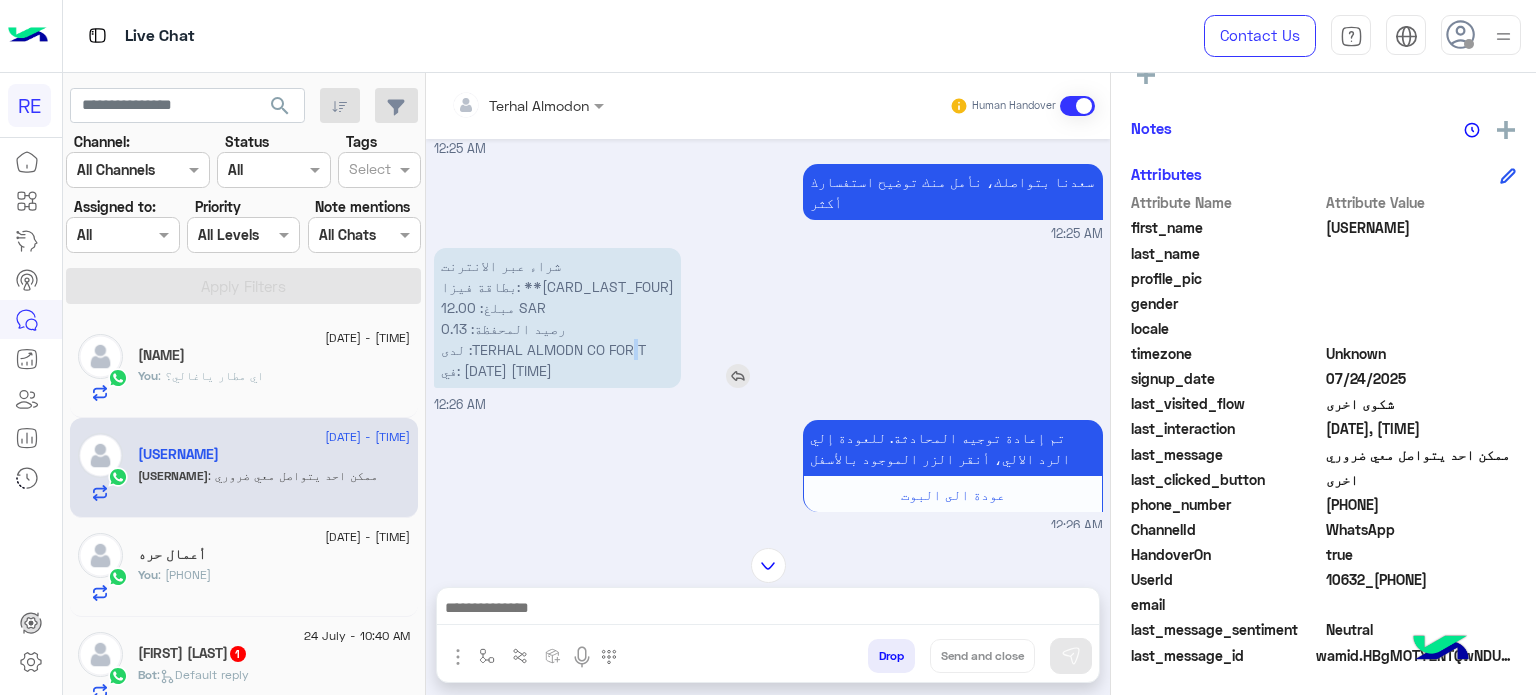 click on "شراء عبر الانترنت  بطاقة فيزا: **[CARD_LAST_FOUR] مبلغ: 12.00 SAR  رصيد المحفظة: 0.13 لدى :TERHAL ALMODN CO FOR T في: [DATE] [TIME]" at bounding box center (557, 318) 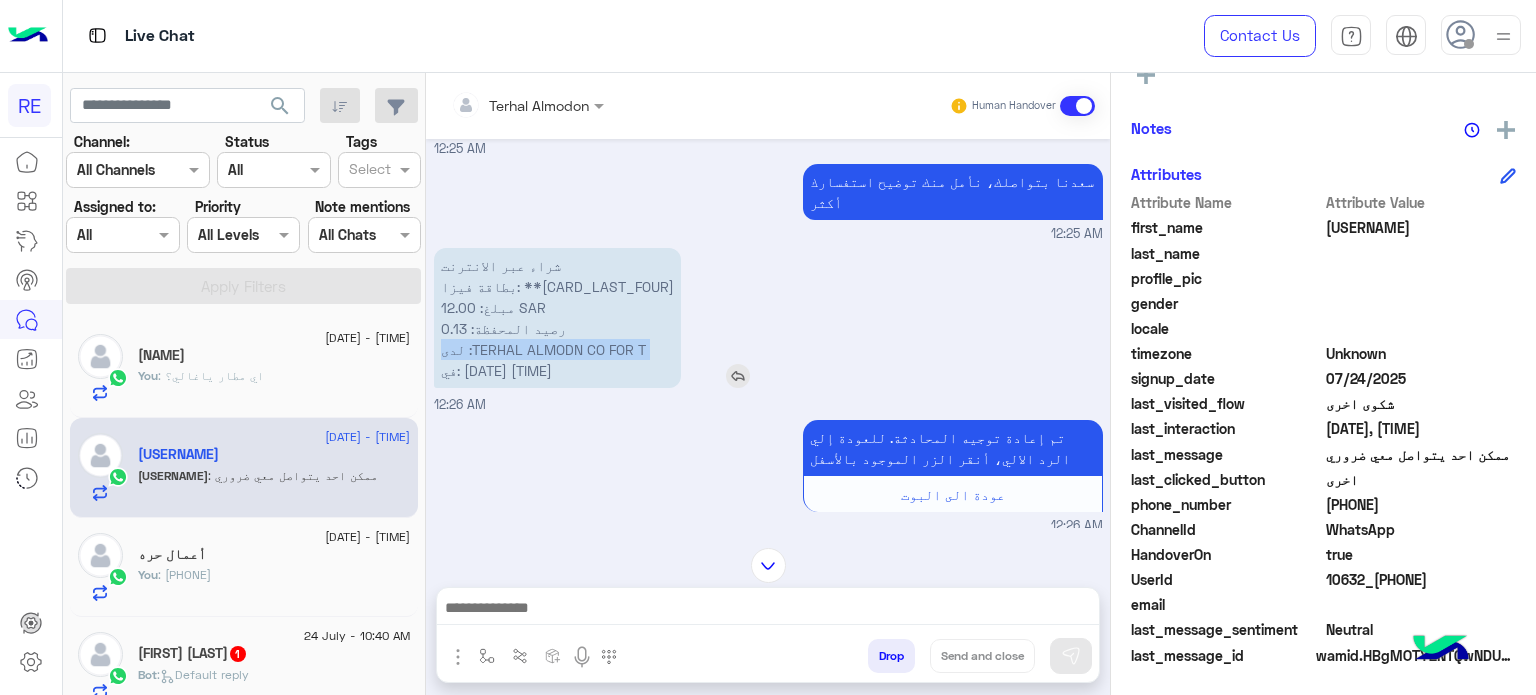 click on "شراء عبر الانترنت  بطاقة فيزا: **[CARD_LAST_FOUR] مبلغ: 12.00 SAR  رصيد المحفظة: 0.13 لدى :TERHAL ALMODN CO FOR T في: [DATE] [TIME]" at bounding box center [557, 318] 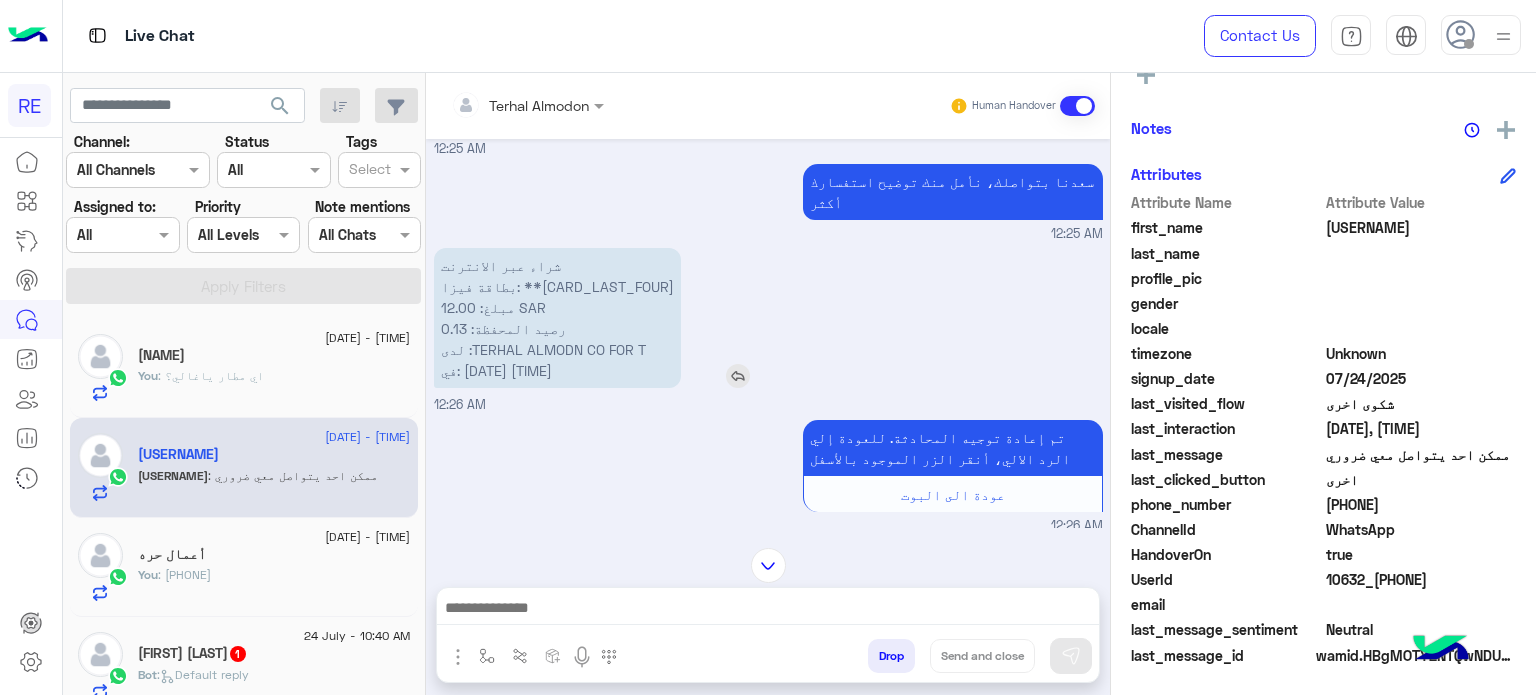 click on "شراء عبر الانترنت  بطاقة فيزا: **[CARD_LAST_FOUR] مبلغ: 12.00 SAR  رصيد المحفظة: 0.13 لدى :TERHAL ALMODN CO FOR T في: [DATE] [TIME]" at bounding box center (557, 318) 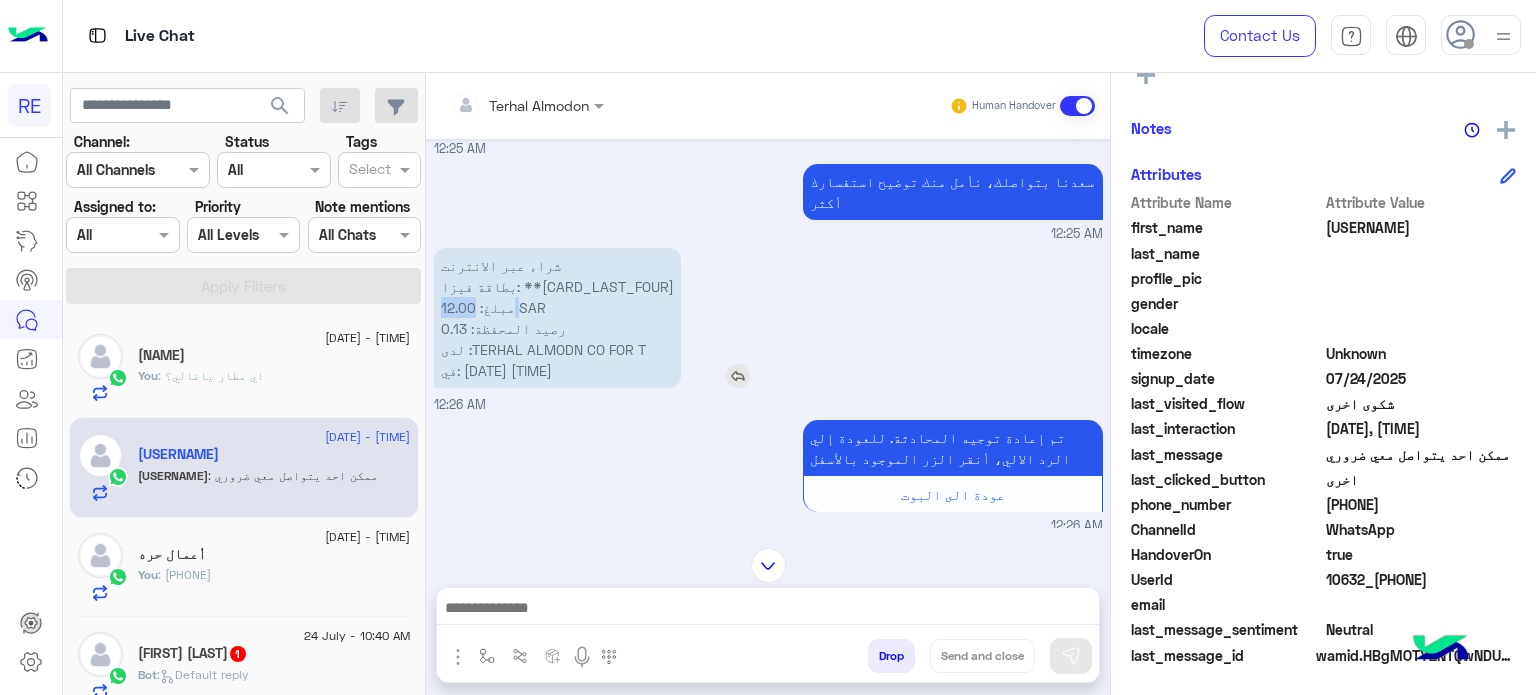 click on "شراء عبر الانترنت  بطاقة فيزا: **[CARD_LAST_FOUR] مبلغ: 12.00 SAR  رصيد المحفظة: 0.13 لدى :TERHAL ALMODN CO FOR T في: [DATE] [TIME]" at bounding box center [557, 318] 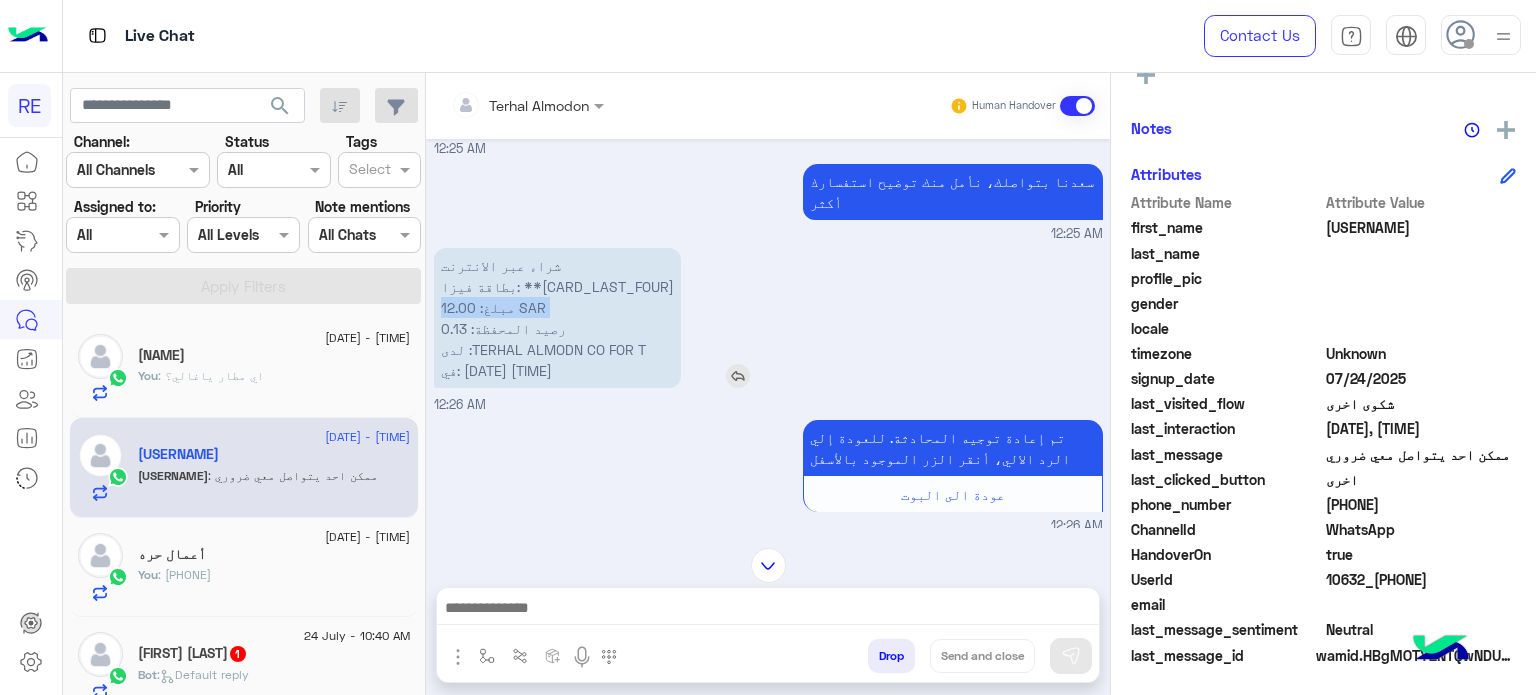 click on "شراء عبر الانترنت  بطاقة فيزا: **[CARD_LAST_FOUR] مبلغ: 12.00 SAR  رصيد المحفظة: 0.13 لدى :TERHAL ALMODN CO FOR T في: [DATE] [TIME]" at bounding box center [557, 318] 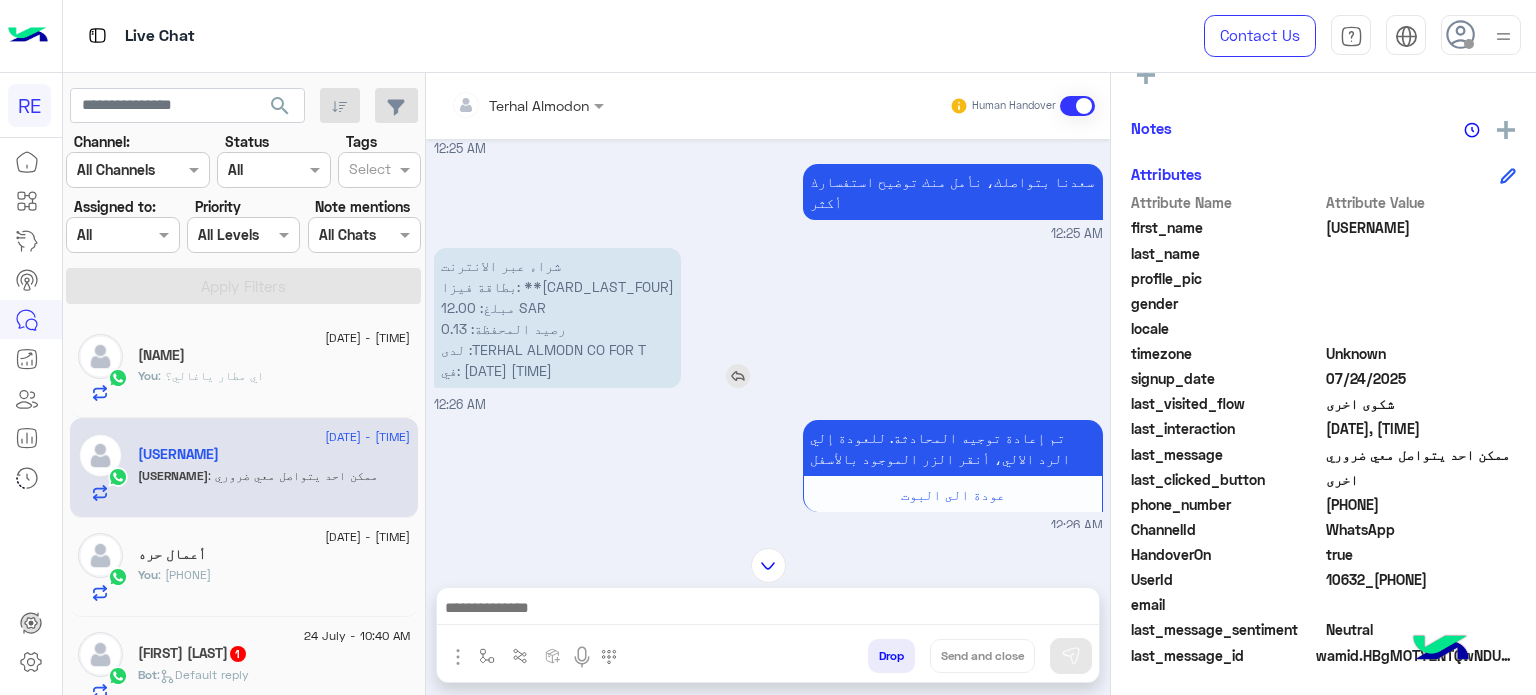 click on "شراء عبر الانترنت  بطاقة فيزا: **[CARD_LAST_FOUR] مبلغ: 12.00 SAR  رصيد المحفظة: 0.13 لدى :TERHAL ALMODN CO FOR T في: [DATE] [TIME]" at bounding box center (557, 318) 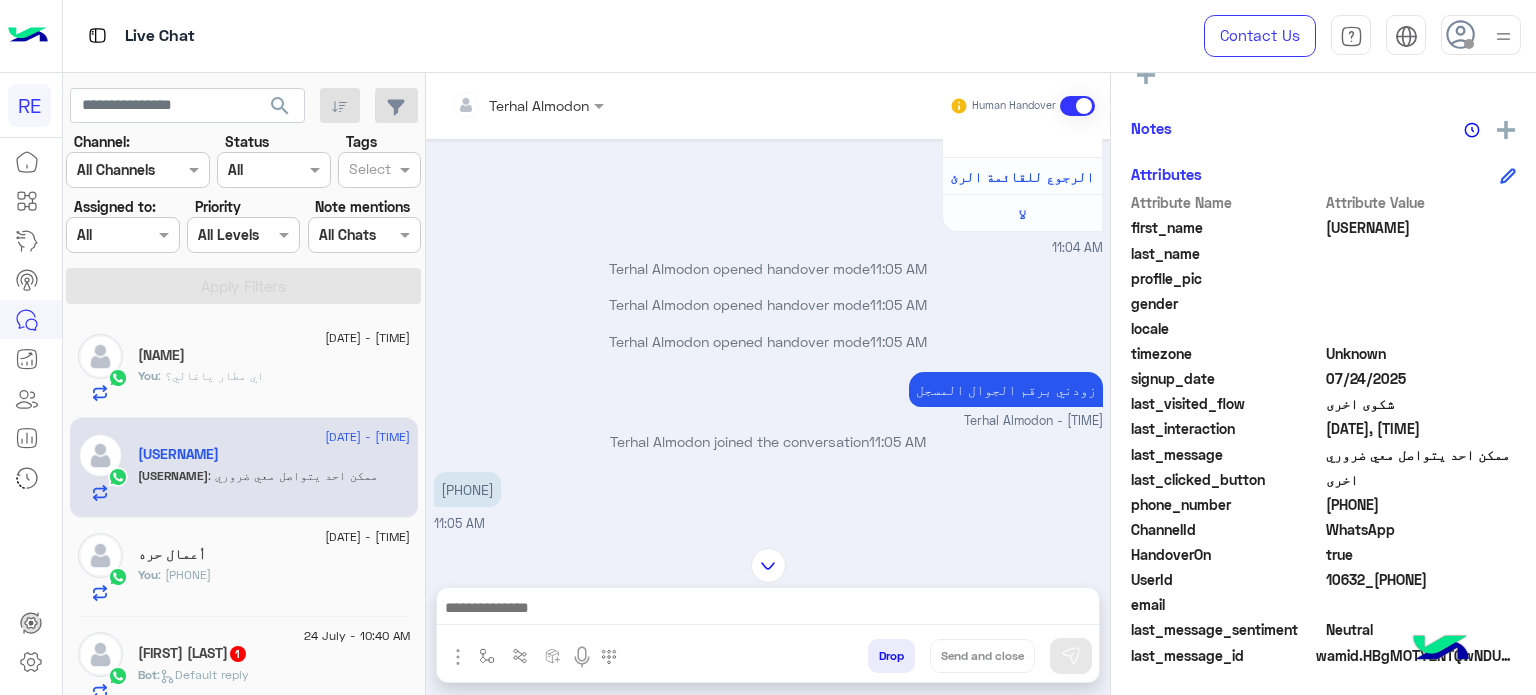scroll, scrollTop: 3972, scrollLeft: 0, axis: vertical 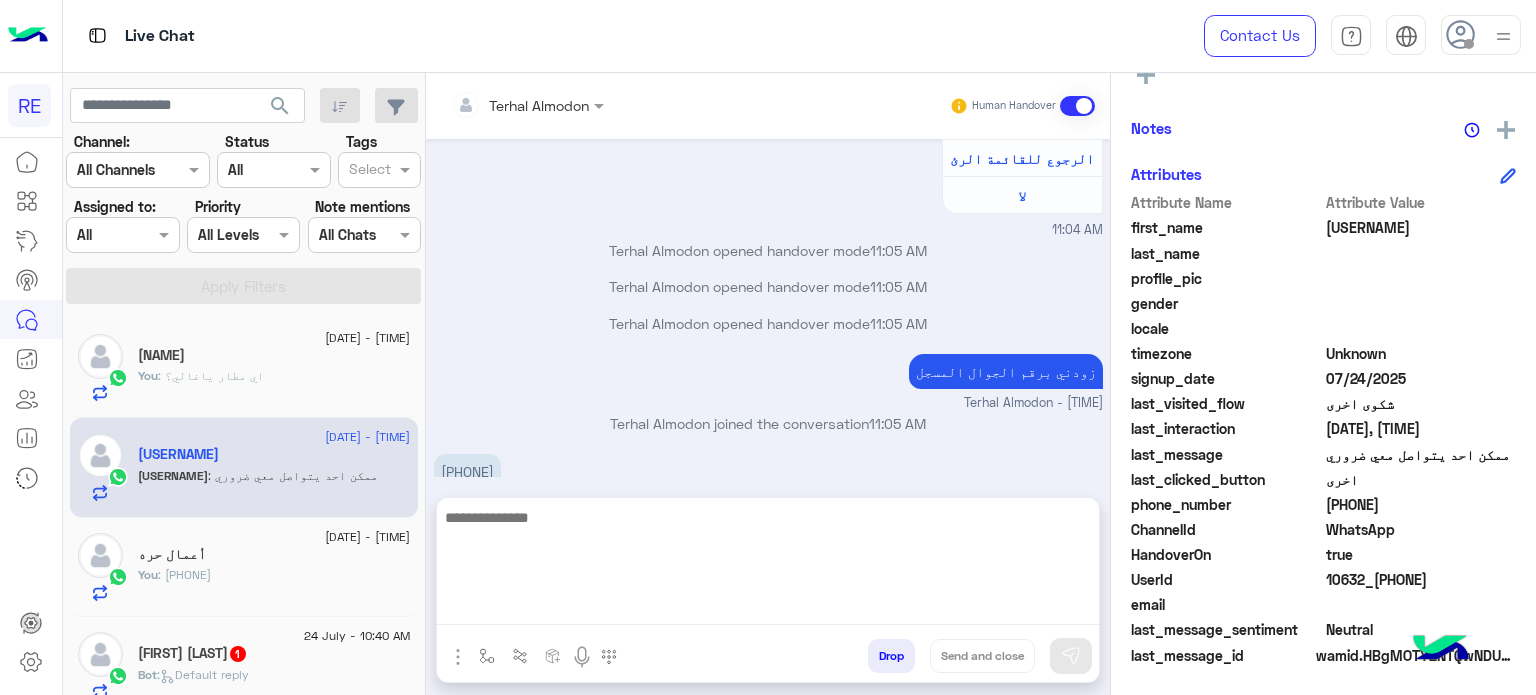 click at bounding box center [768, 565] 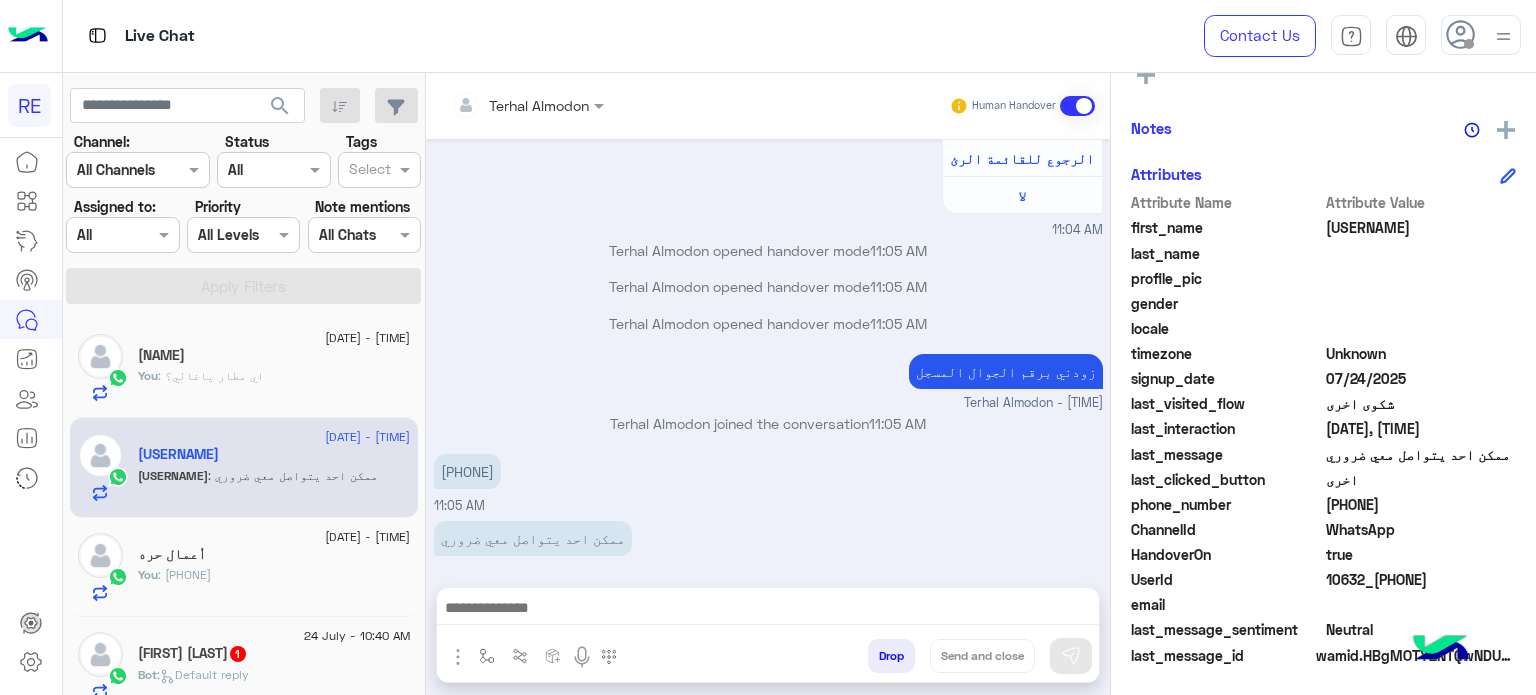 drag, startPoint x: 1466, startPoint y: 579, endPoint x: 1396, endPoint y: 579, distance: 70 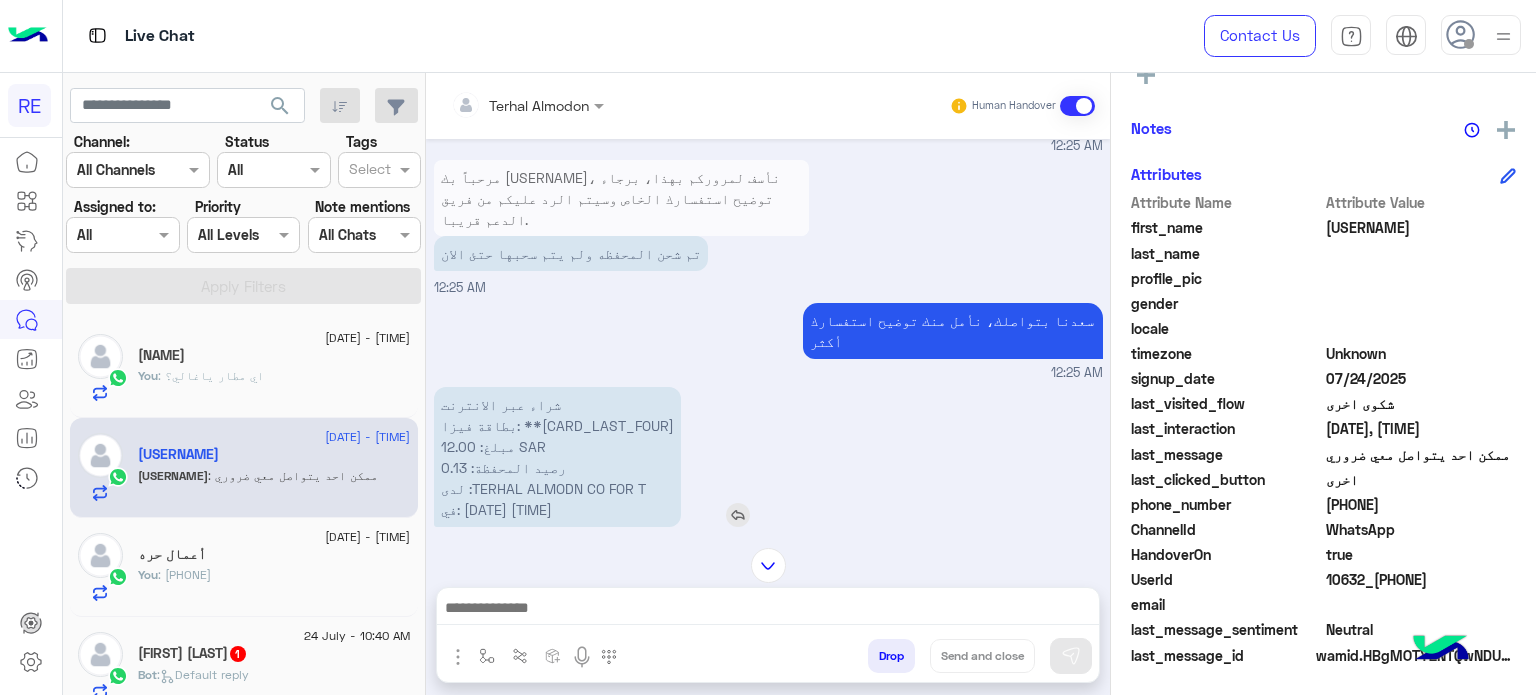 scroll, scrollTop: 872, scrollLeft: 0, axis: vertical 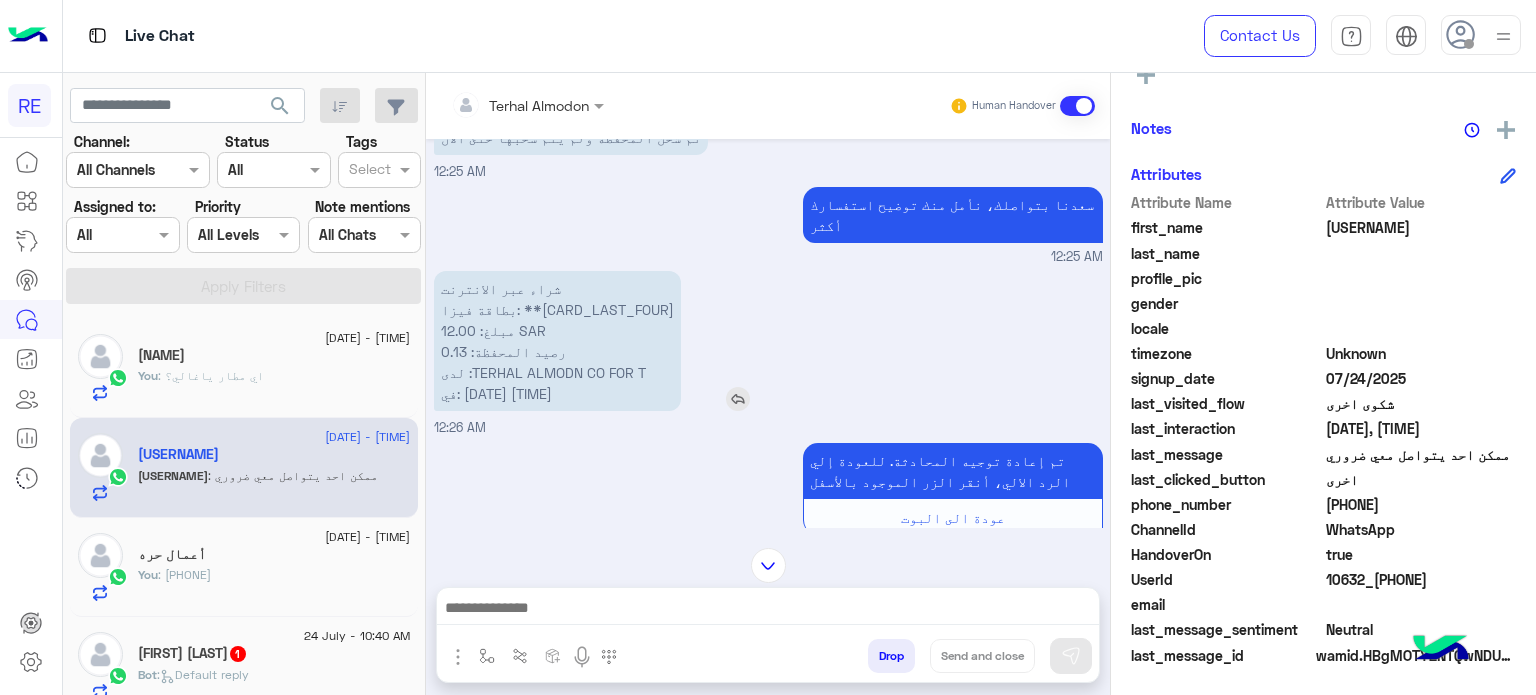 click on "شراء عبر الانترنت  بطاقة فيزا: **[CARD_LAST_FOUR] مبلغ: 12.00 SAR  رصيد المحفظة: 0.13 لدى :TERHAL ALMODN CO FOR T في: [DATE] [TIME]" at bounding box center [557, 341] 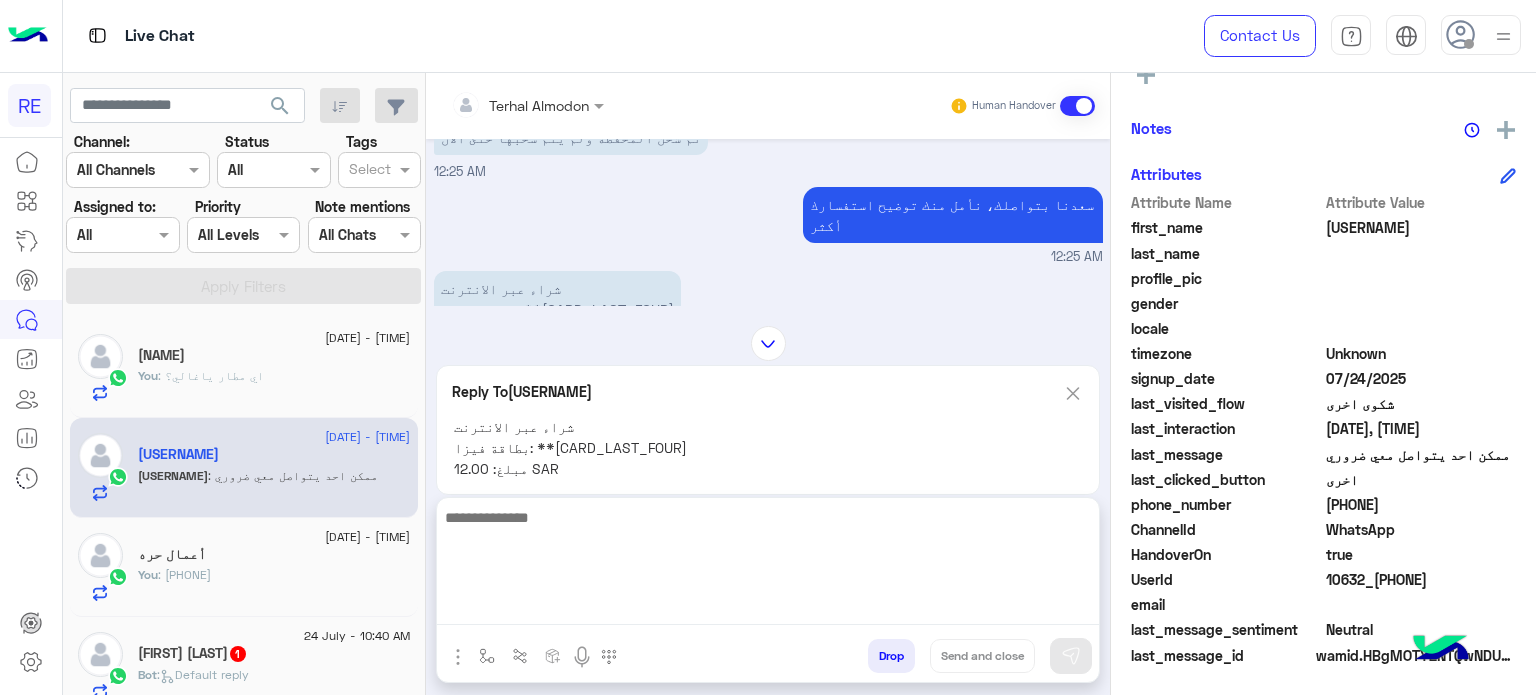 click at bounding box center (768, 565) 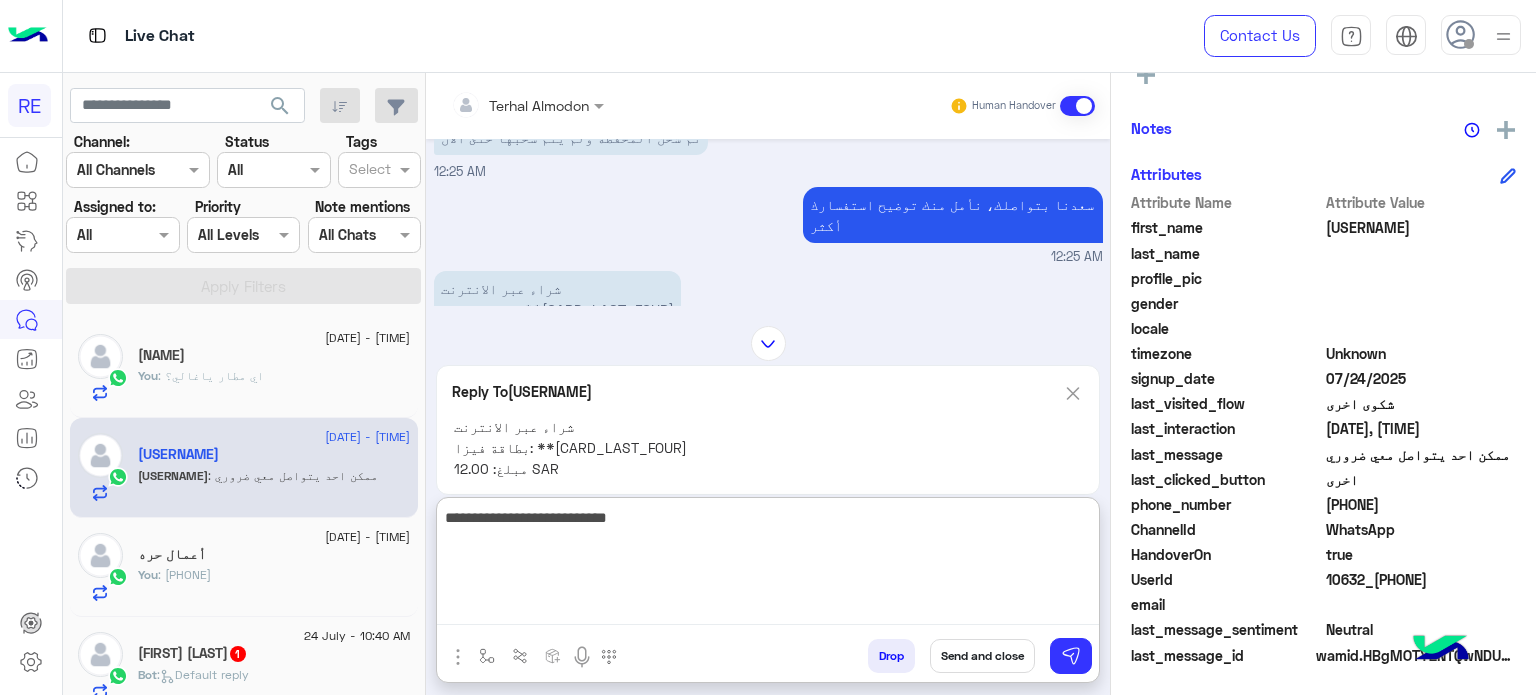 type on "**********" 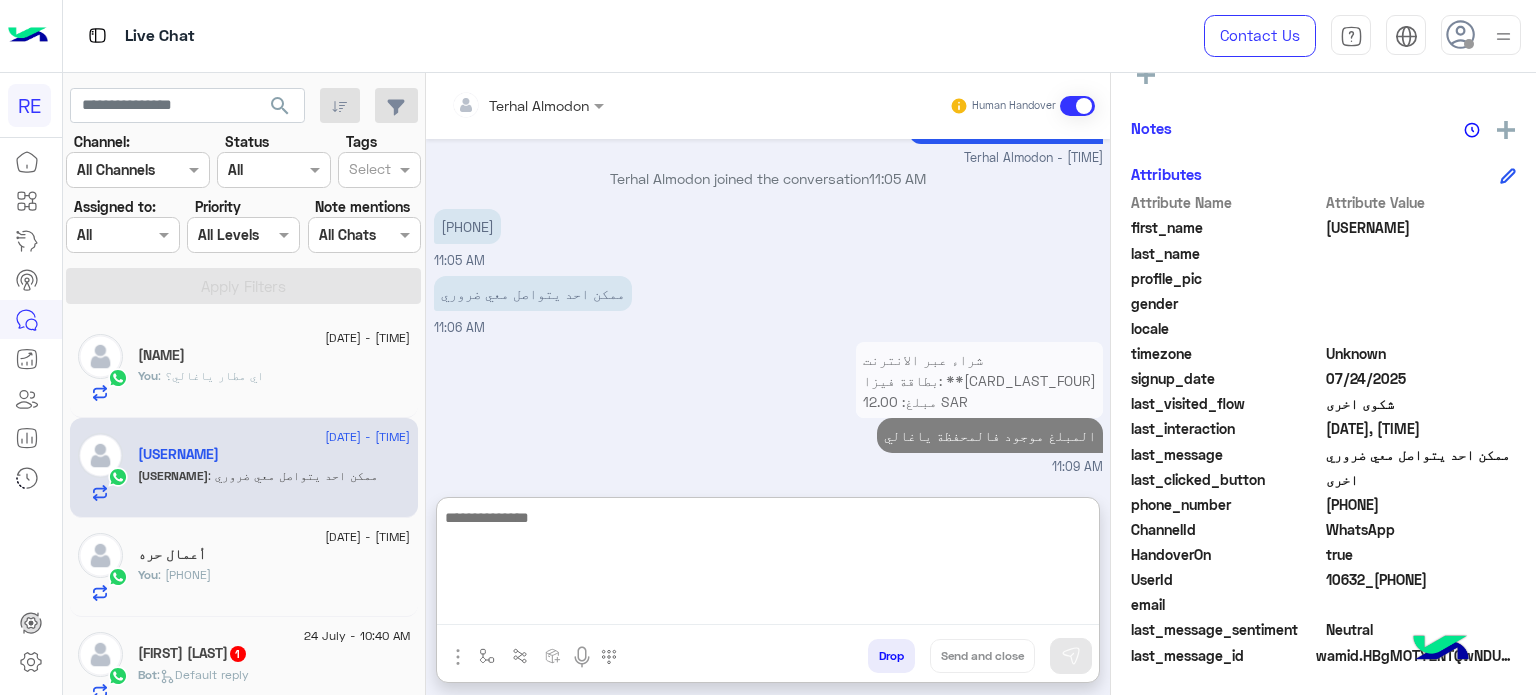 scroll, scrollTop: 4202, scrollLeft: 0, axis: vertical 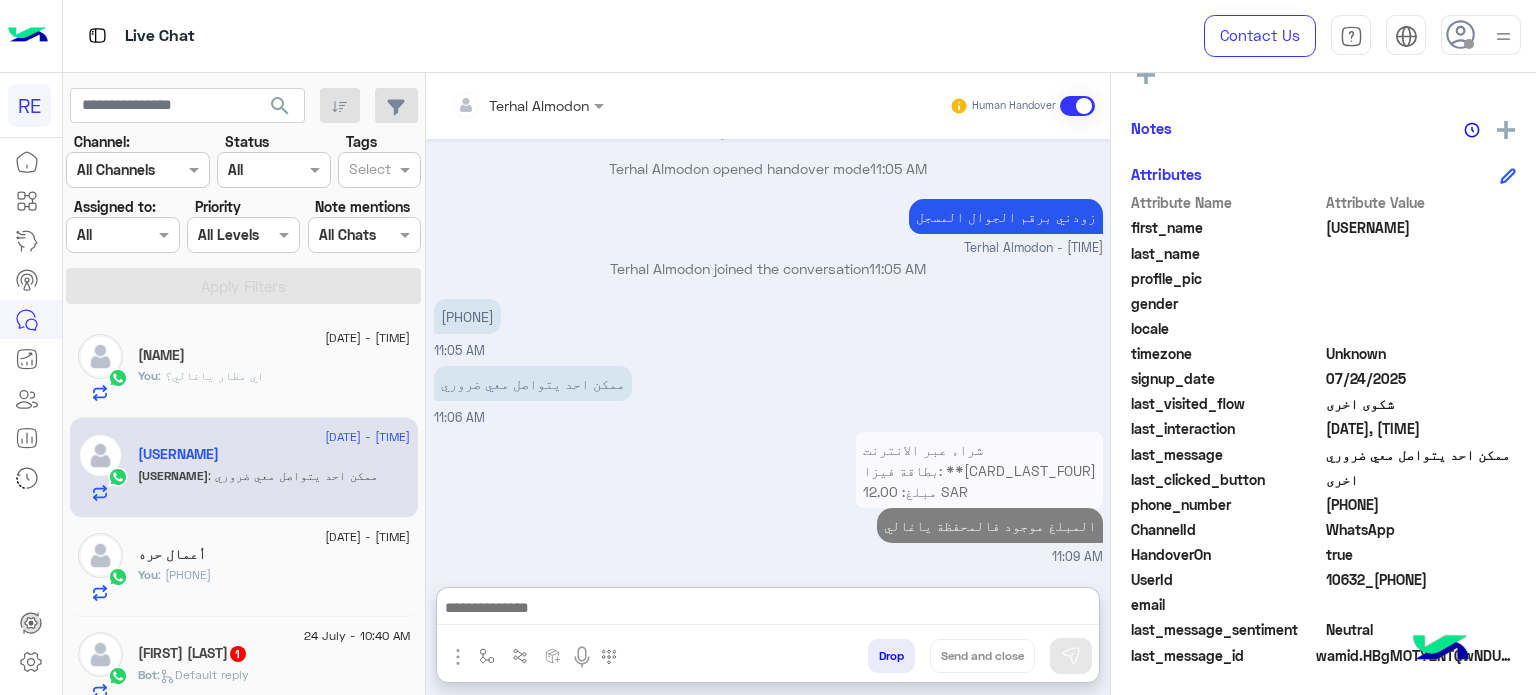 click on "24 July - 10:40 AM" 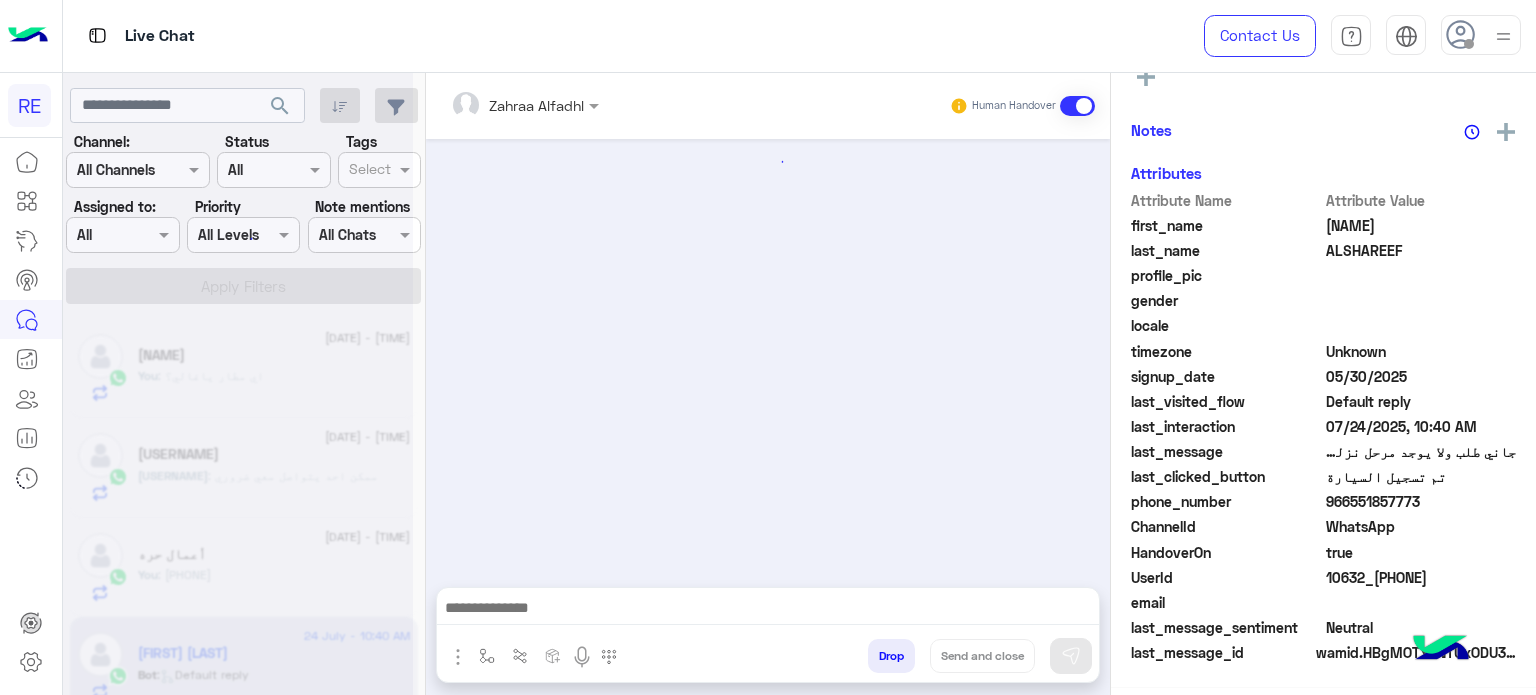 scroll, scrollTop: 376, scrollLeft: 0, axis: vertical 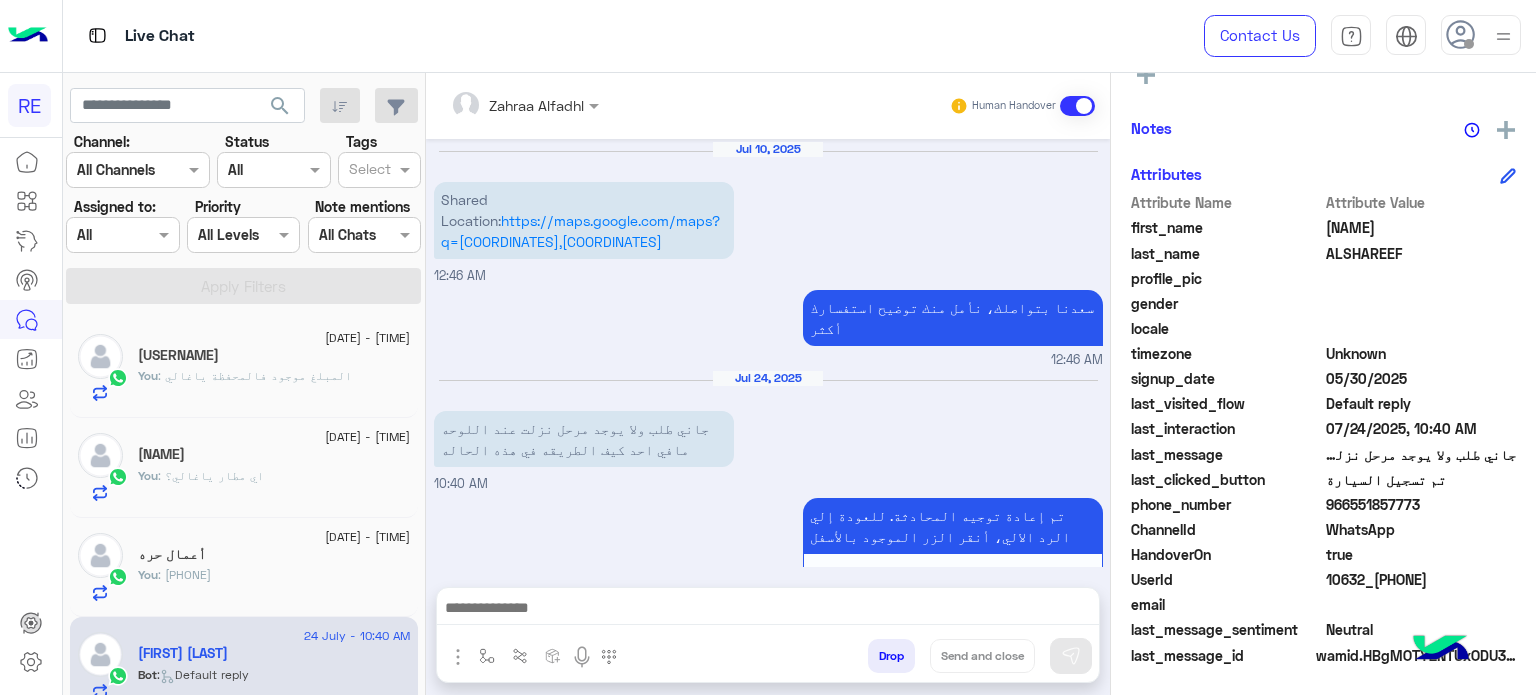 click on "[FIRST] [LAST] Human Handover     [DATE]   [FIRST] opened handover mode   [TIME]      بالمطار  [FIRST] -  [TIME]   [FIRST] joined the conversation   [TIME]      مافي احد   [TIME]  من الساعة 2 مساء يتواجدون  [FIRST] -  [TIME]  من امس مافي احد   [TIME]   [DATE]    [TIME]  سعدنا بتواصلك، نأمل منك توضيح استفسارك أكثر    [TIME]   Your browser does not support the audio tag.
[TIME]  تم إعادة توجيه المحادثة. للعودة إلي الرد الالي، أنقر الزر الموجود بالأسفل  عودة الى البوت     [TIME]   [FIRST] asked to talk to human   [TIME]       Conversation has been assigned to [FIRST]   [TIME]        [TIME]   Your browser does not support the audio tag.
[TIME]  [DATE]    [TIME]" at bounding box center [768, 388] 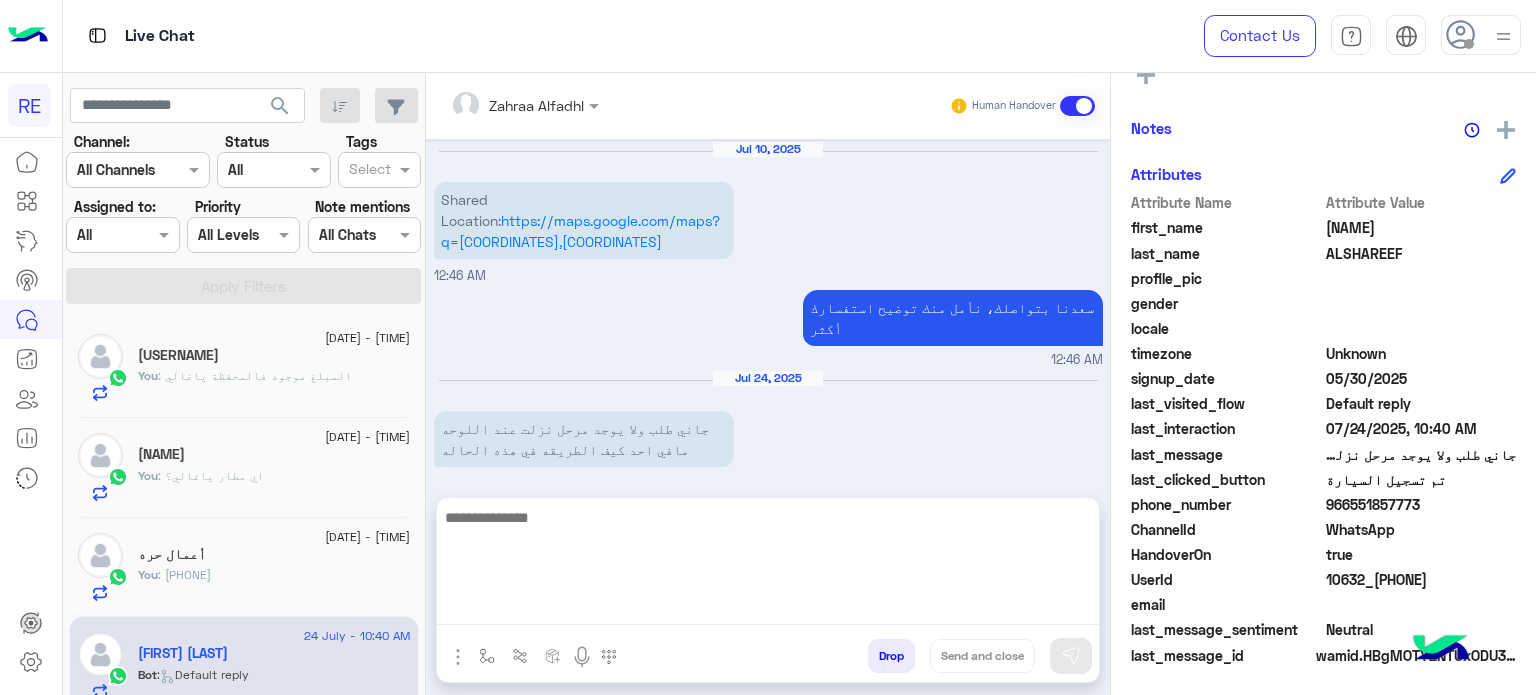 click at bounding box center (768, 565) 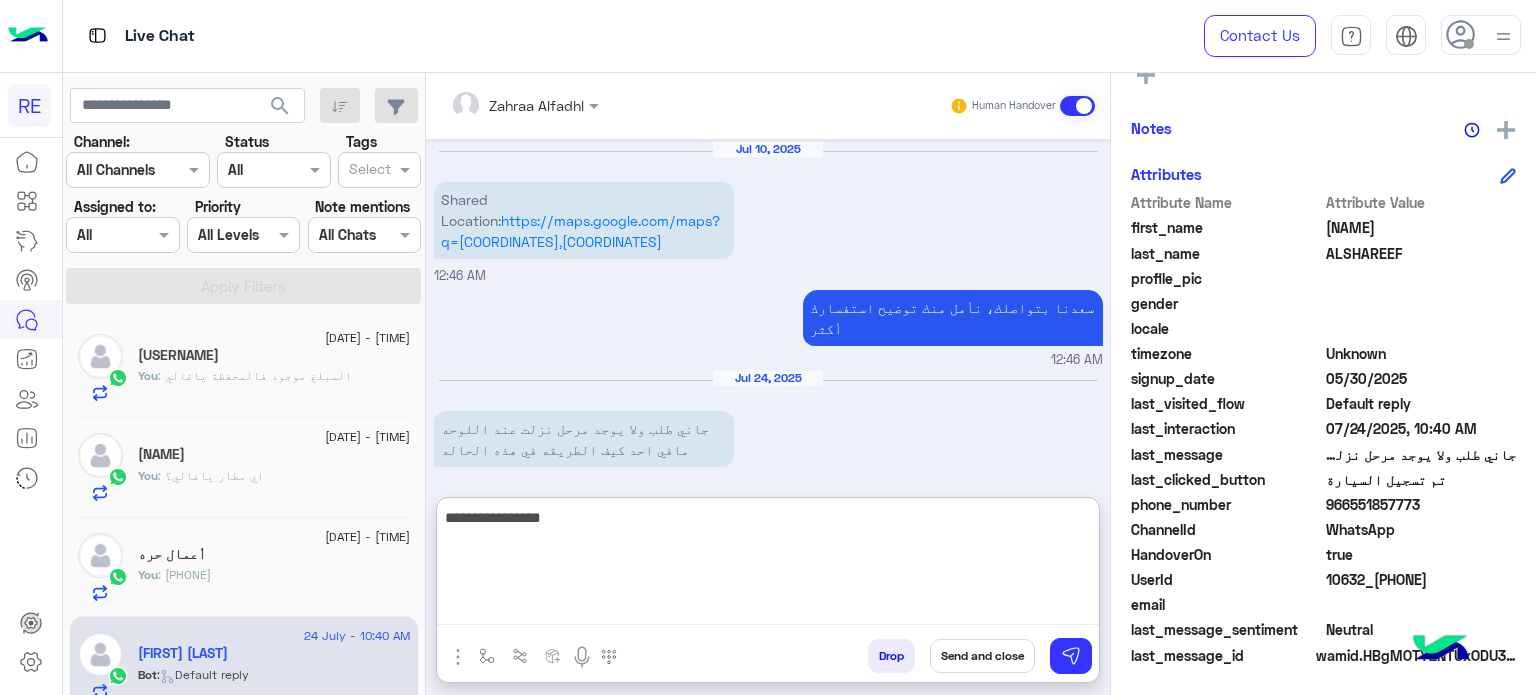 type on "**********" 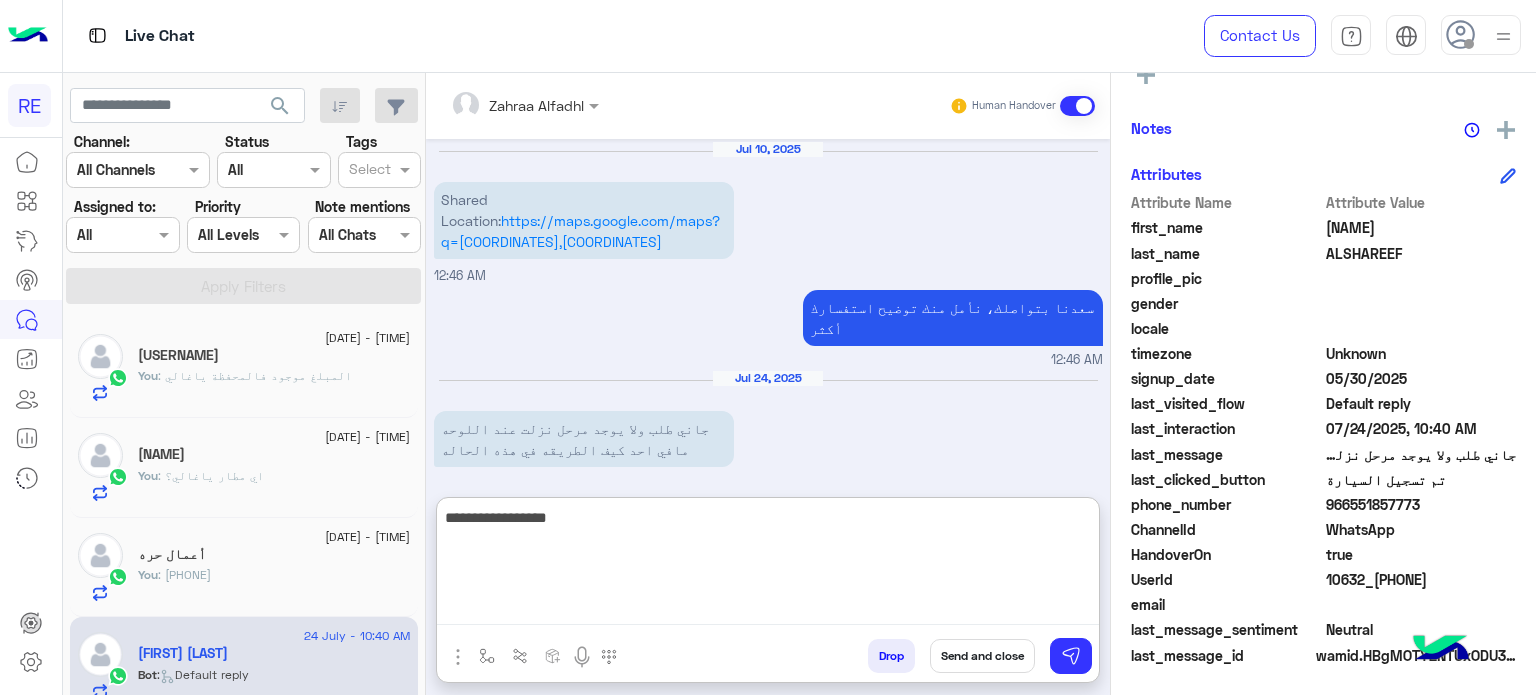 type 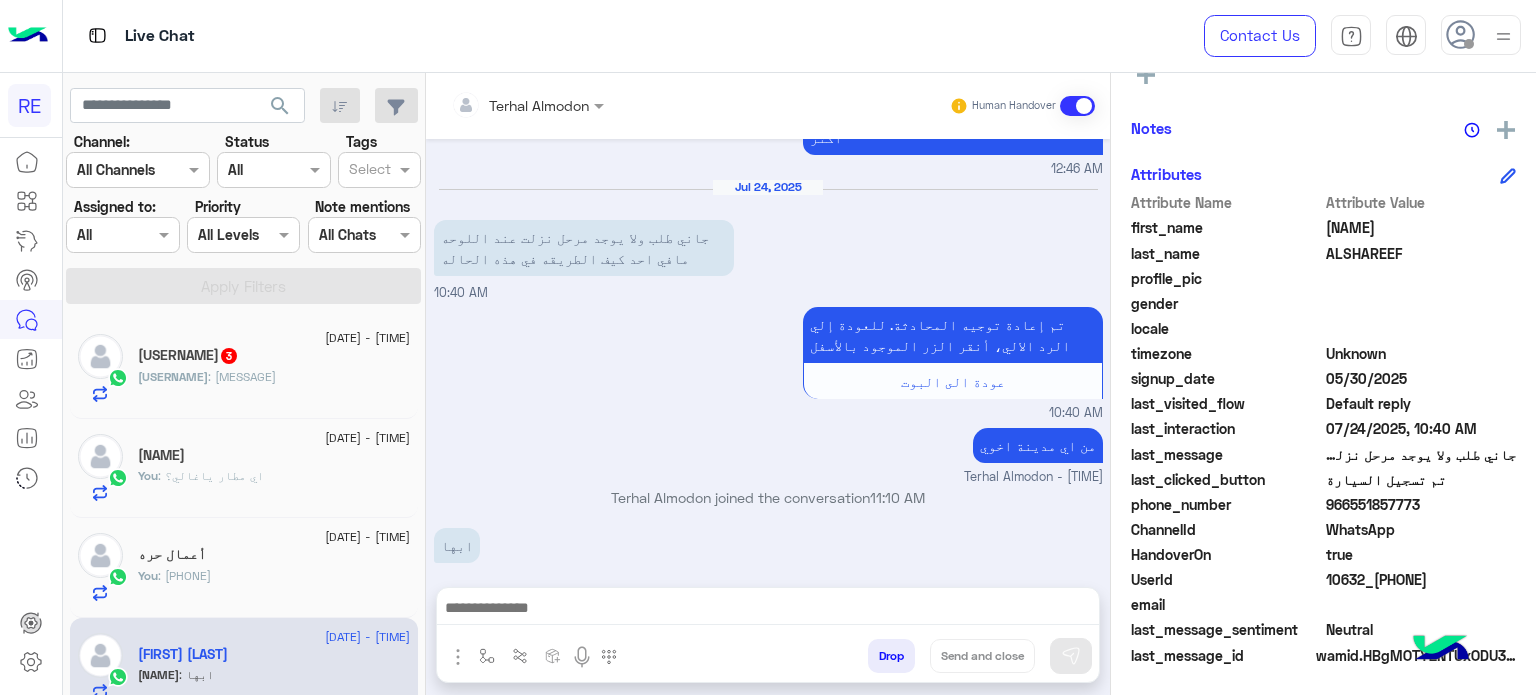 scroll, scrollTop: 1731, scrollLeft: 0, axis: vertical 